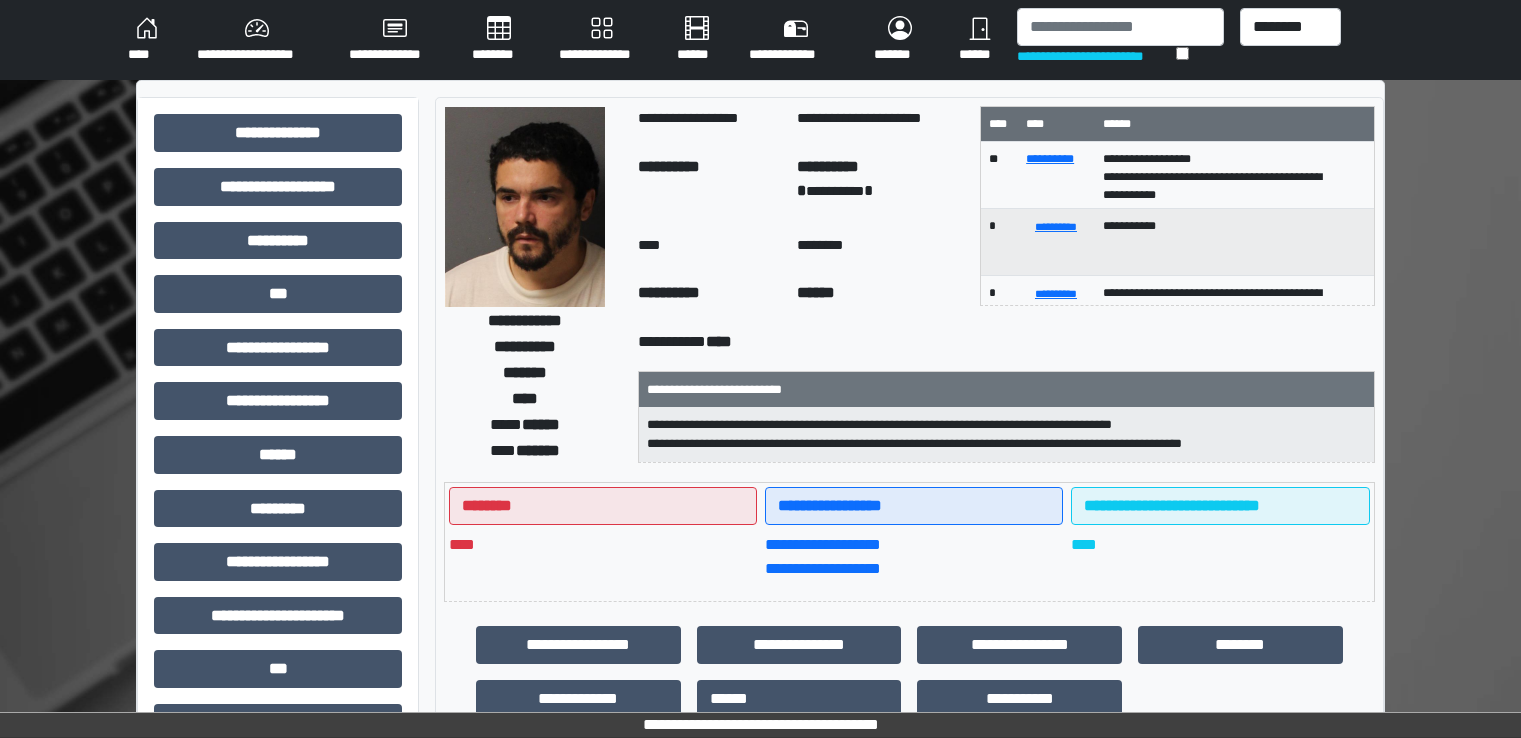 scroll, scrollTop: 0, scrollLeft: 0, axis: both 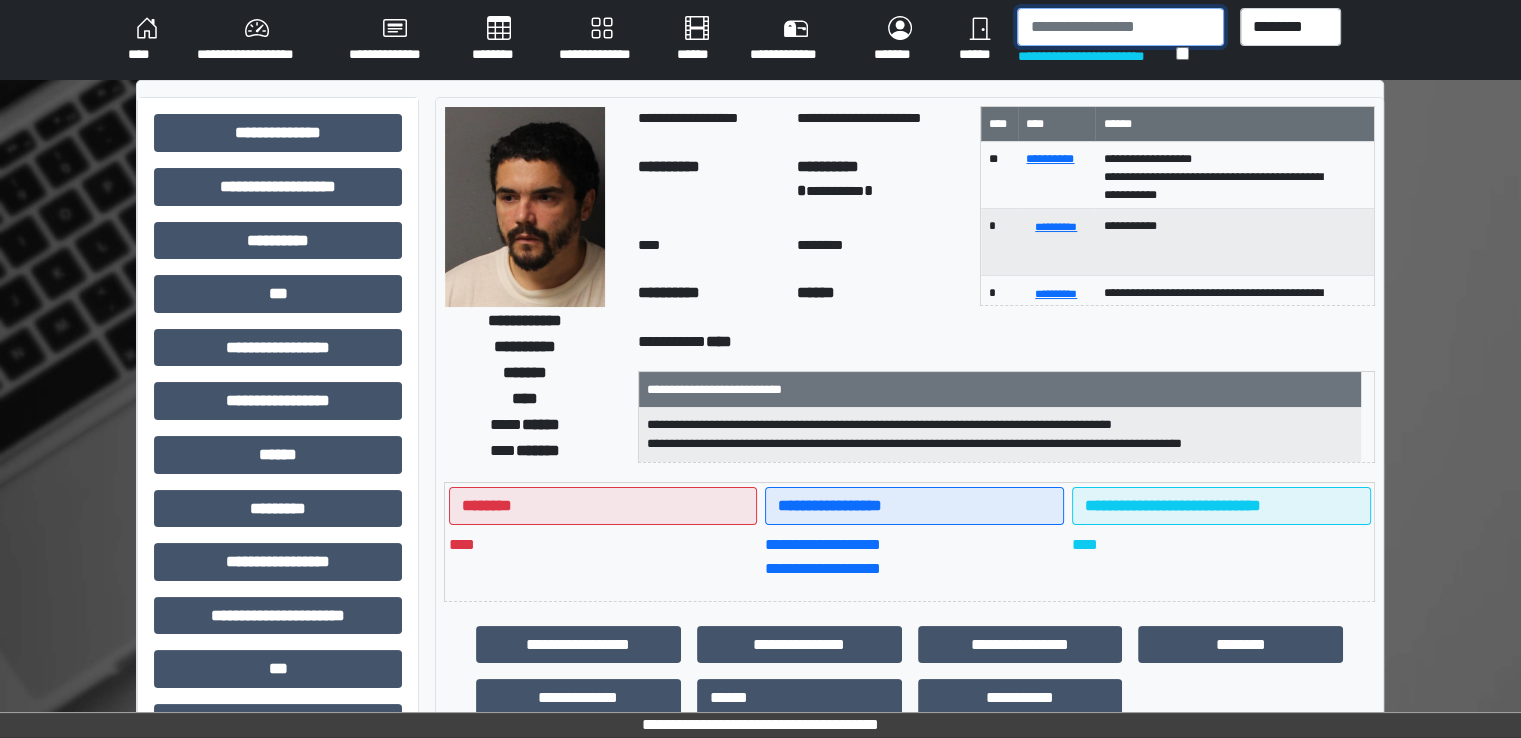 click at bounding box center (1120, 27) 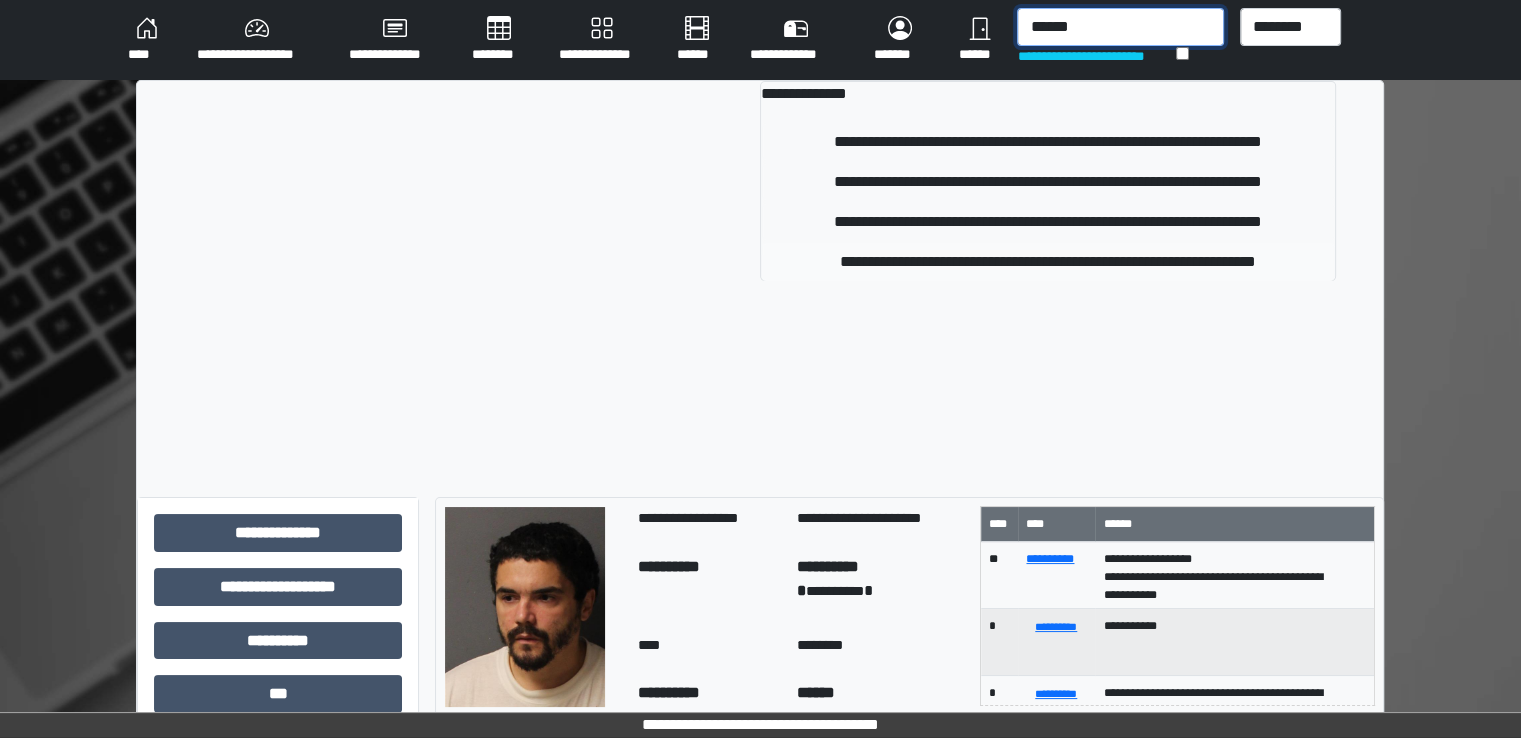 type on "******" 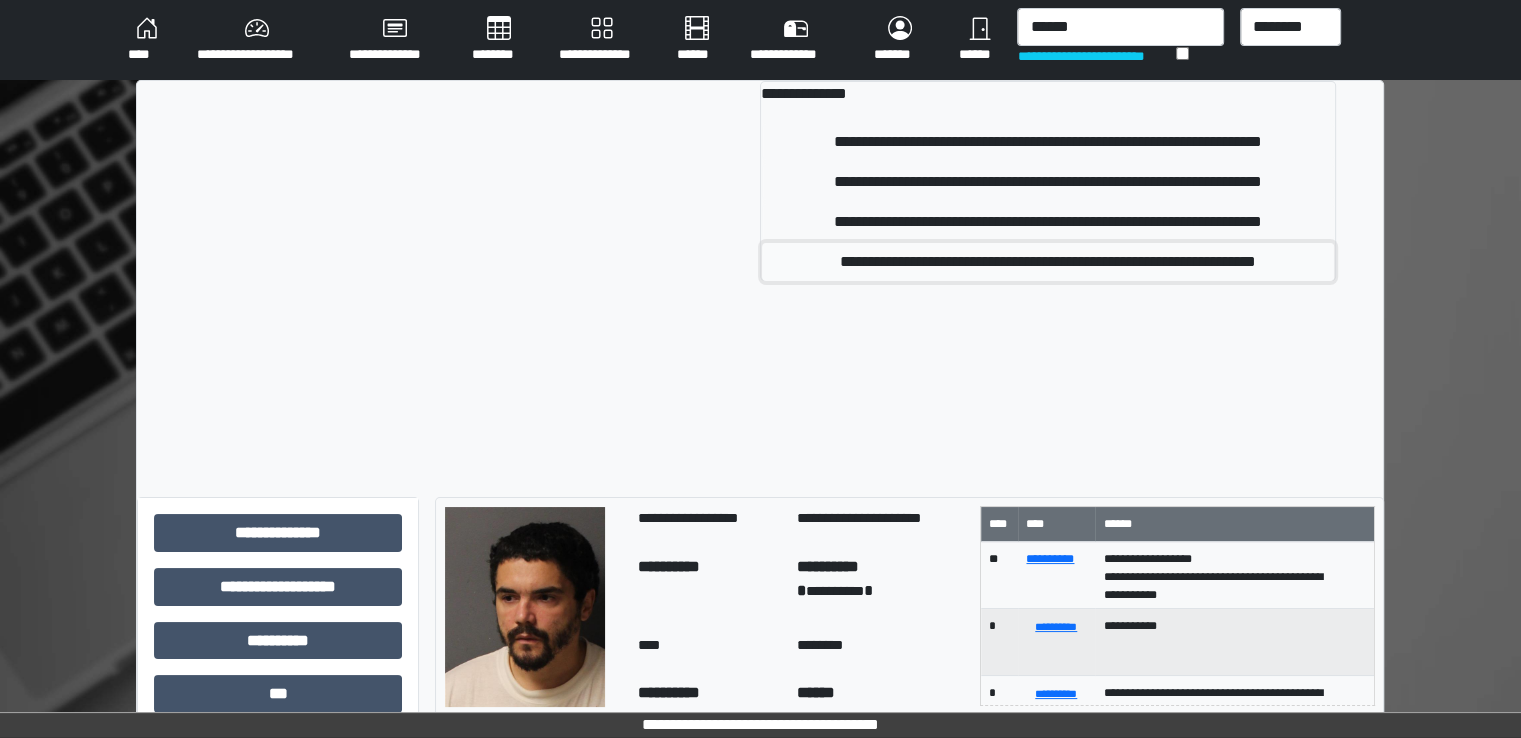 click on "**********" at bounding box center [1048, 262] 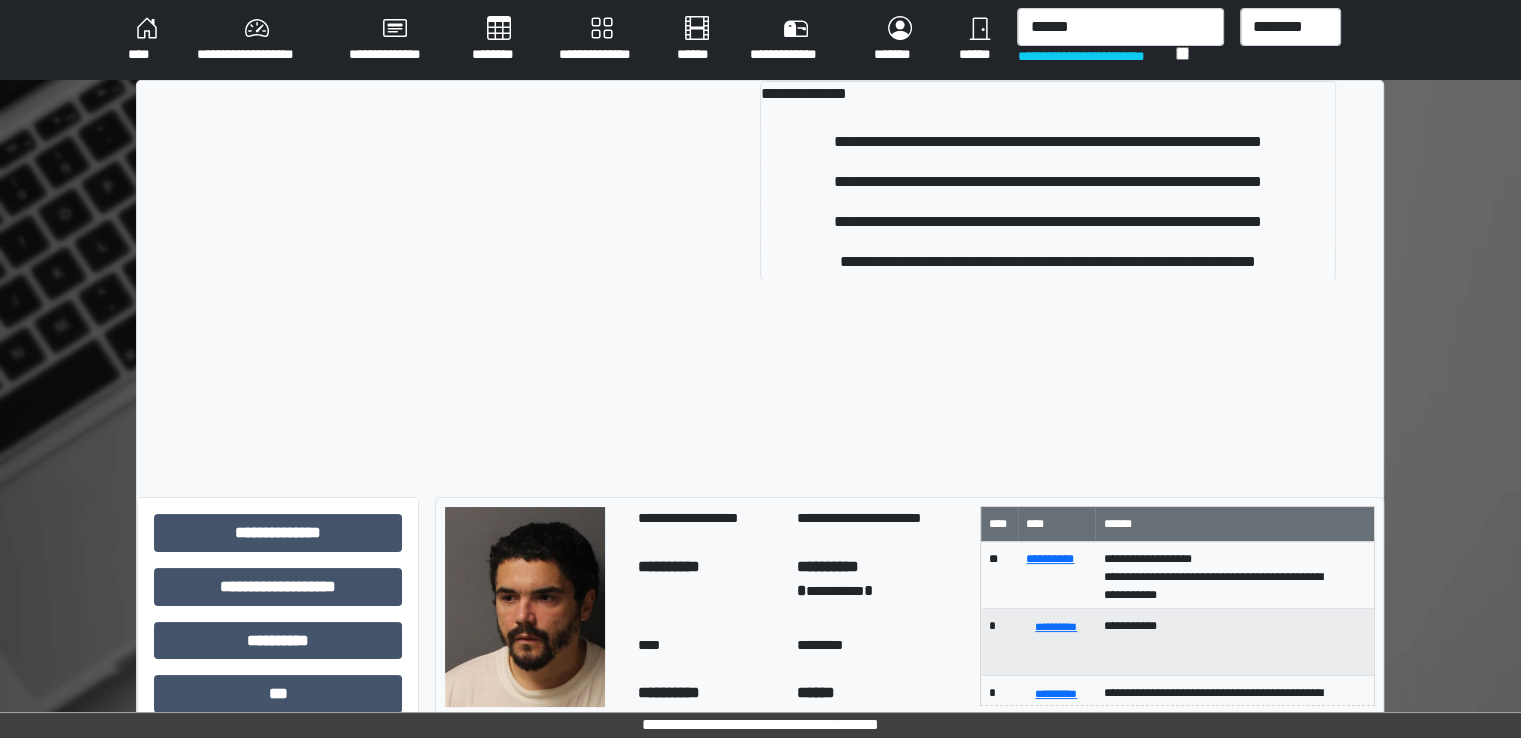 type 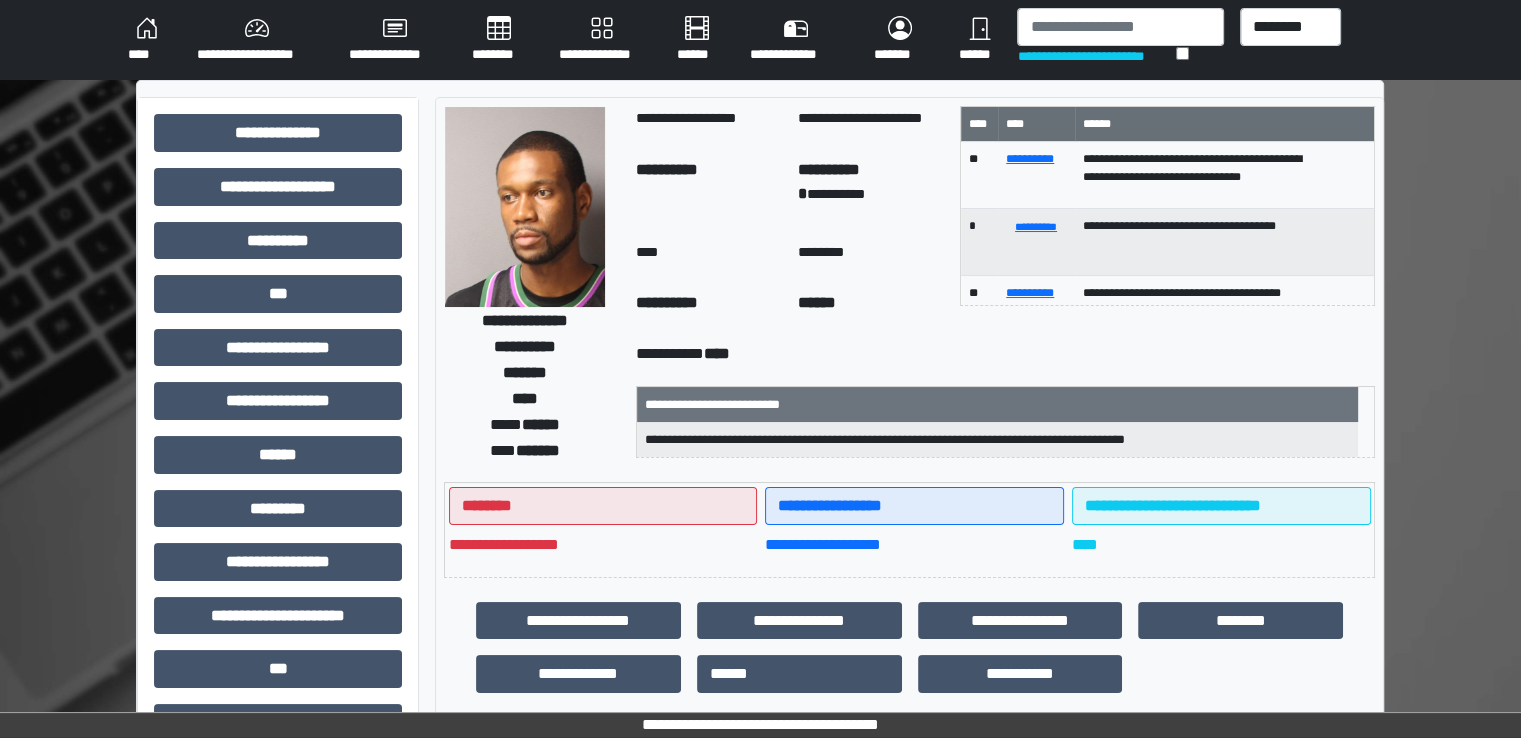 click on "****" at bounding box center (146, 40) 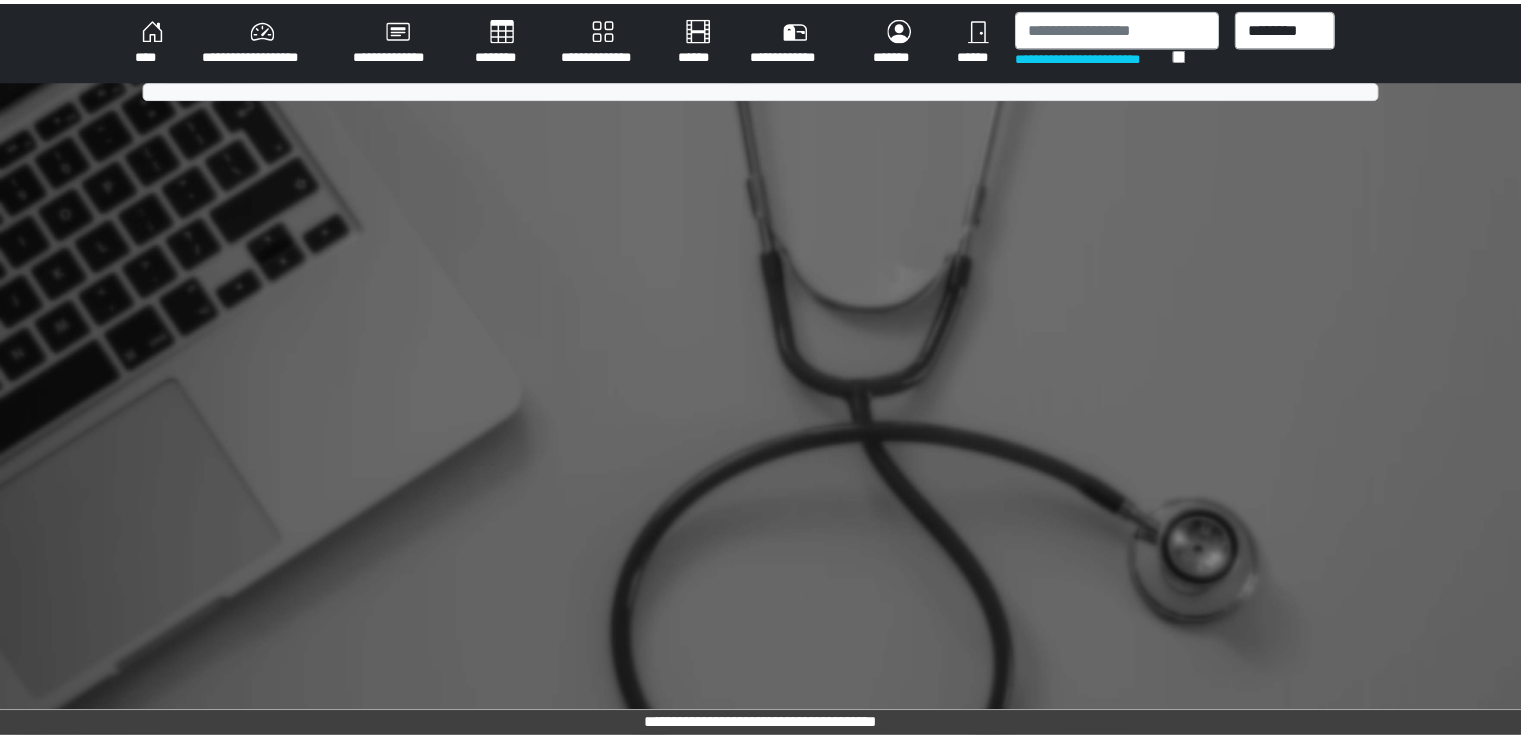 scroll, scrollTop: 0, scrollLeft: 0, axis: both 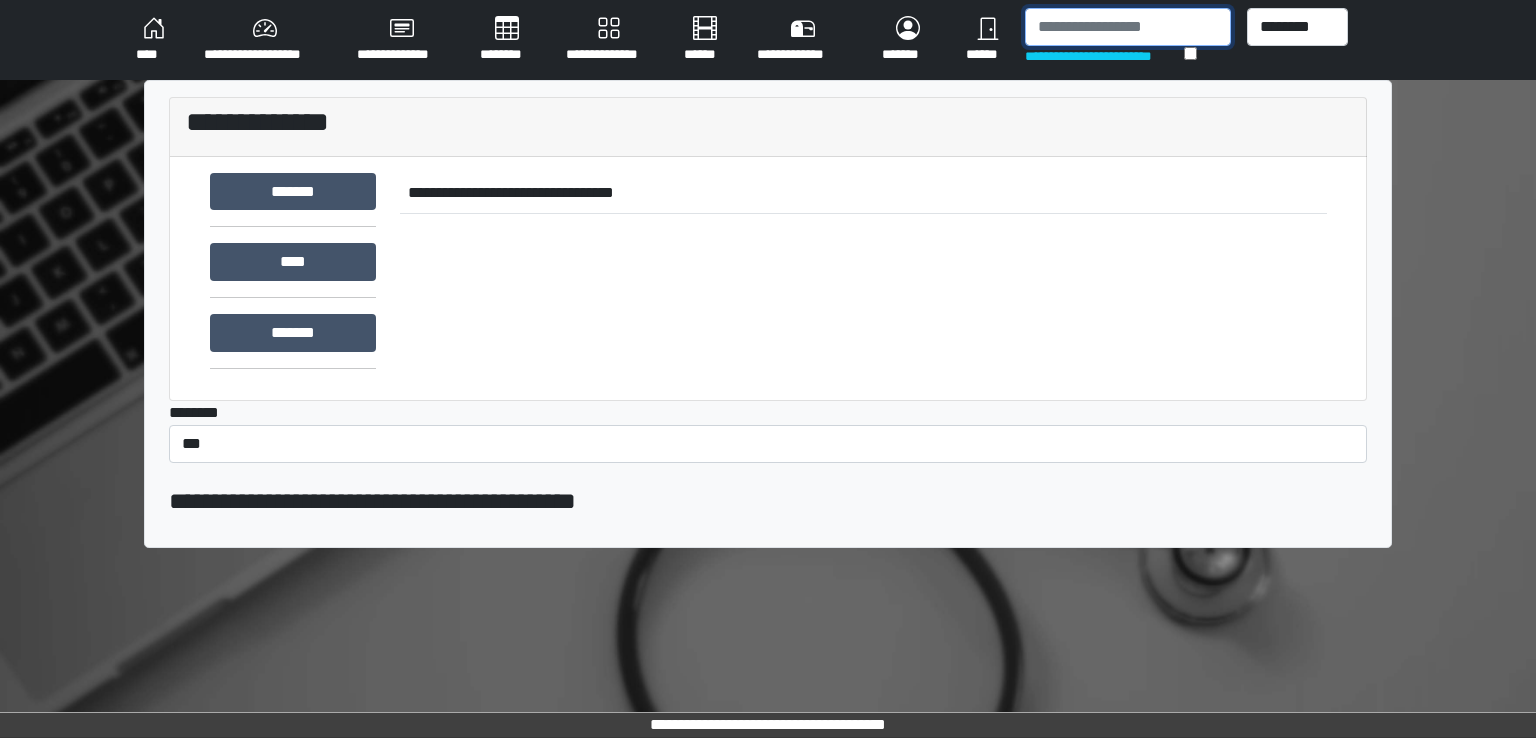 click at bounding box center [1128, 27] 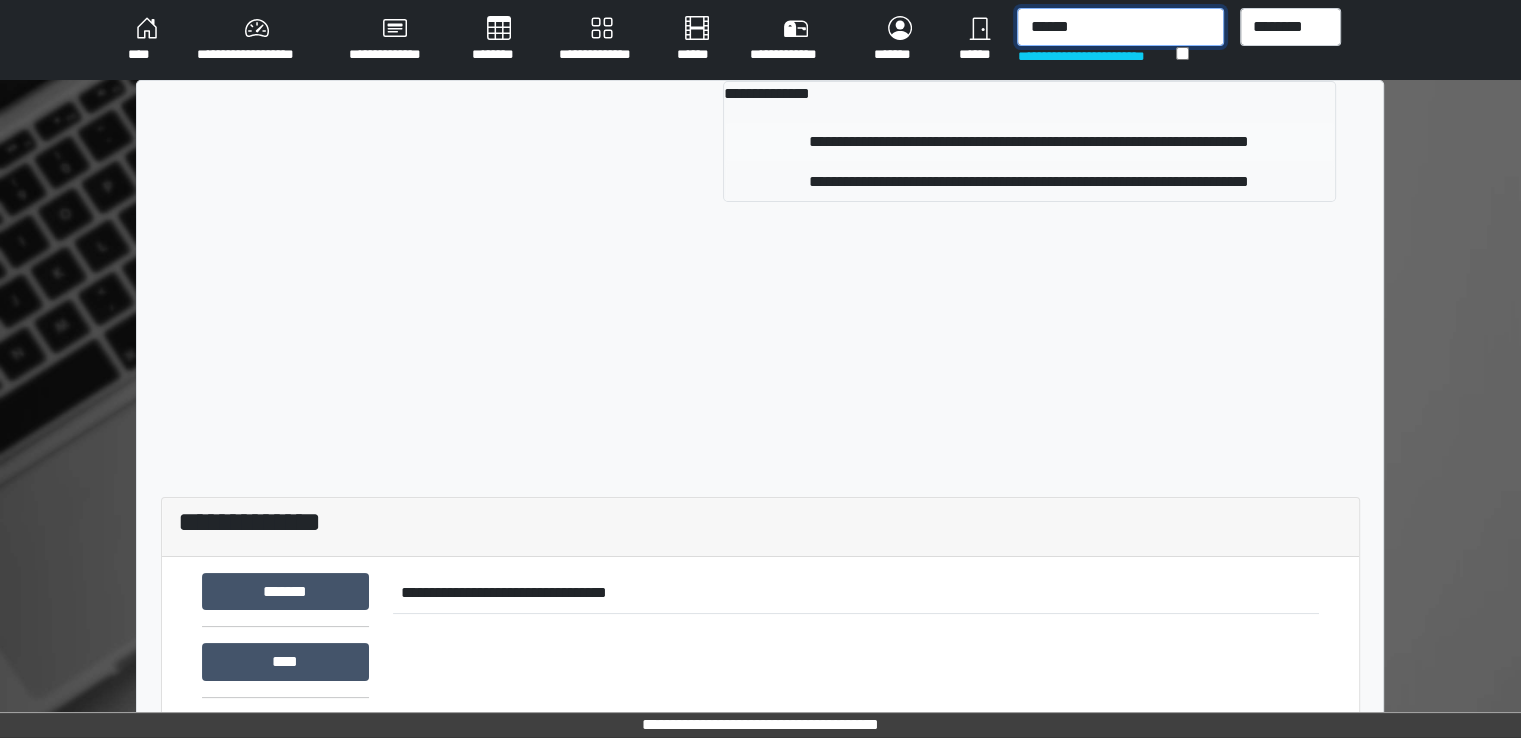 type on "******" 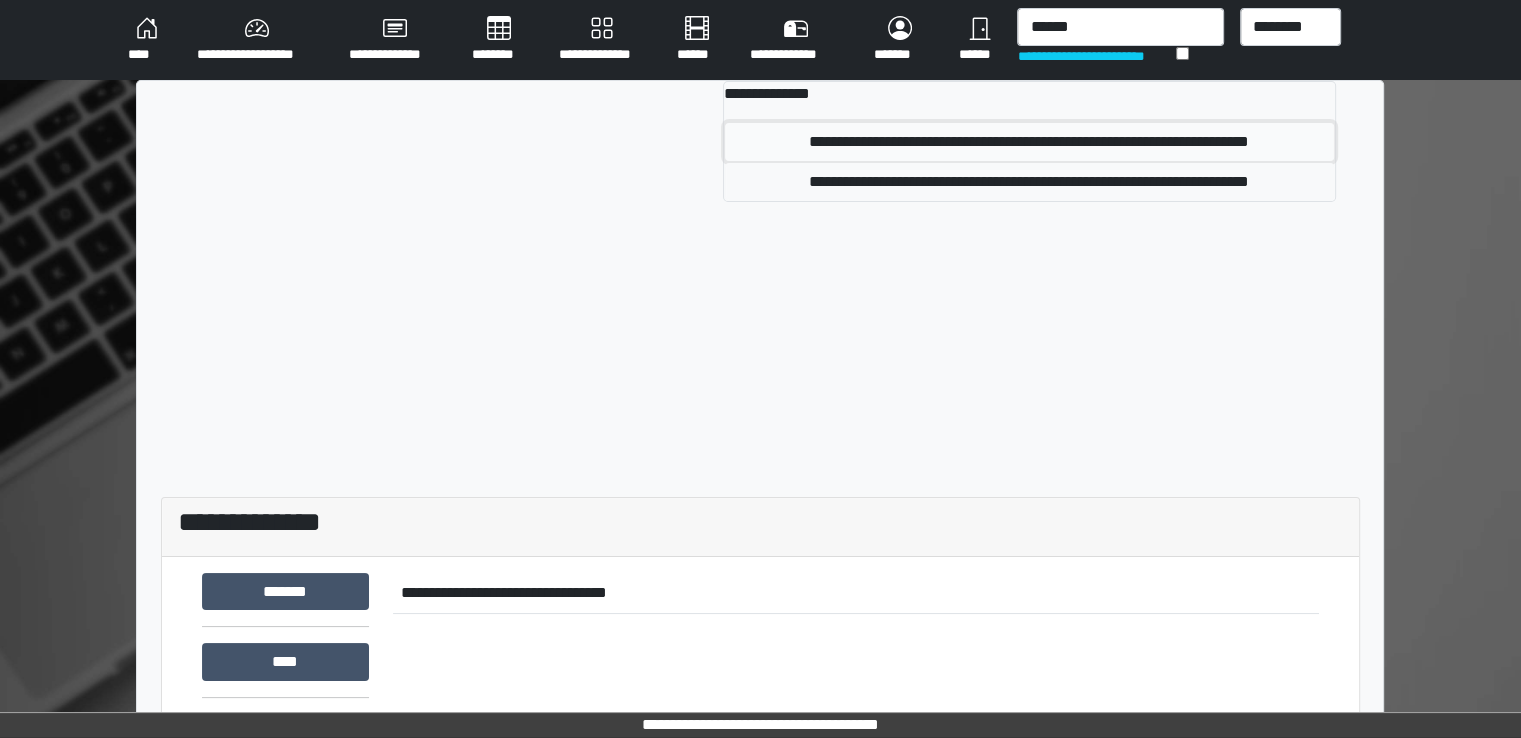 click on "**********" at bounding box center (1029, 142) 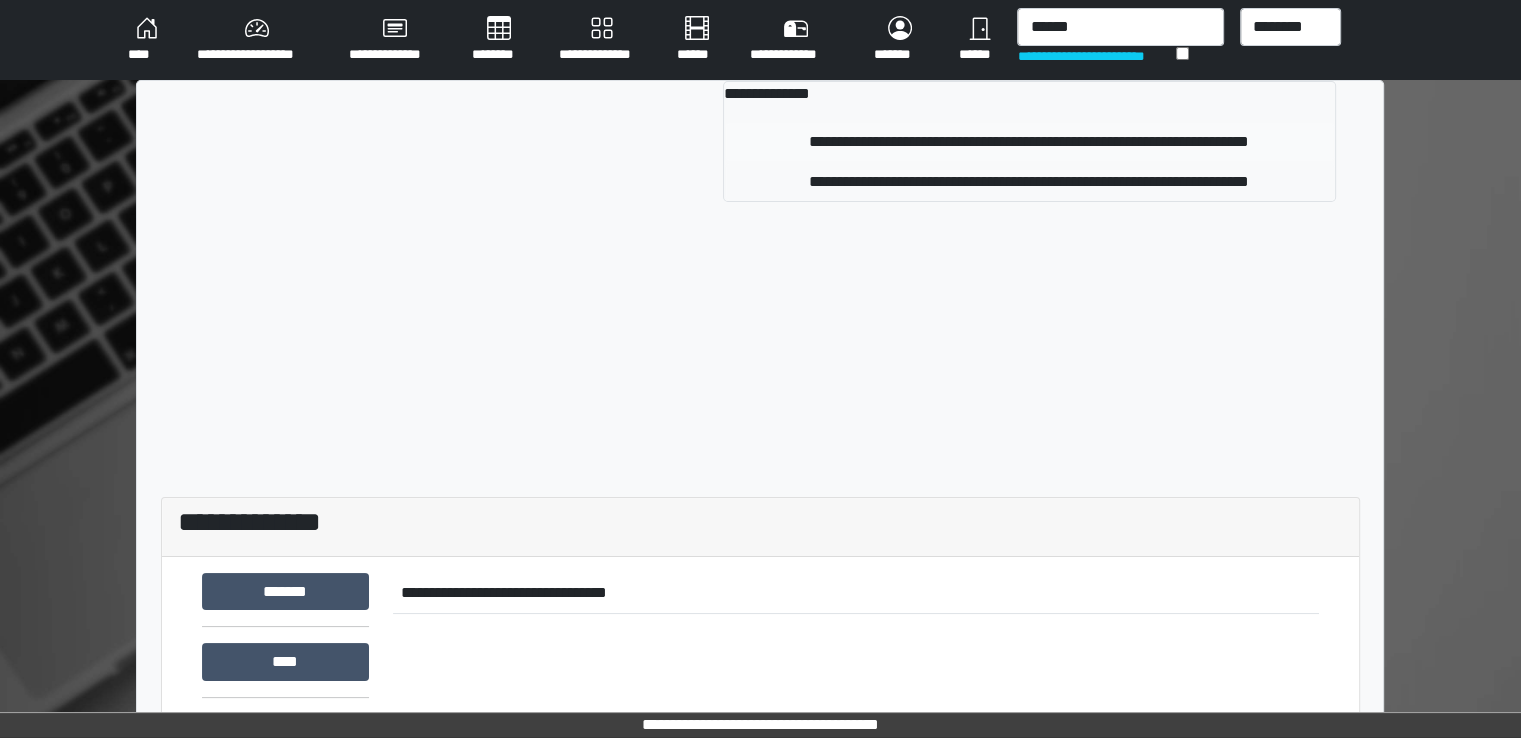 type 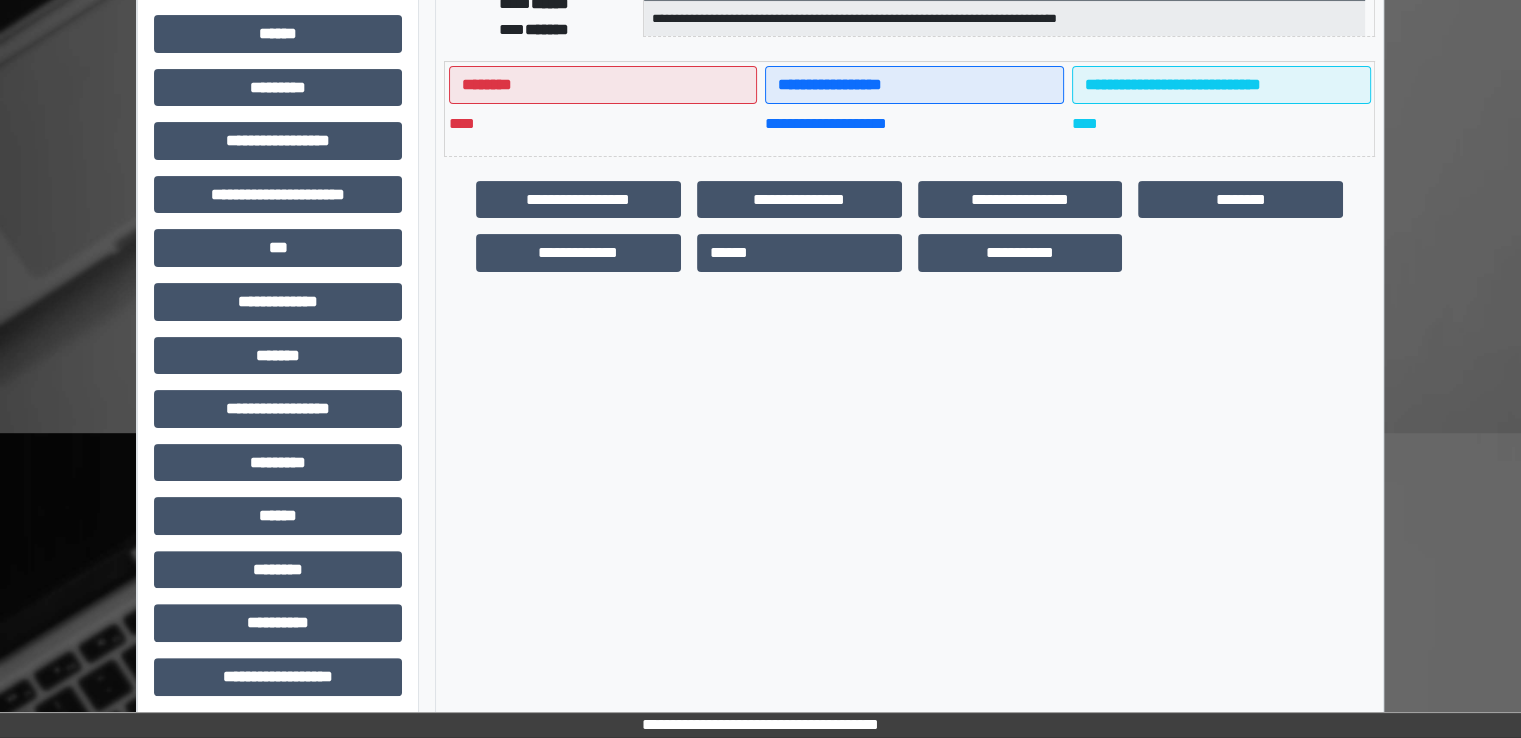 scroll, scrollTop: 428, scrollLeft: 0, axis: vertical 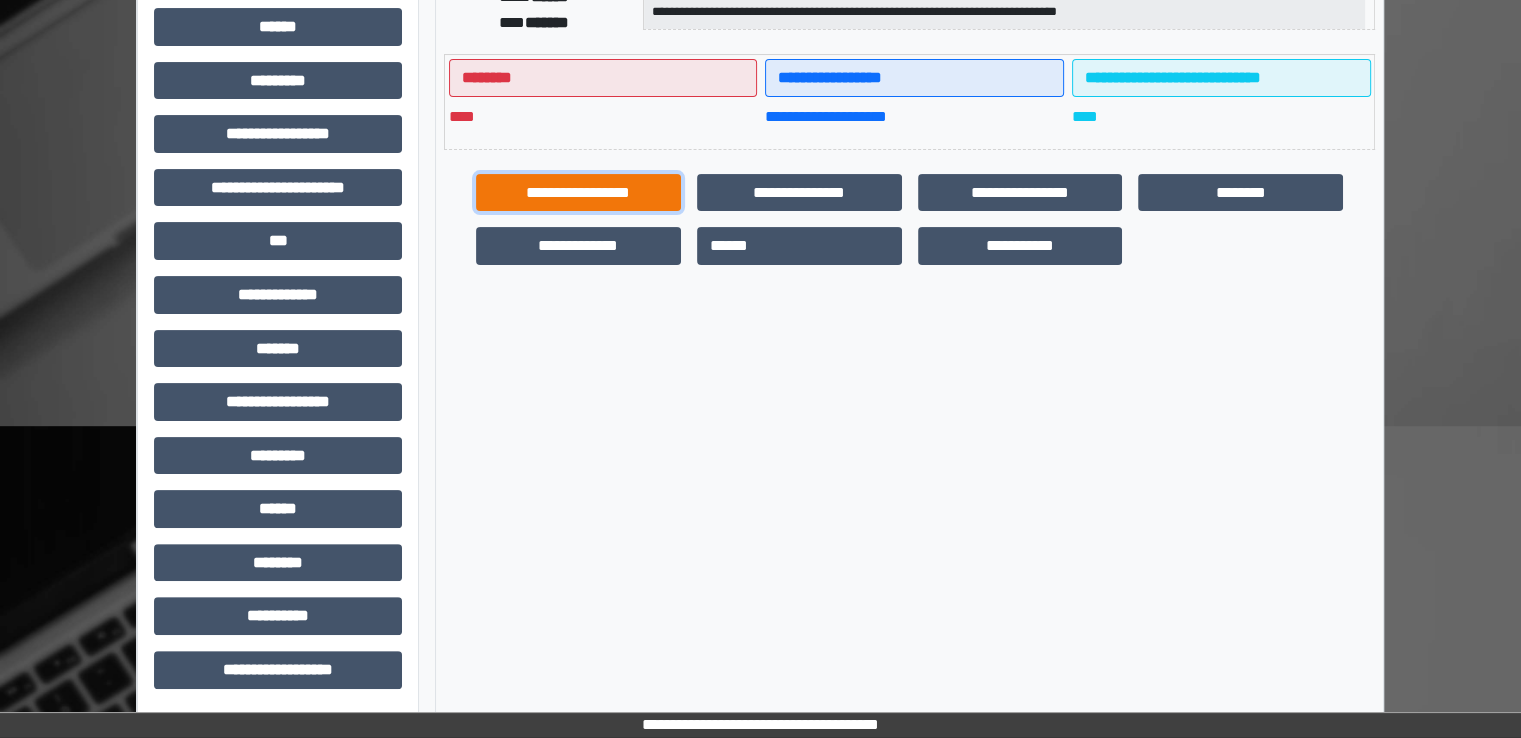 click on "**********" at bounding box center (578, 193) 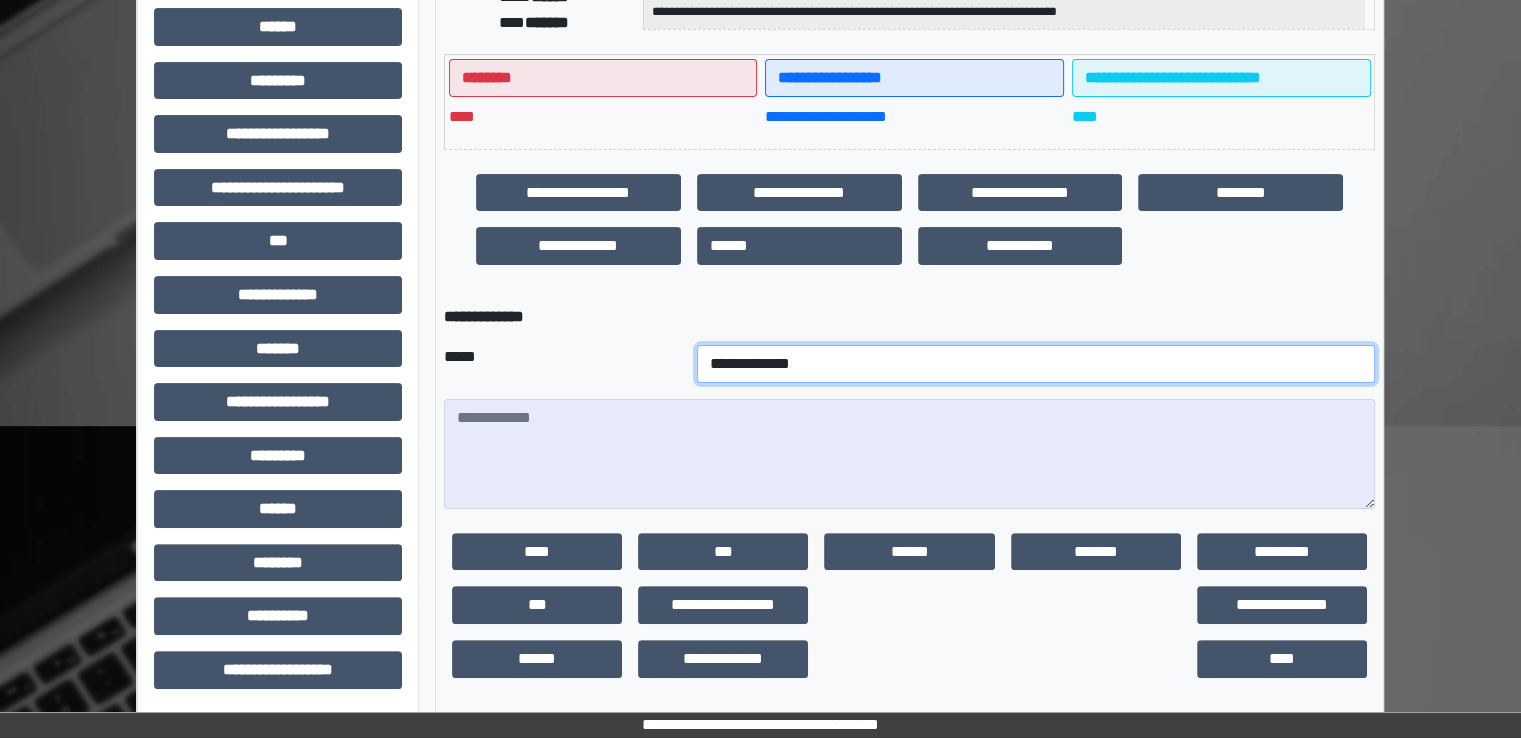 click on "**********" at bounding box center (1036, 364) 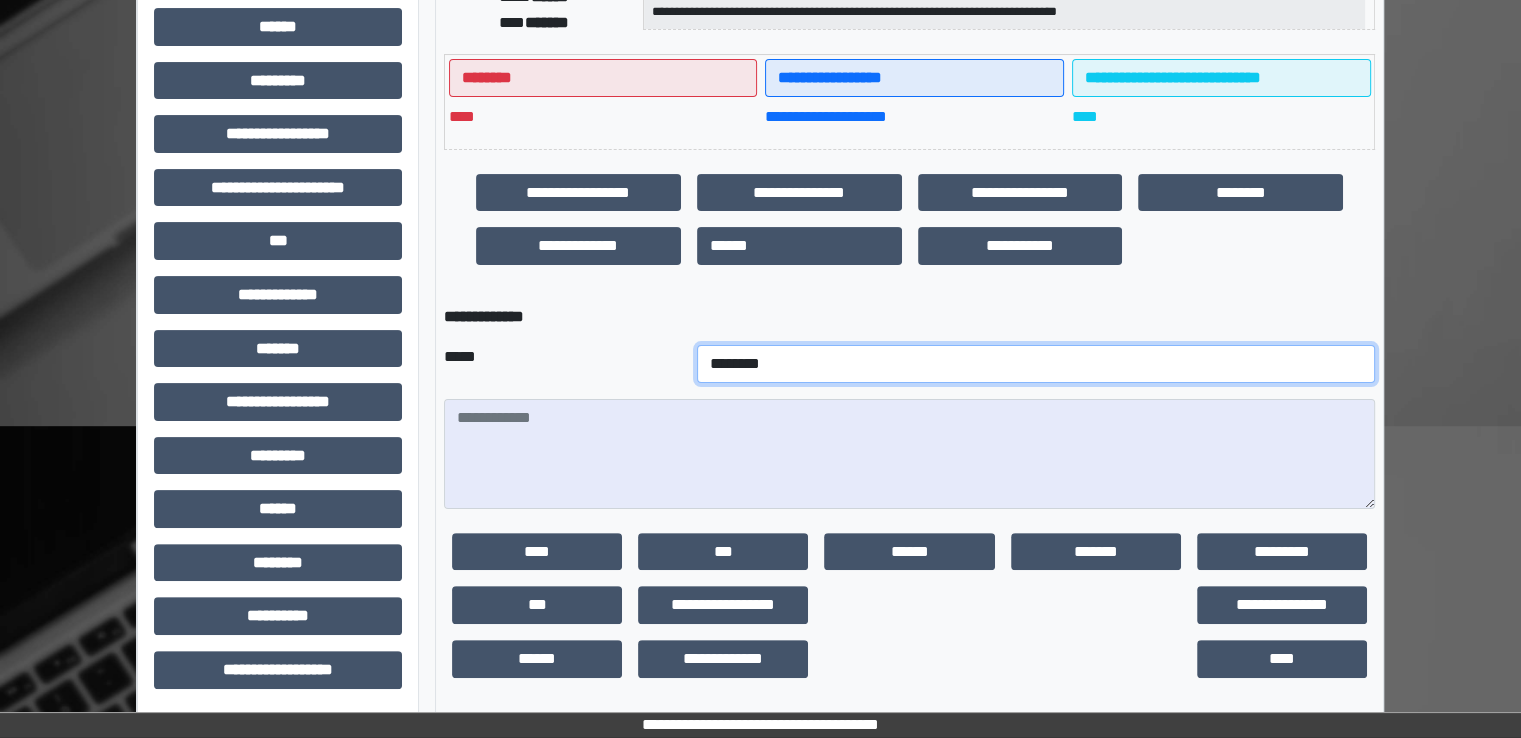 click on "**********" at bounding box center (1036, 364) 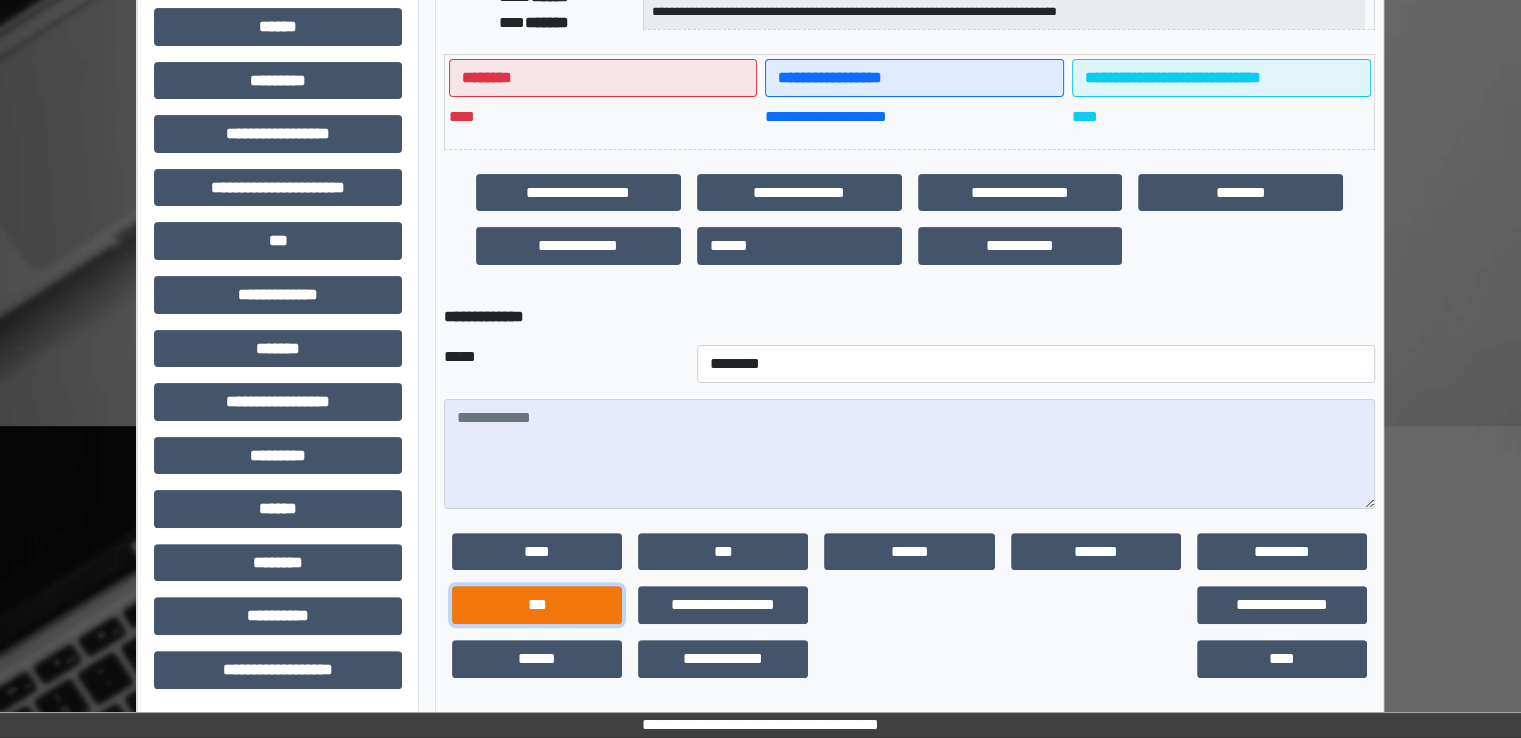 click on "***" at bounding box center (537, 605) 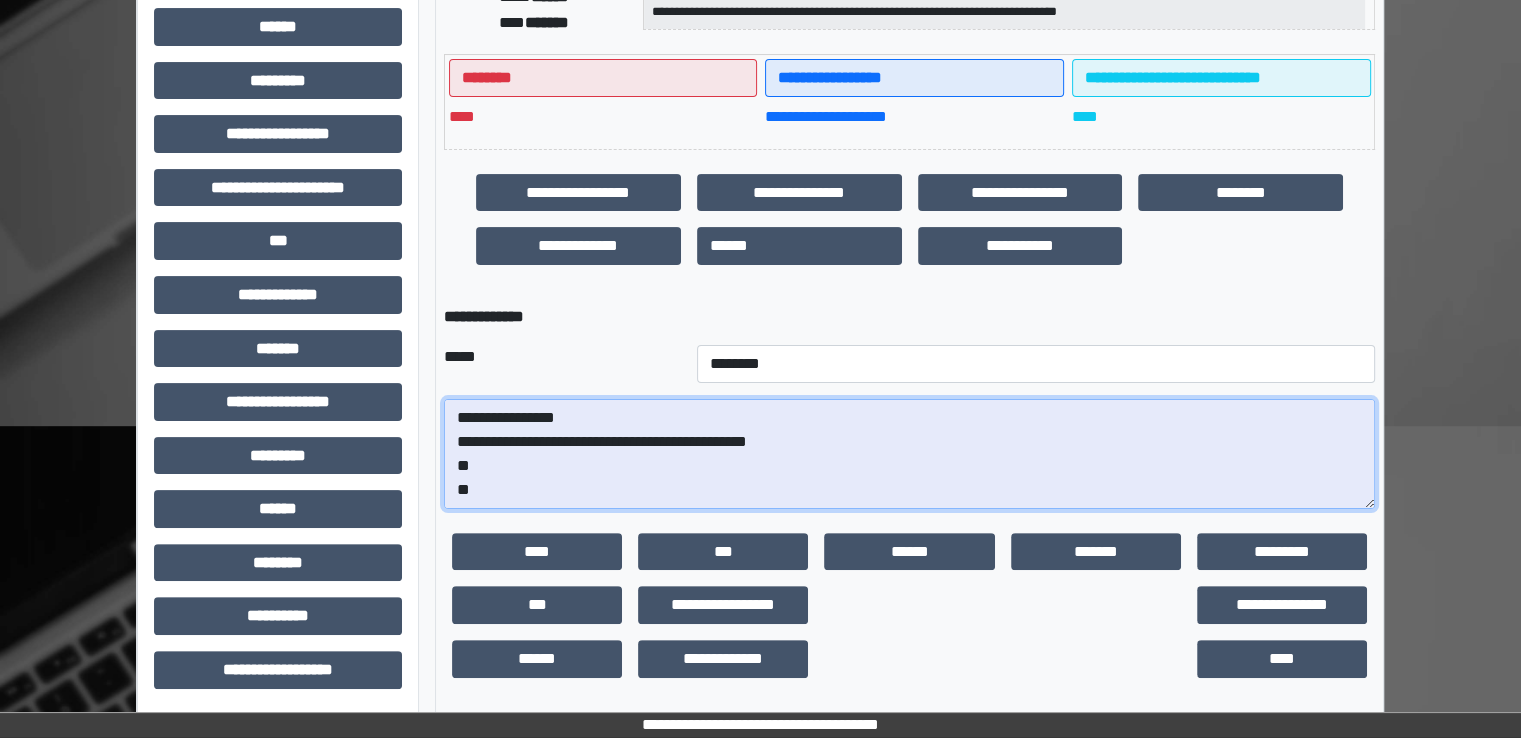click on "**********" at bounding box center [909, 454] 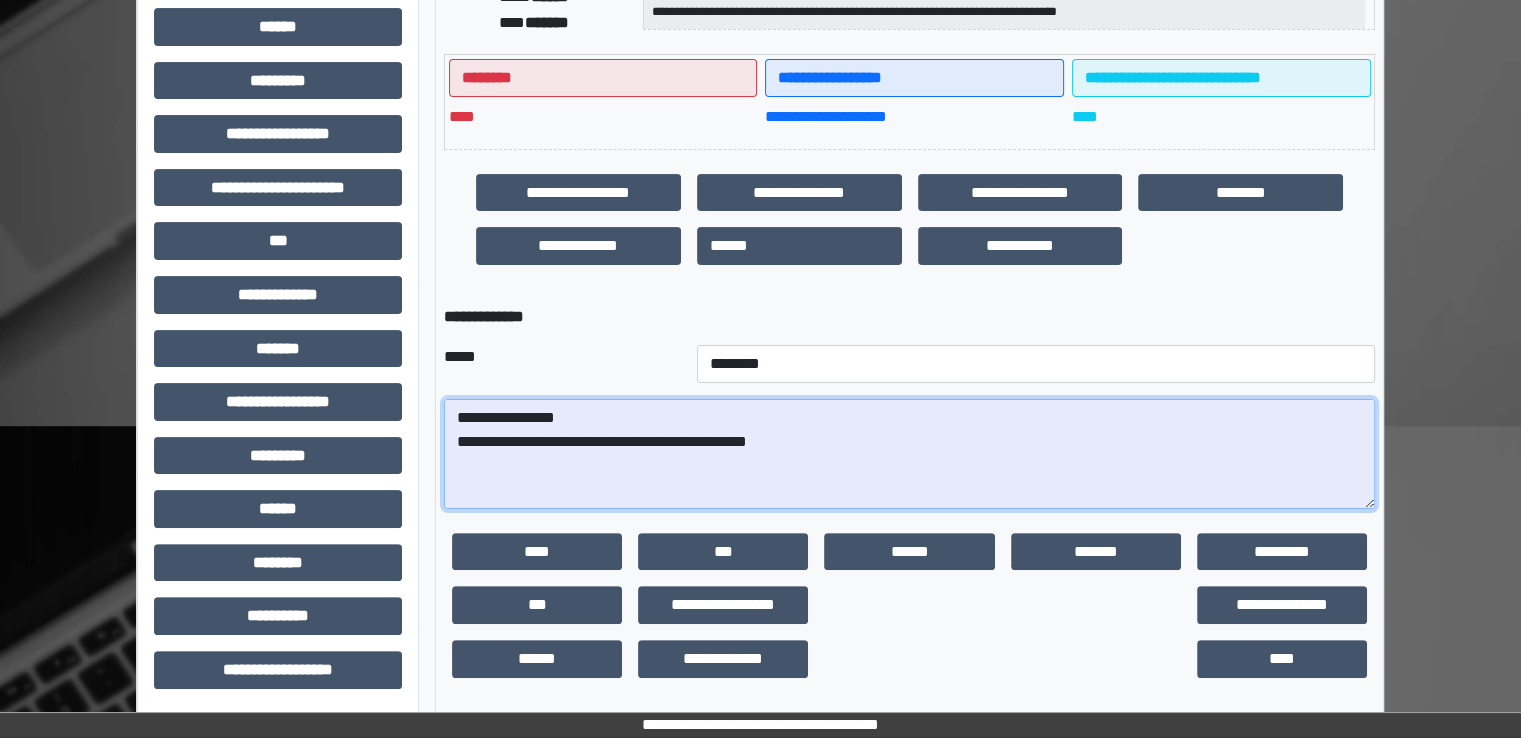 paste on "**********" 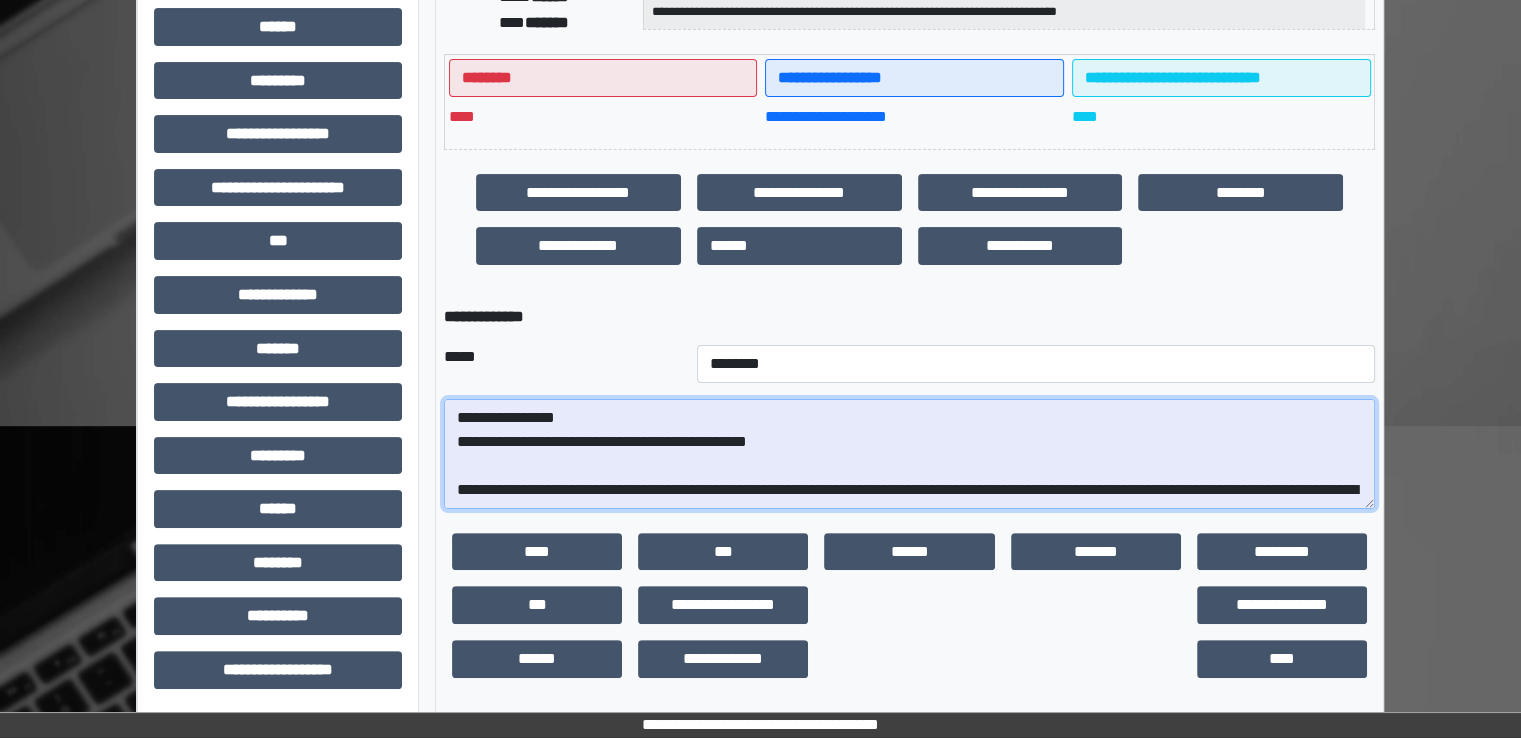 scroll, scrollTop: 400, scrollLeft: 0, axis: vertical 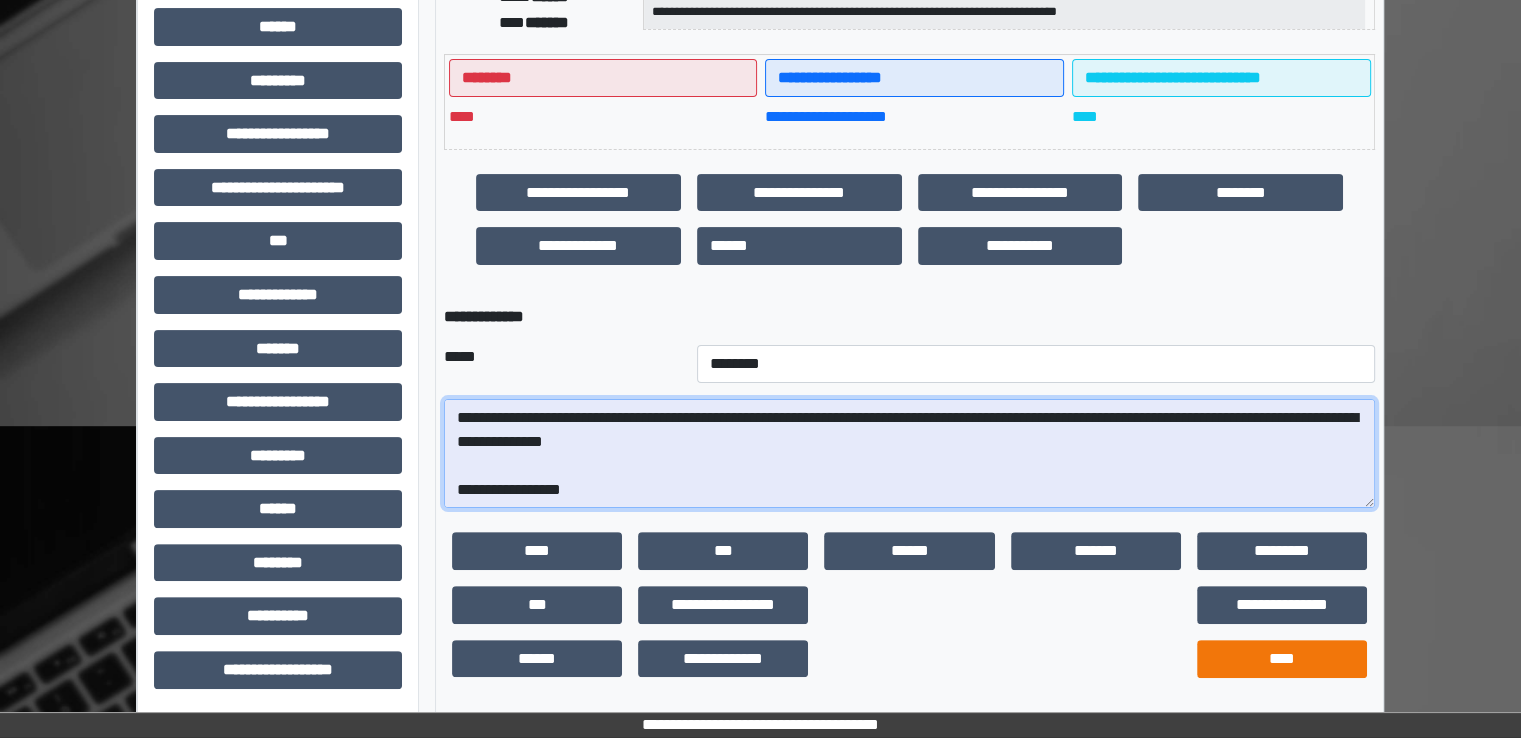 type on "**********" 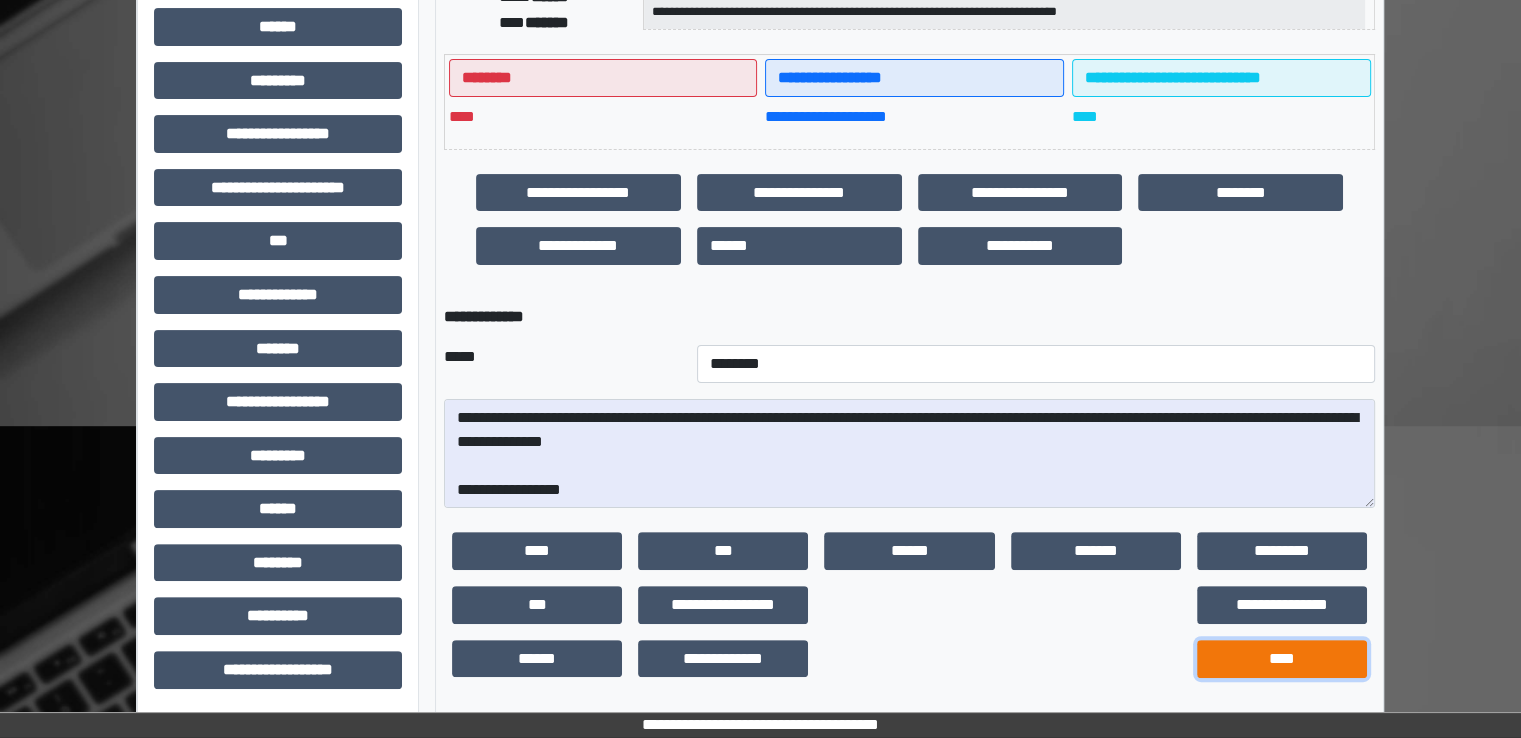 click on "****" at bounding box center [1282, 659] 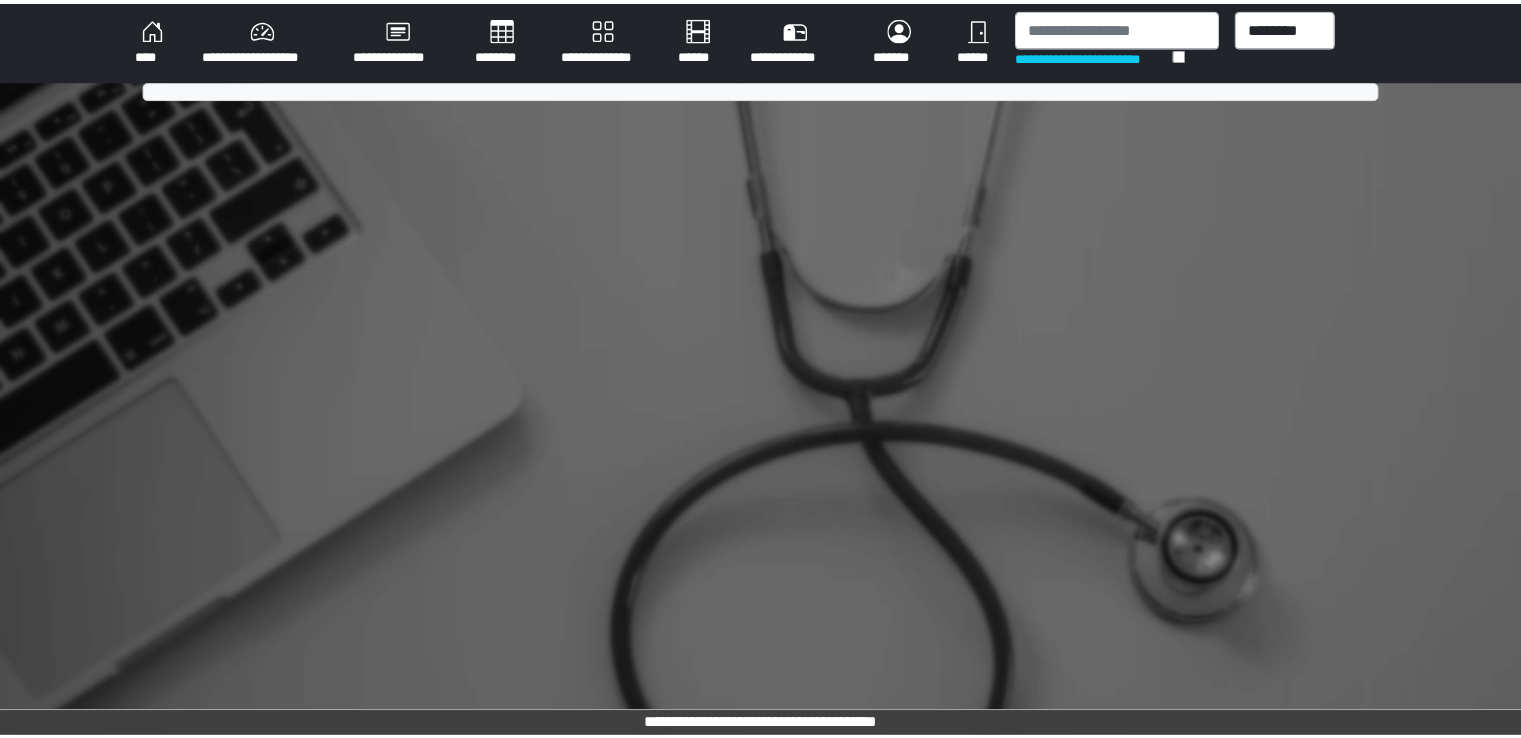 scroll, scrollTop: 0, scrollLeft: 0, axis: both 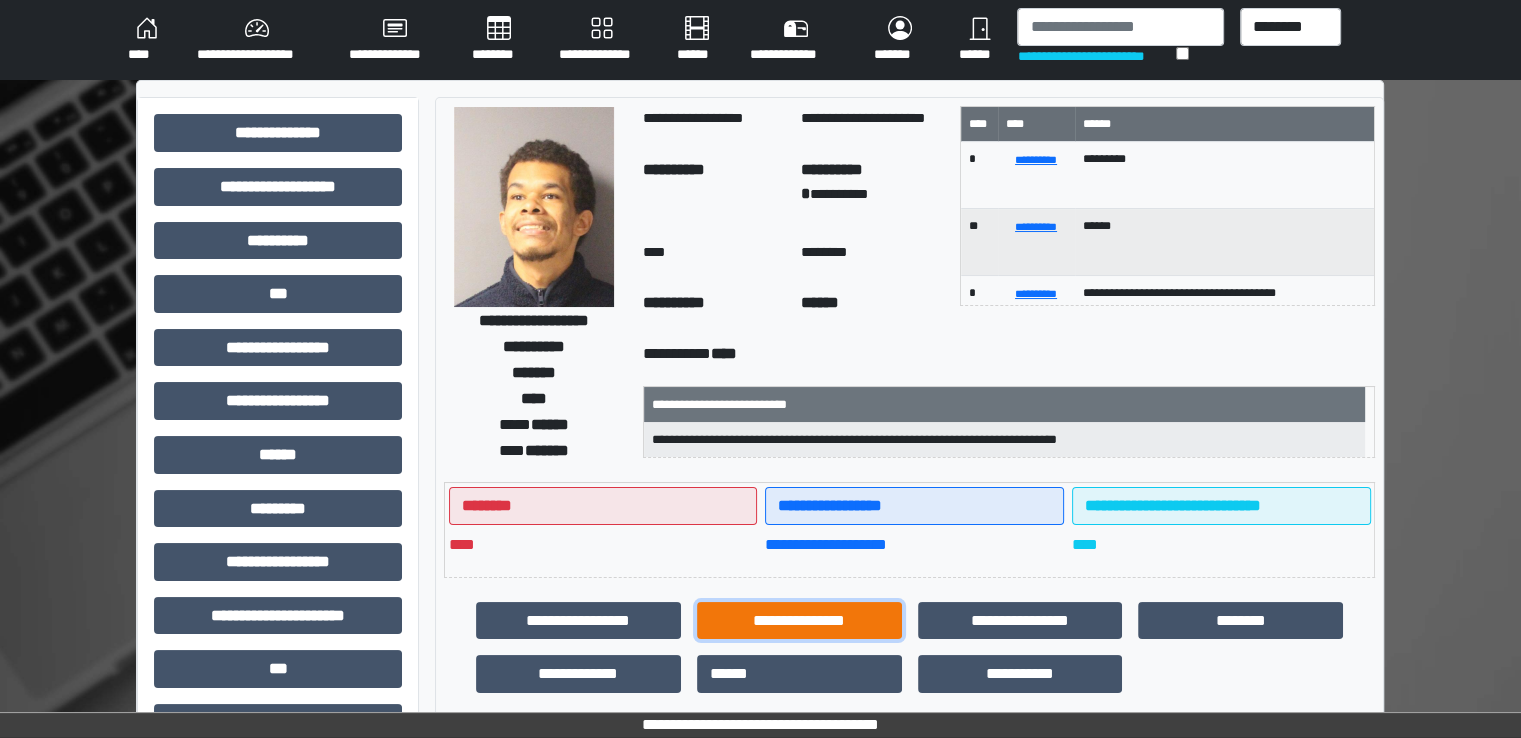 click on "**********" at bounding box center [799, 621] 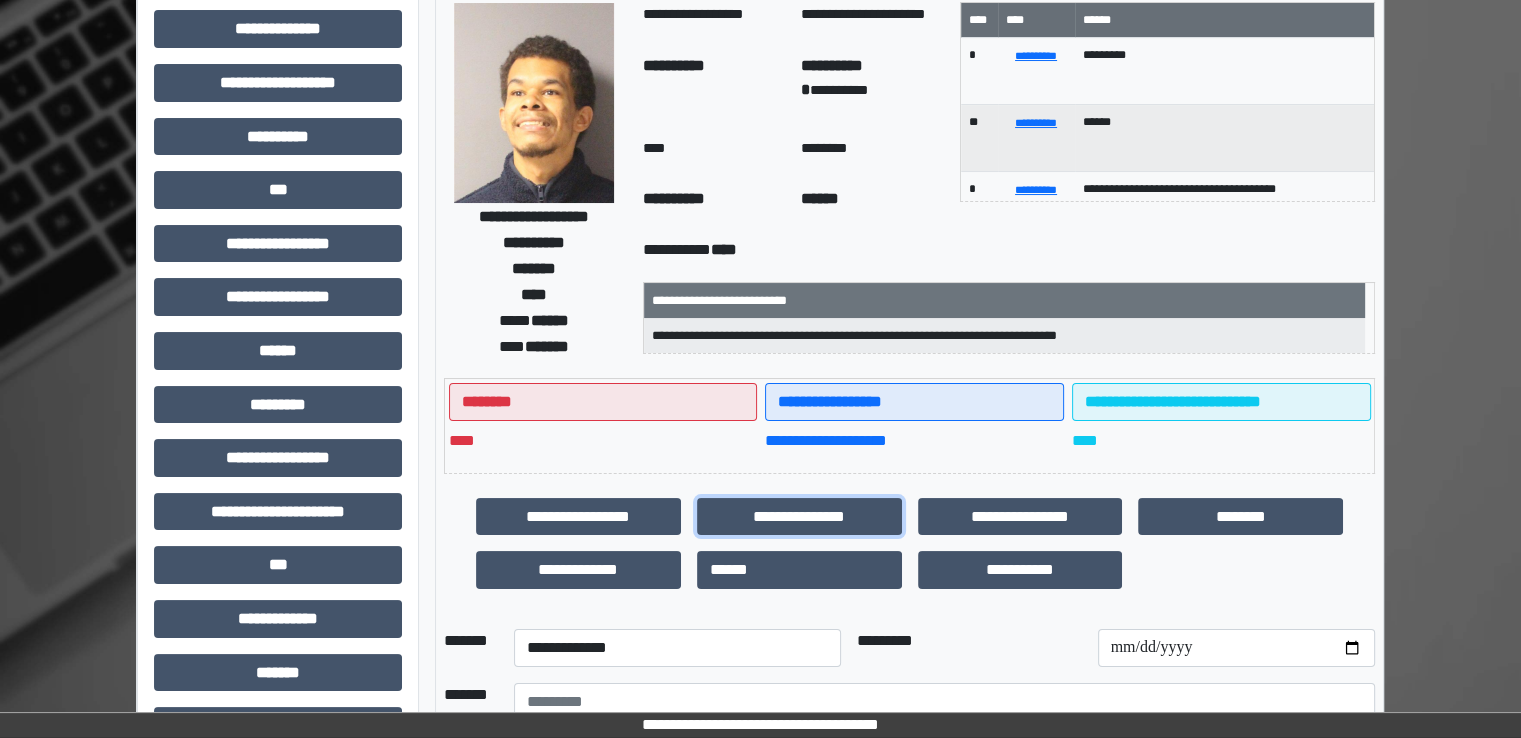 scroll, scrollTop: 400, scrollLeft: 0, axis: vertical 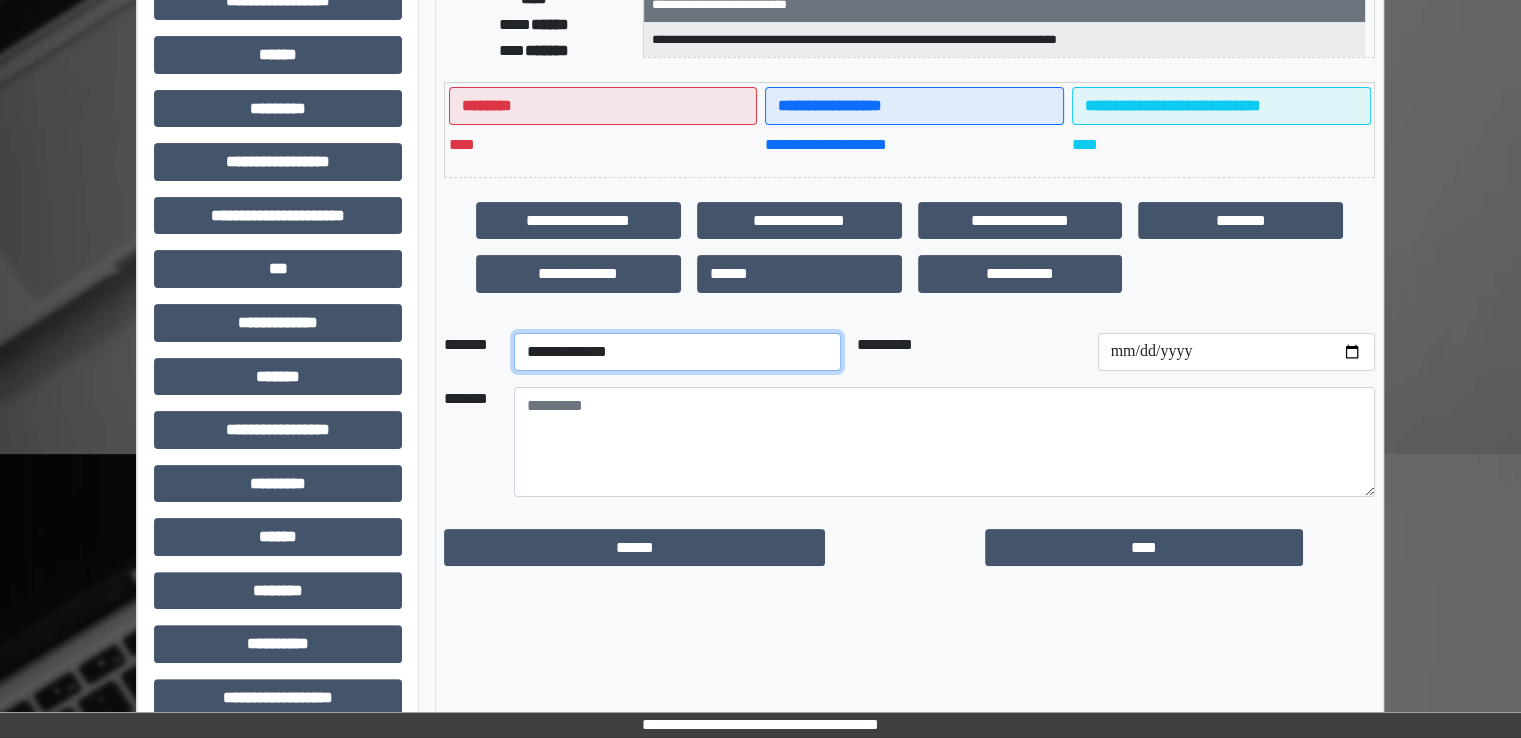 click on "**********" at bounding box center [677, 352] 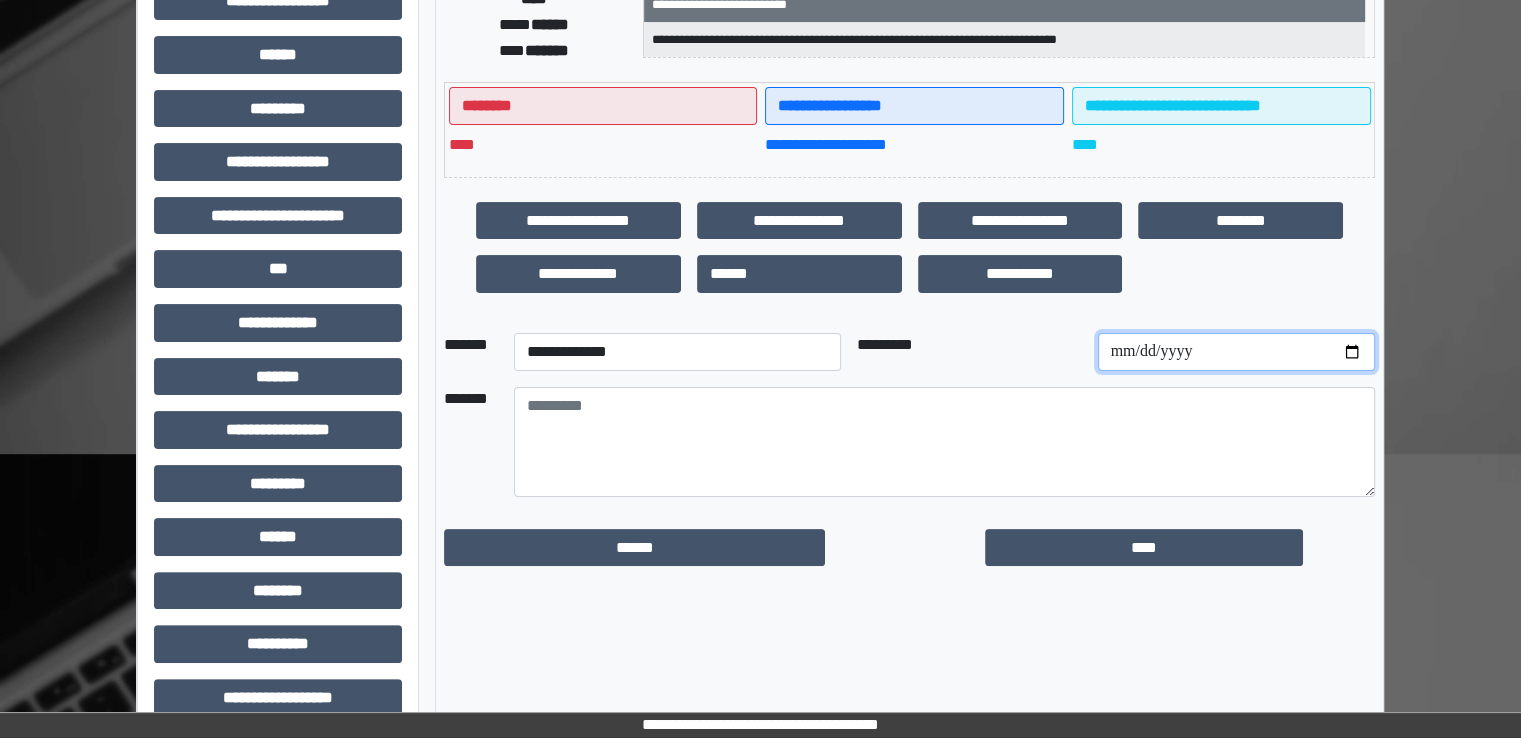 click at bounding box center [1236, 352] 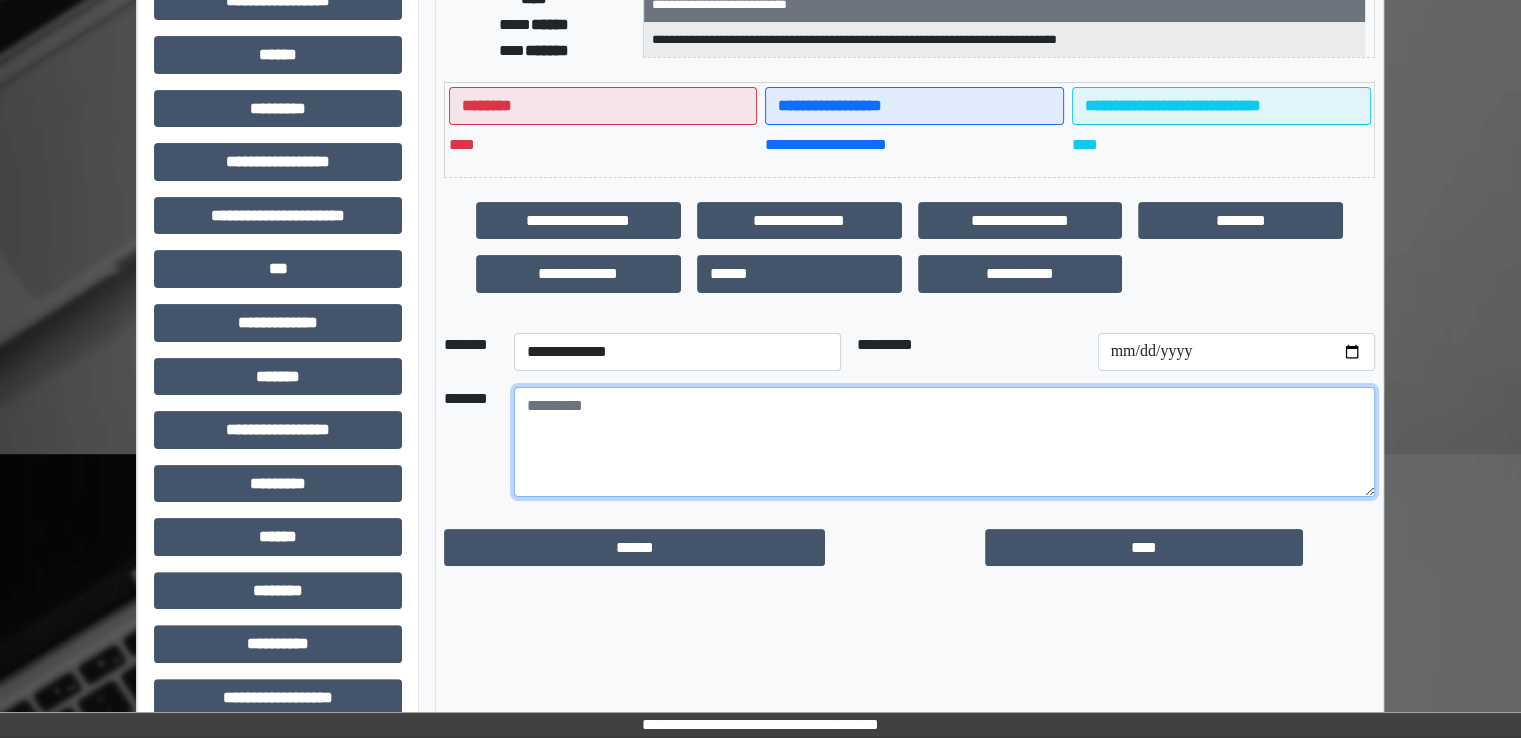 click at bounding box center [944, 442] 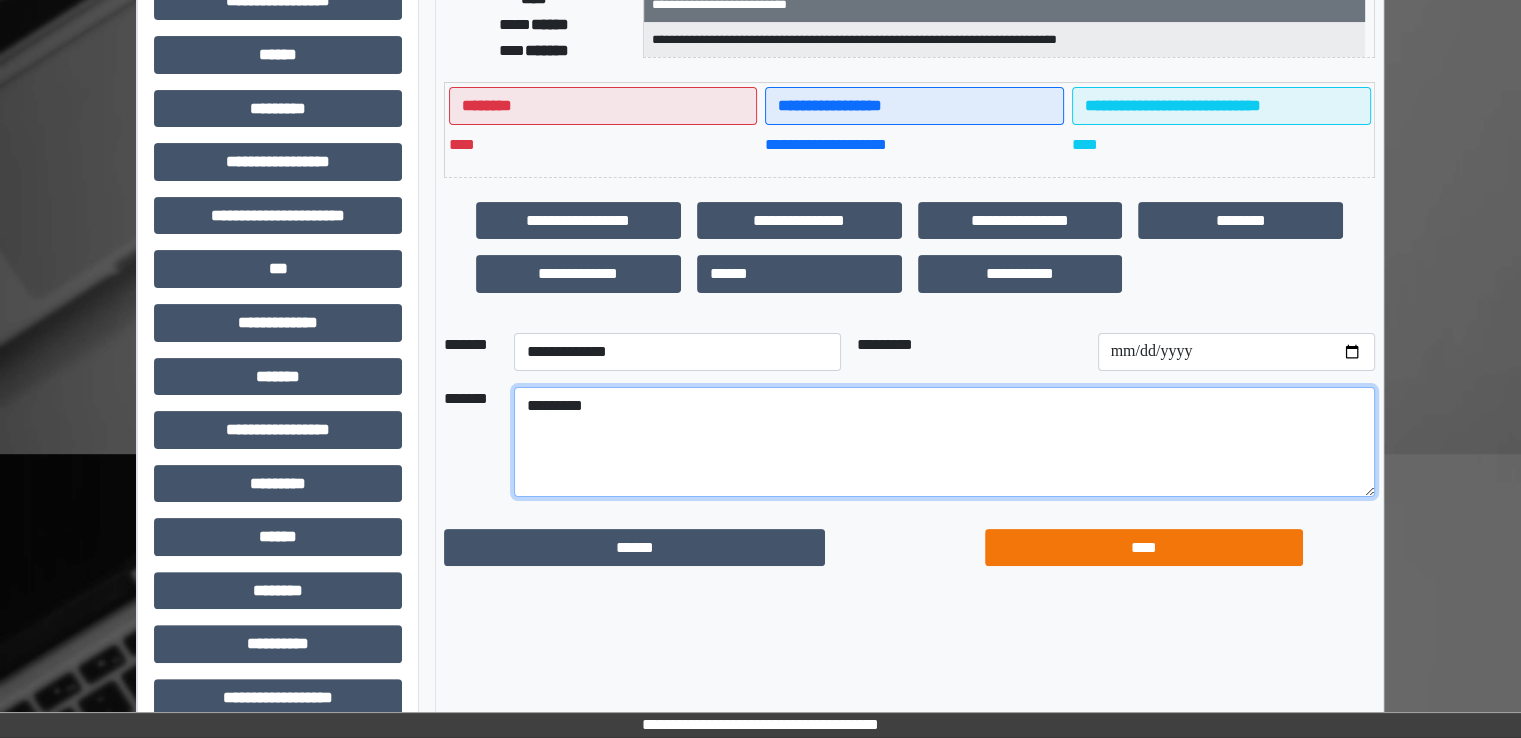 type on "*********" 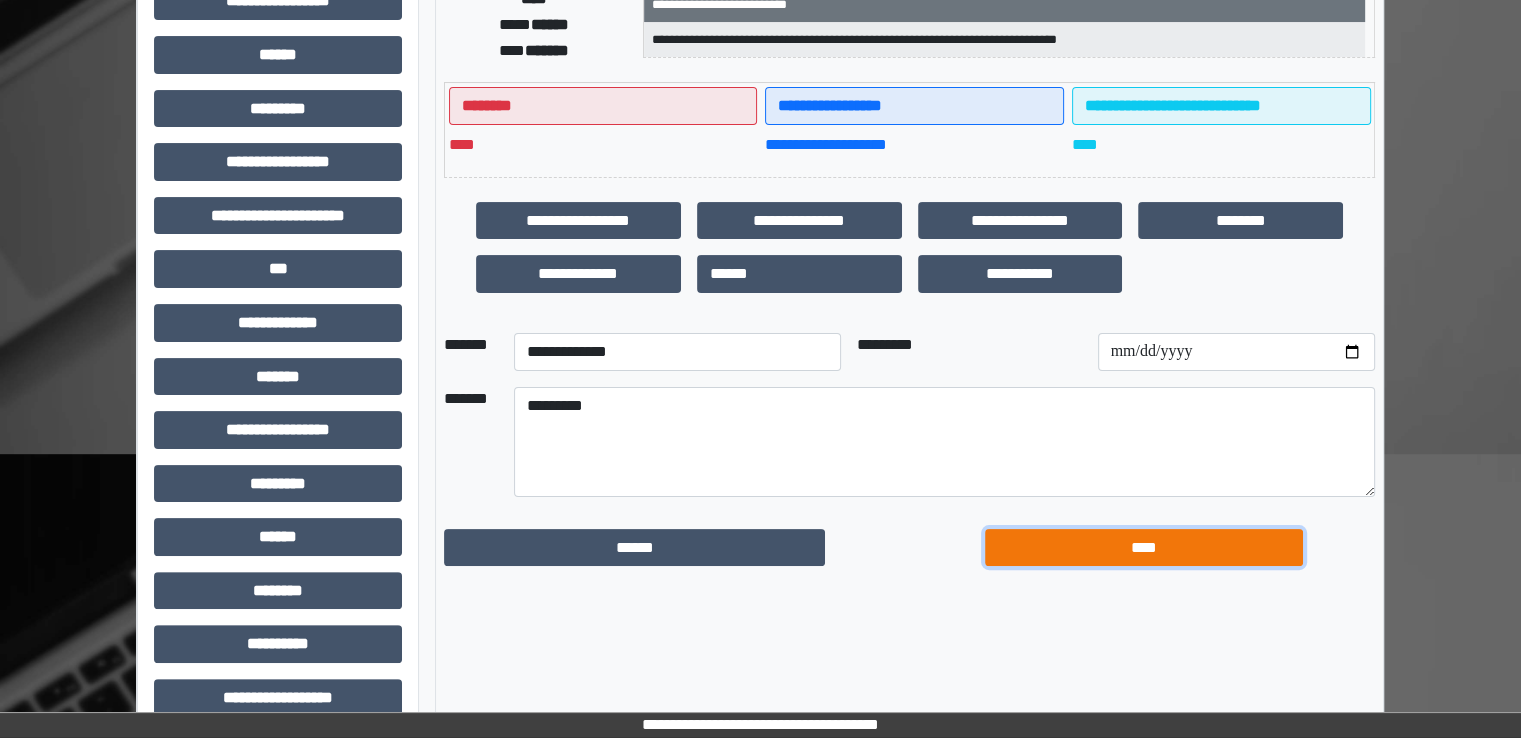 click on "****" at bounding box center (1144, 548) 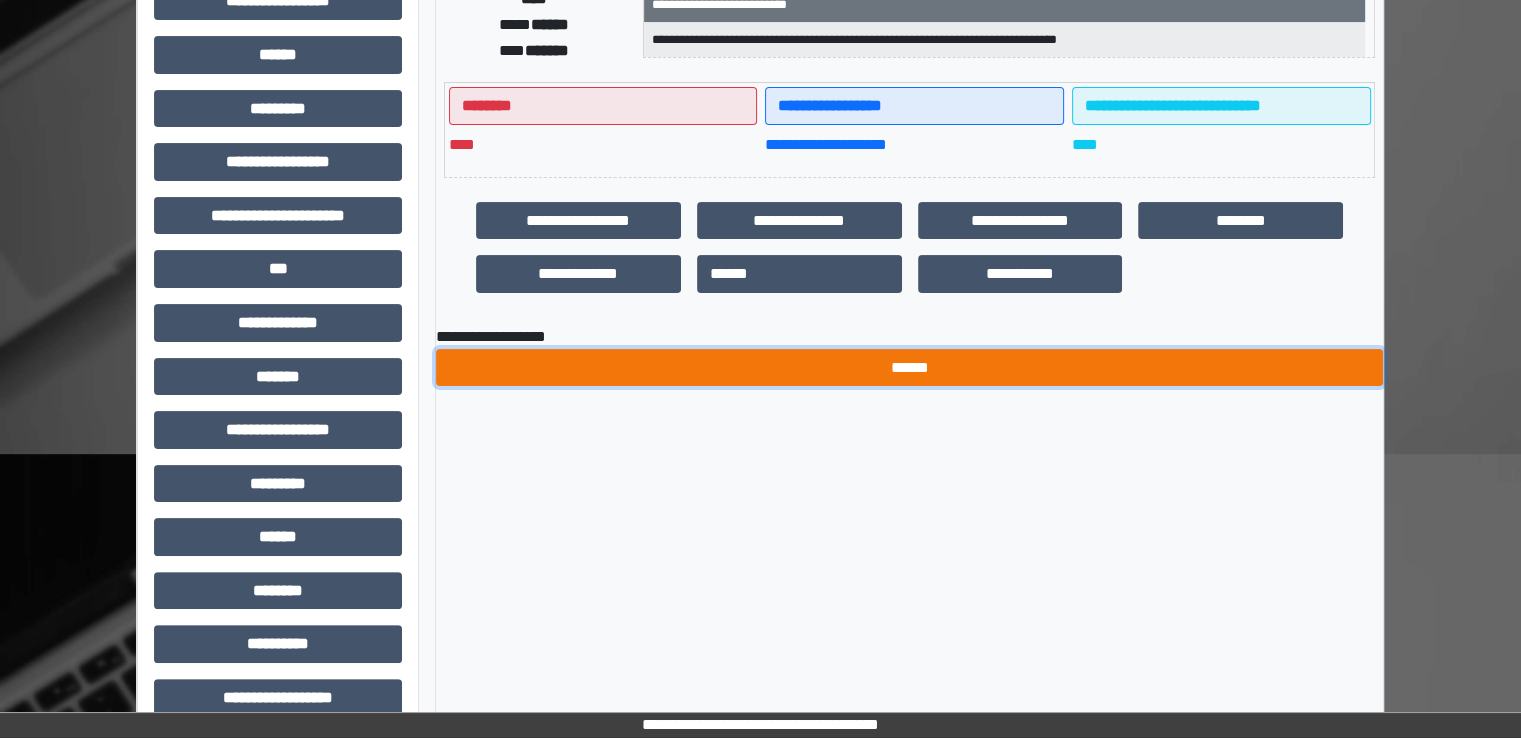 click on "******" at bounding box center (909, 368) 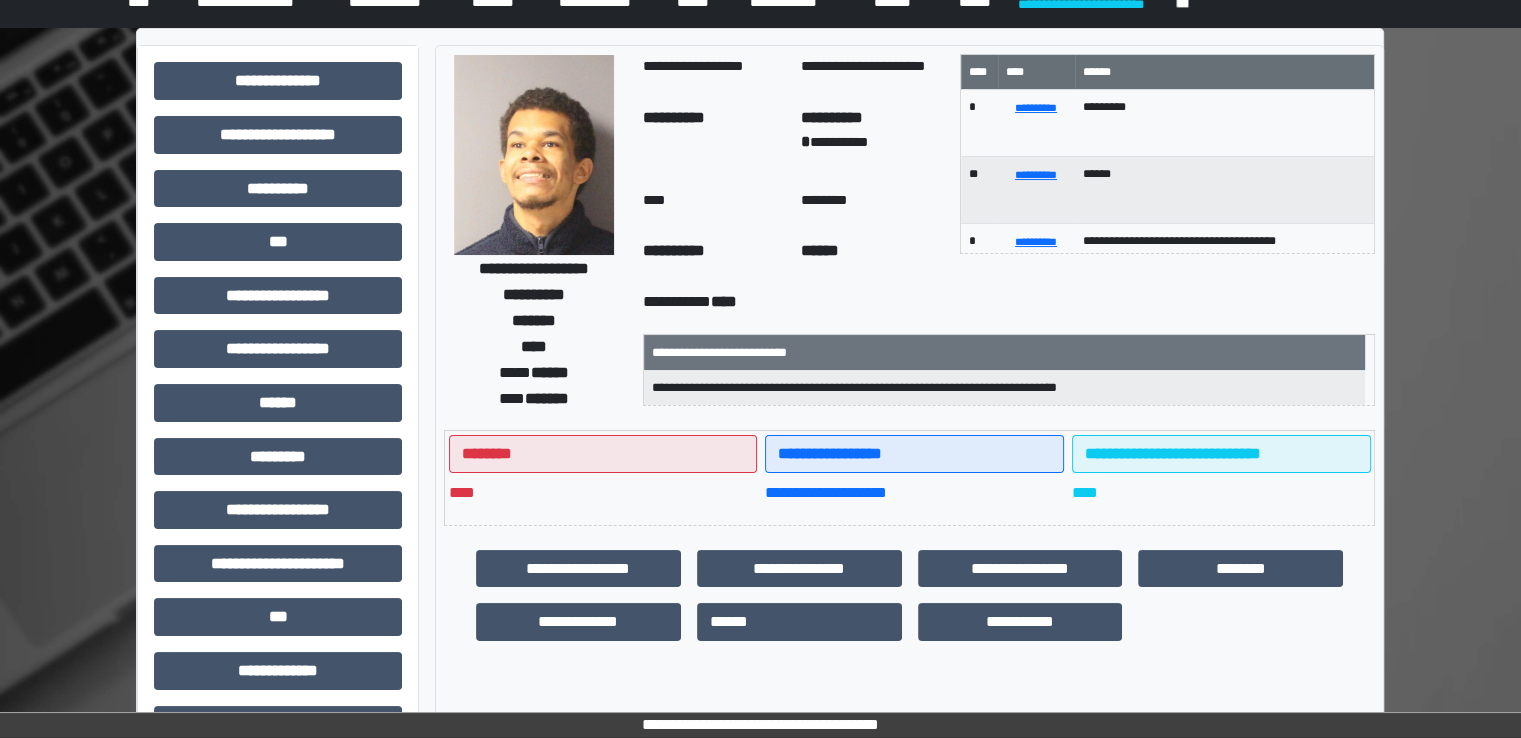 scroll, scrollTop: 0, scrollLeft: 0, axis: both 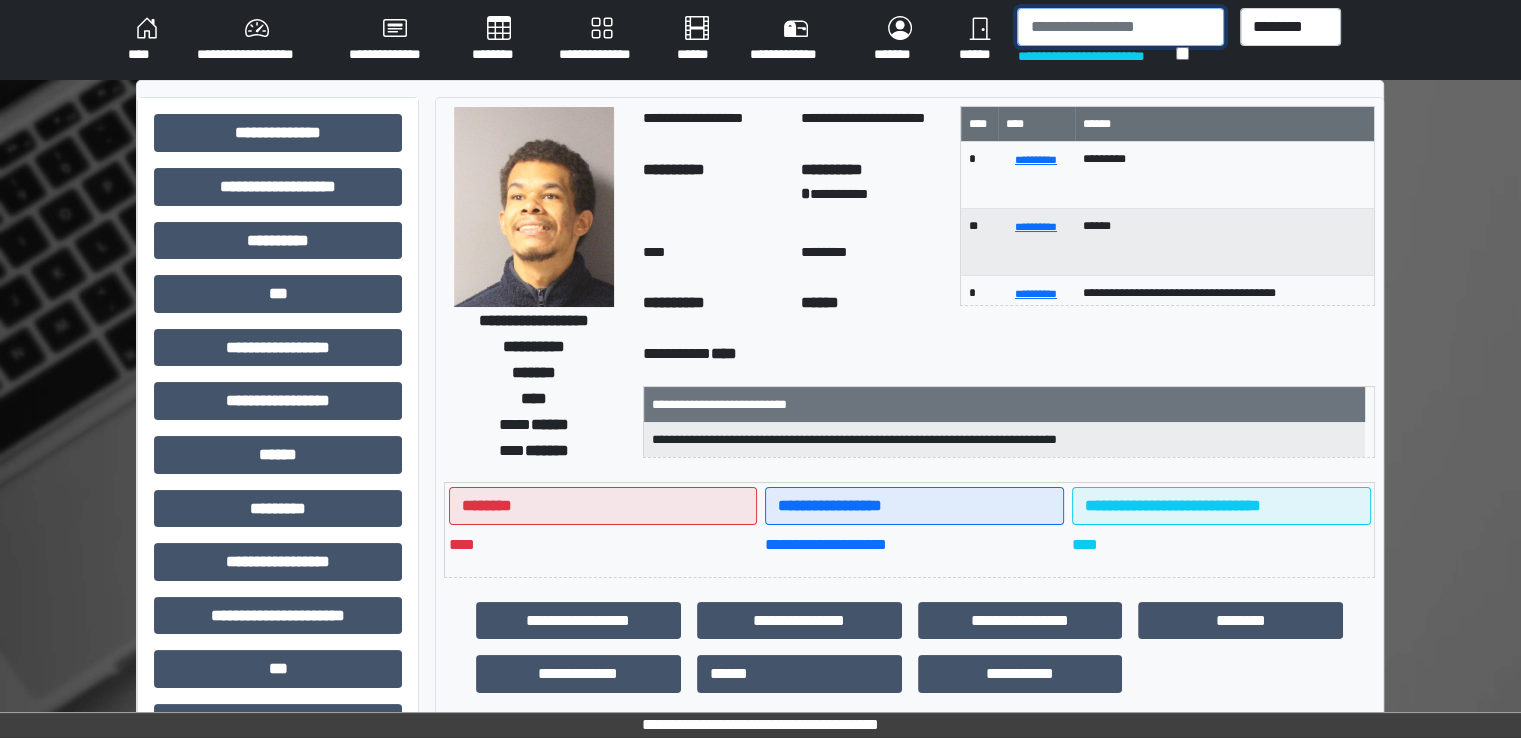 click at bounding box center [1120, 27] 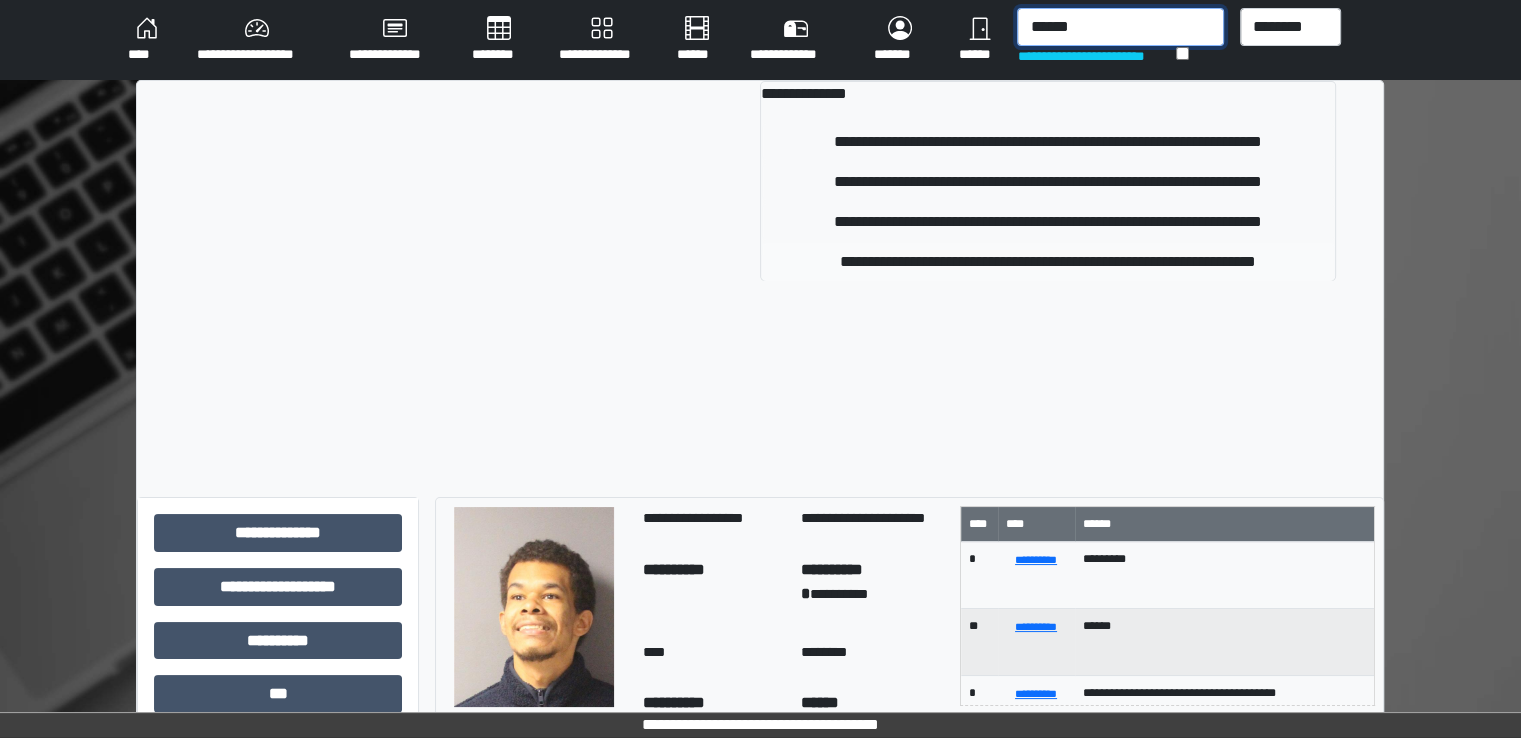 type on "******" 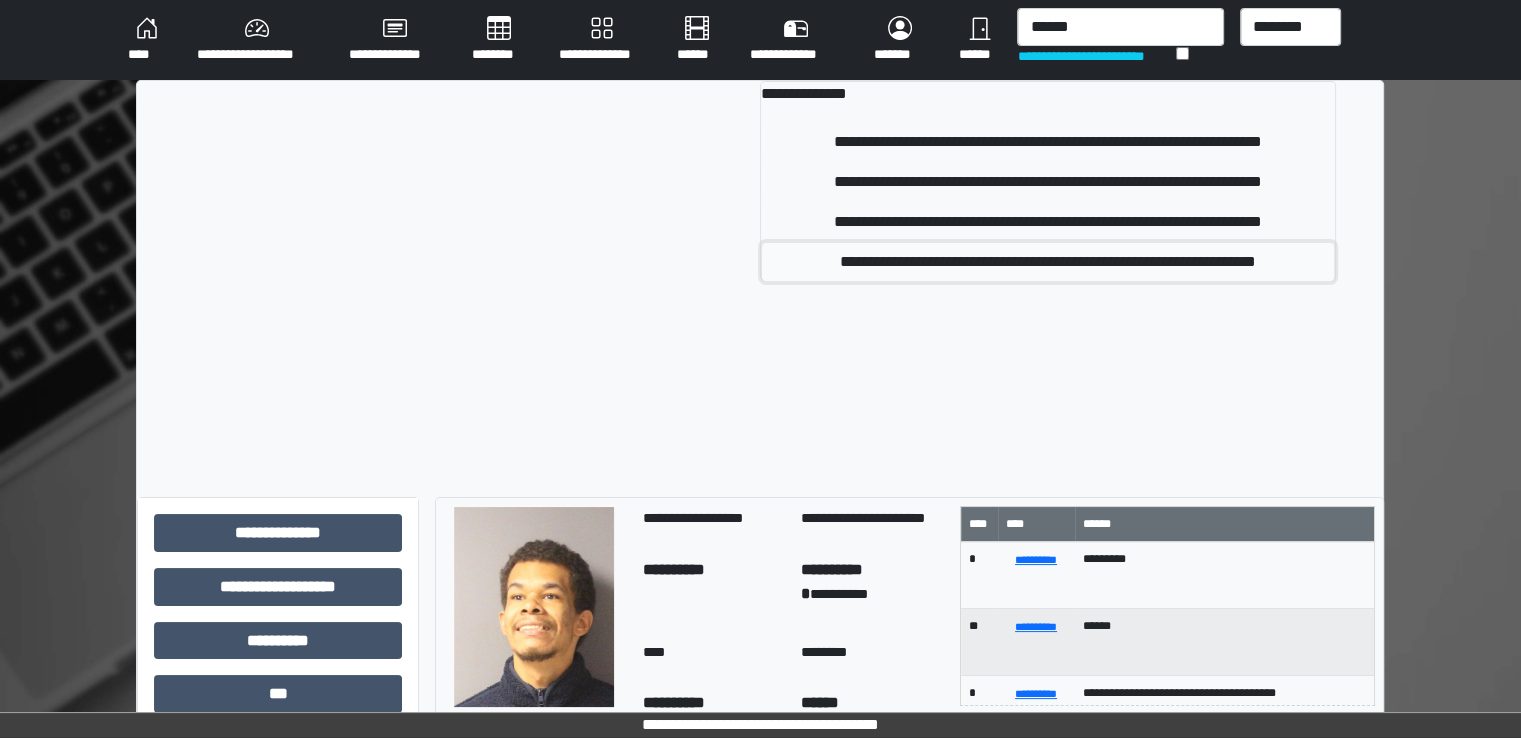 click on "**********" at bounding box center [1048, 262] 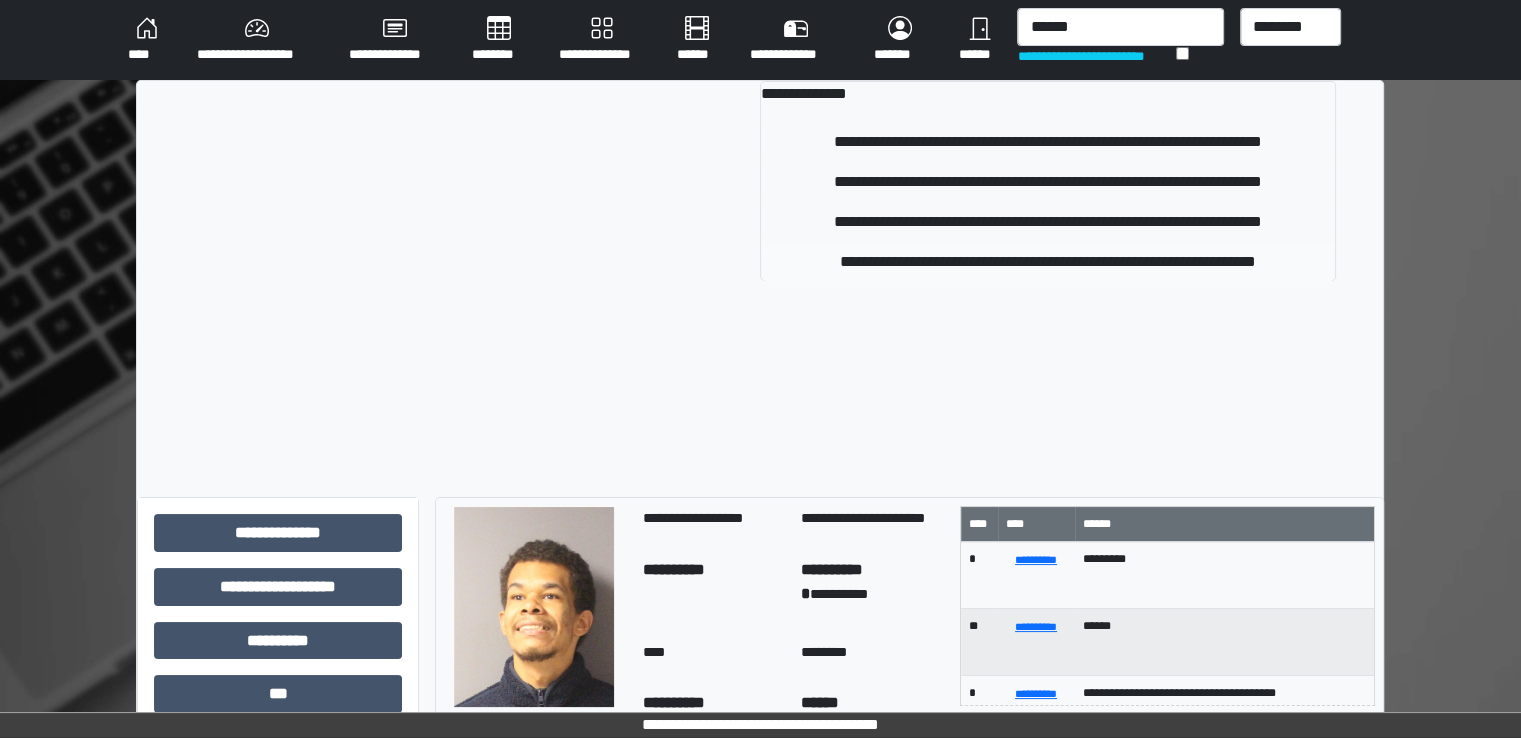 type 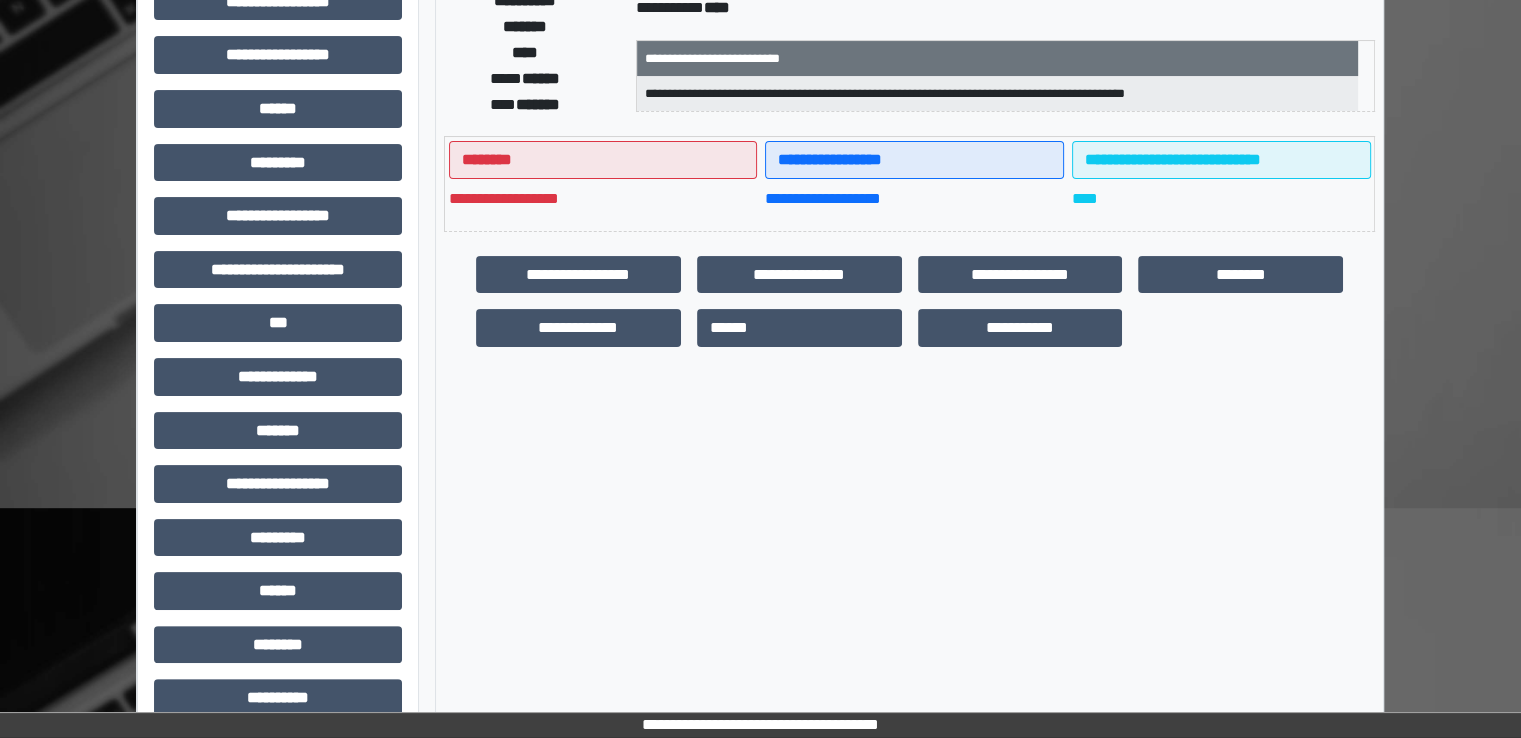 scroll, scrollTop: 428, scrollLeft: 0, axis: vertical 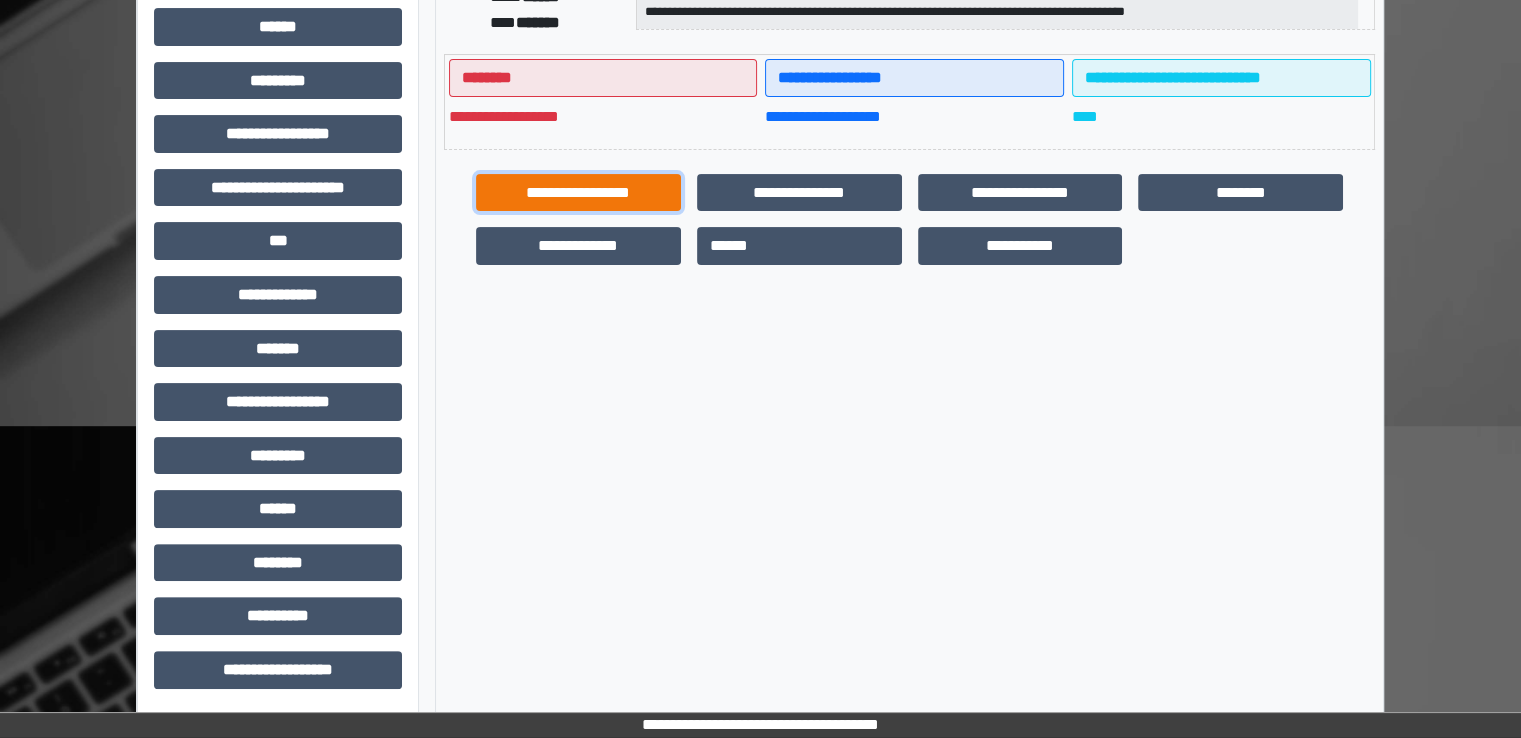 click on "**********" at bounding box center (578, 193) 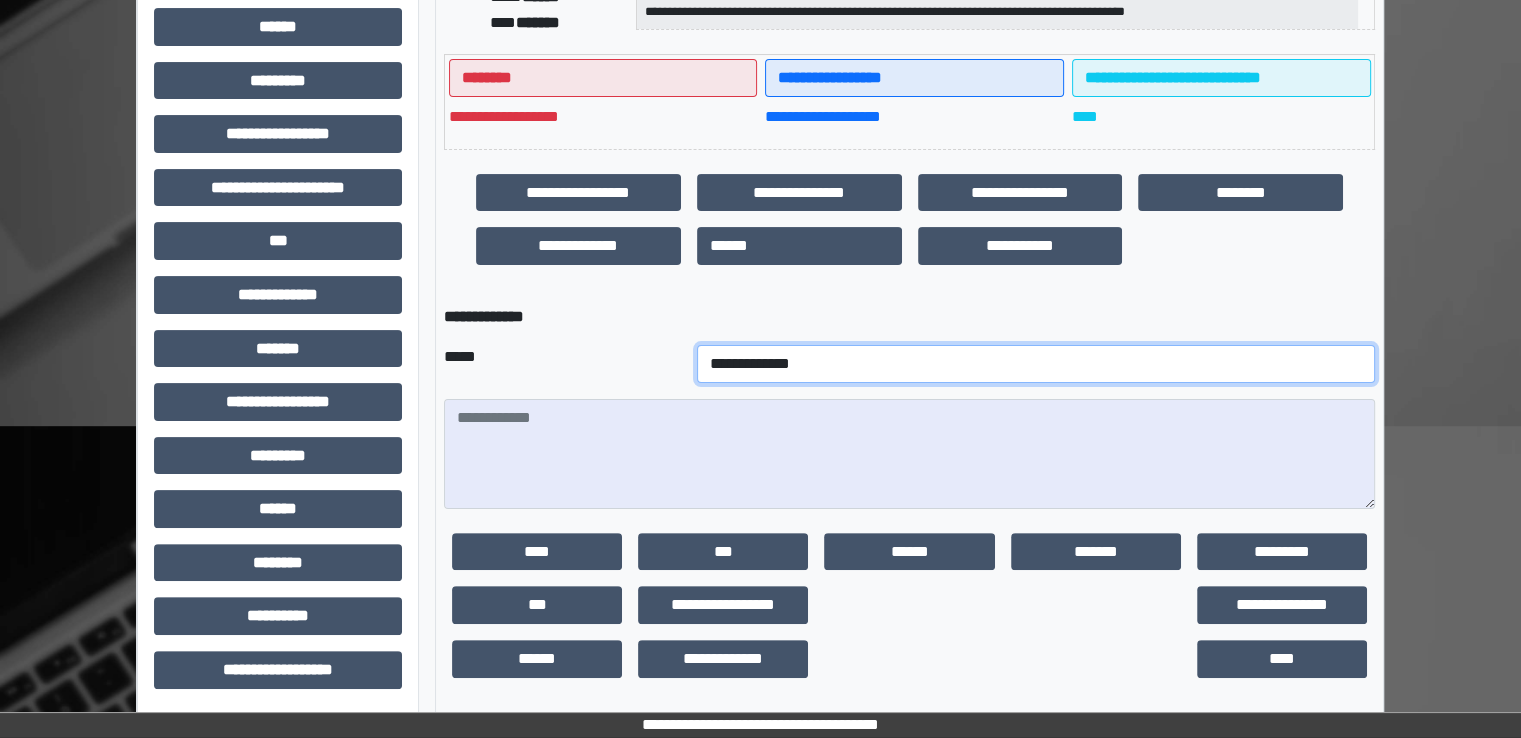 click on "**********" at bounding box center (1036, 364) 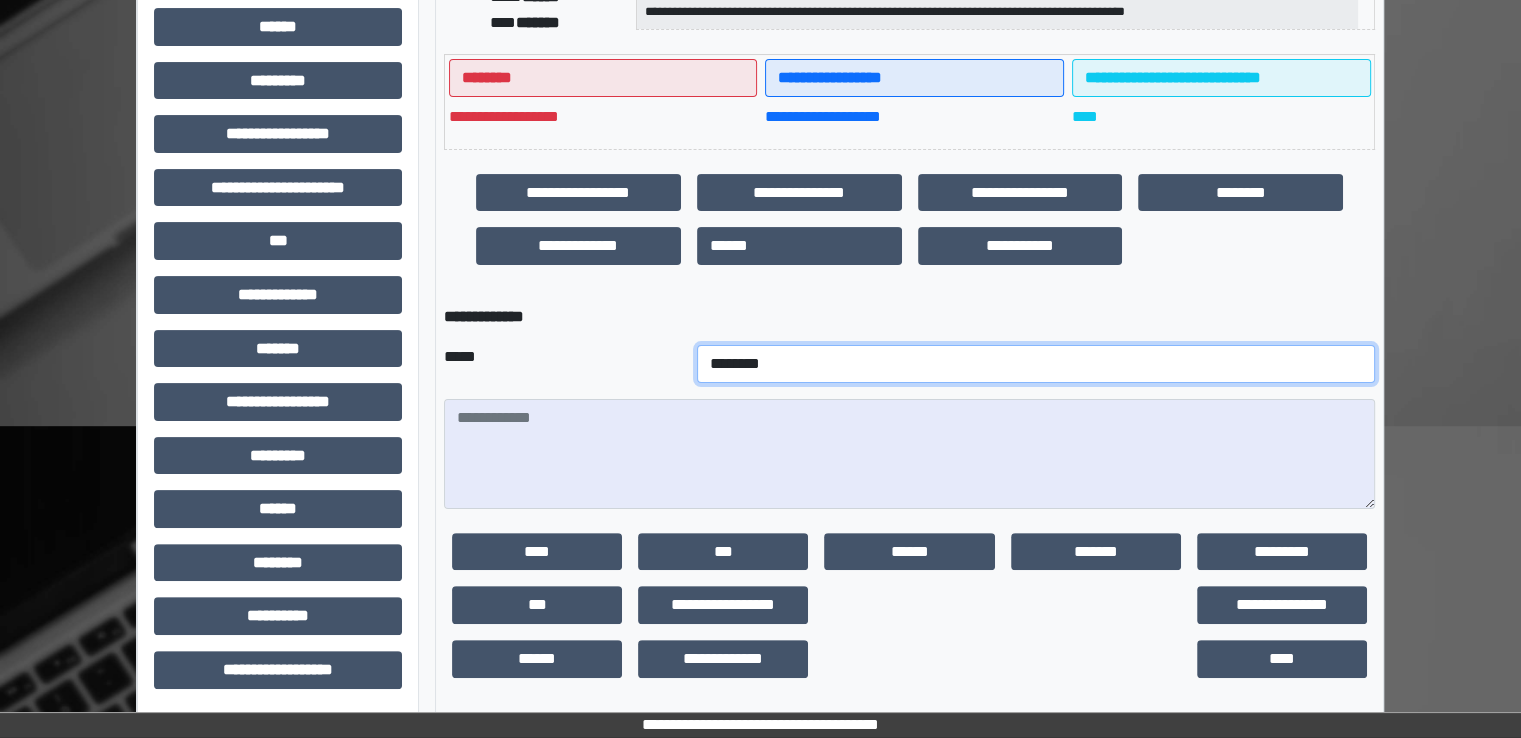 click on "**********" at bounding box center (1036, 364) 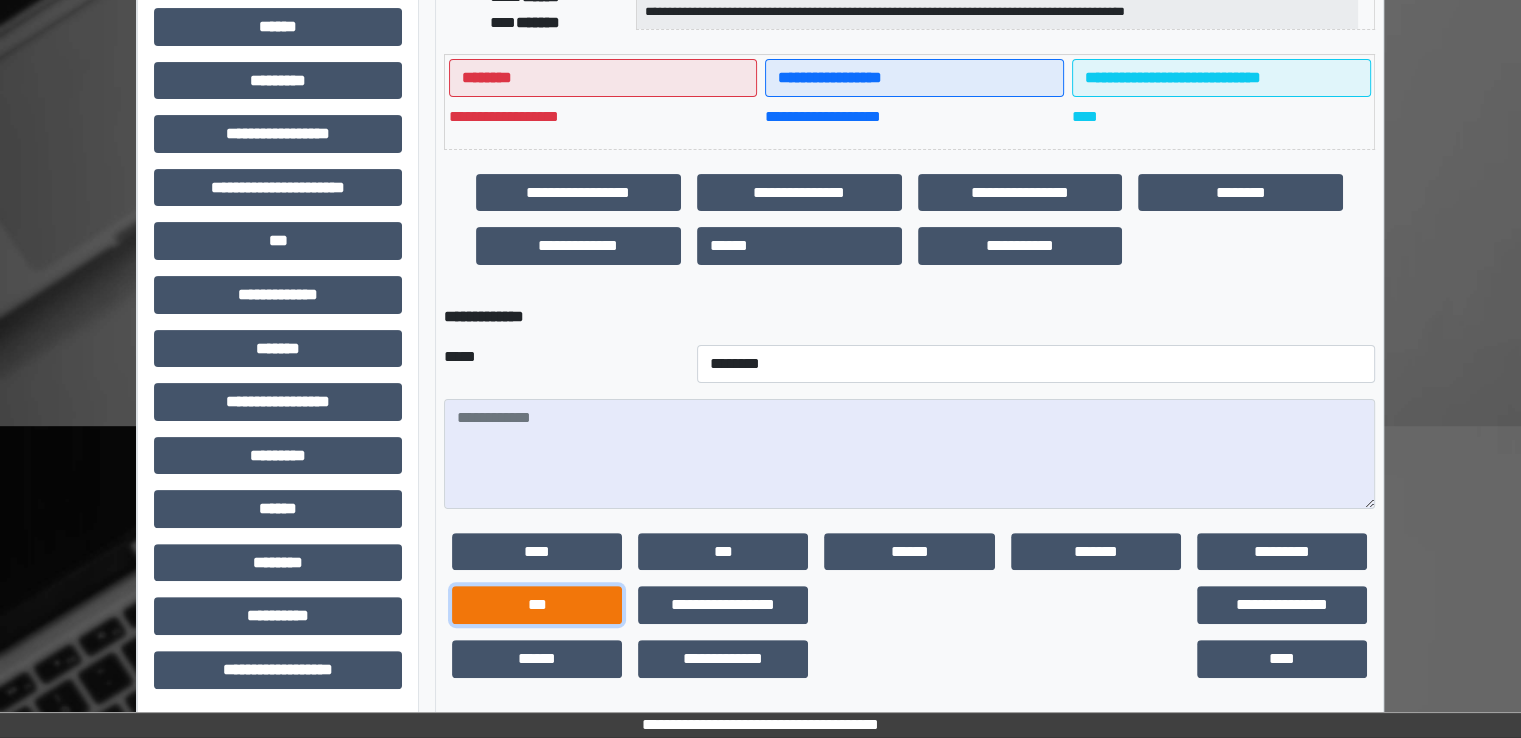click on "***" at bounding box center [537, 605] 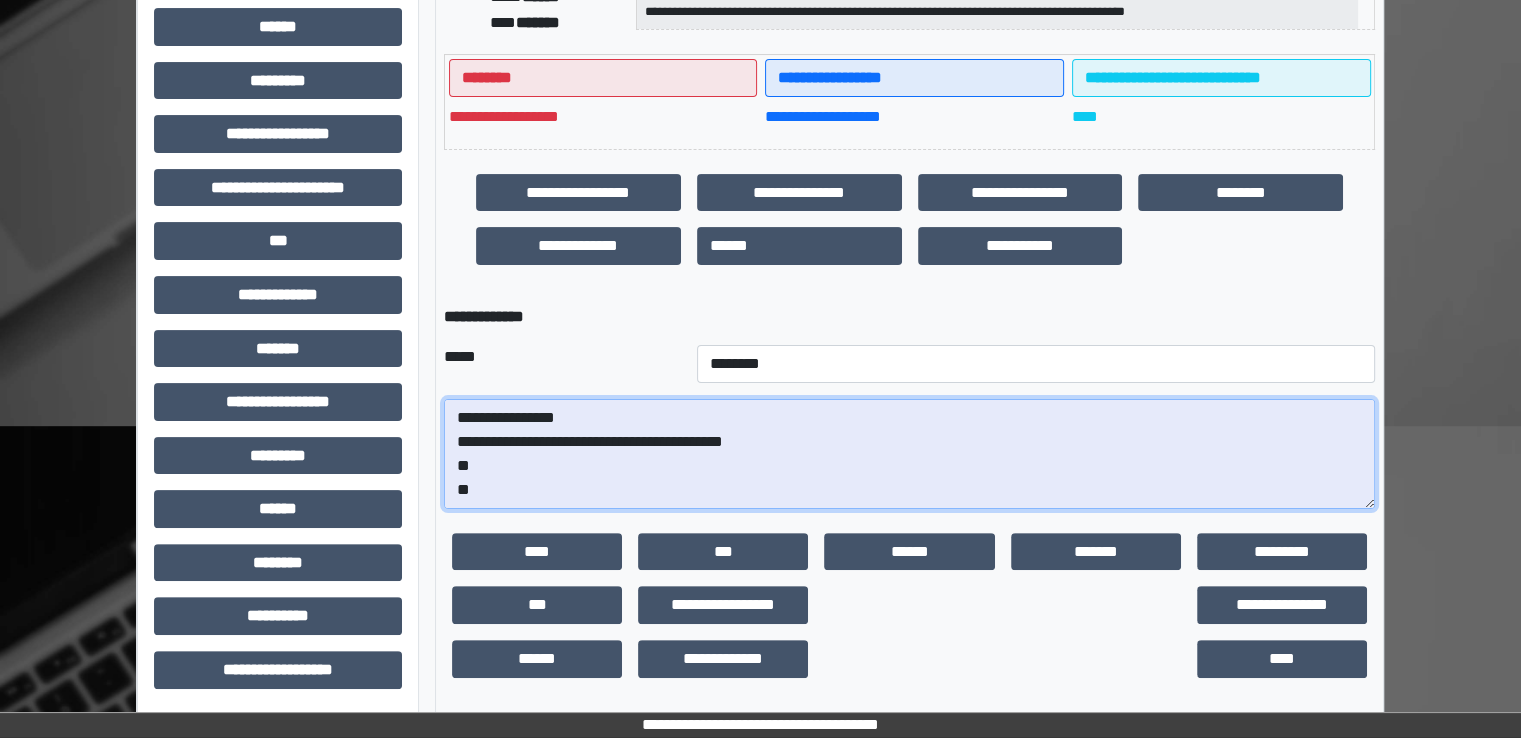 click on "**********" at bounding box center [909, 454] 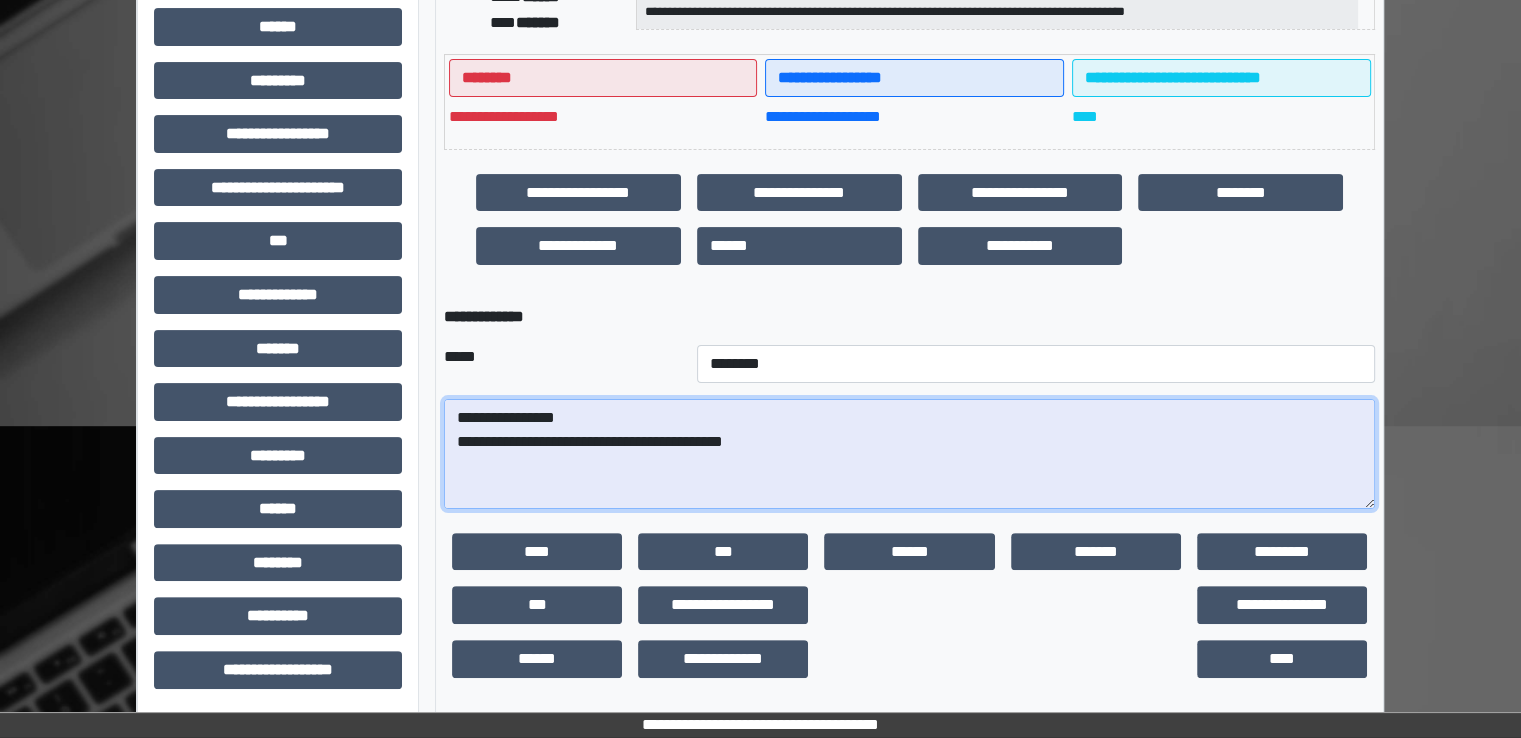 paste on "**********" 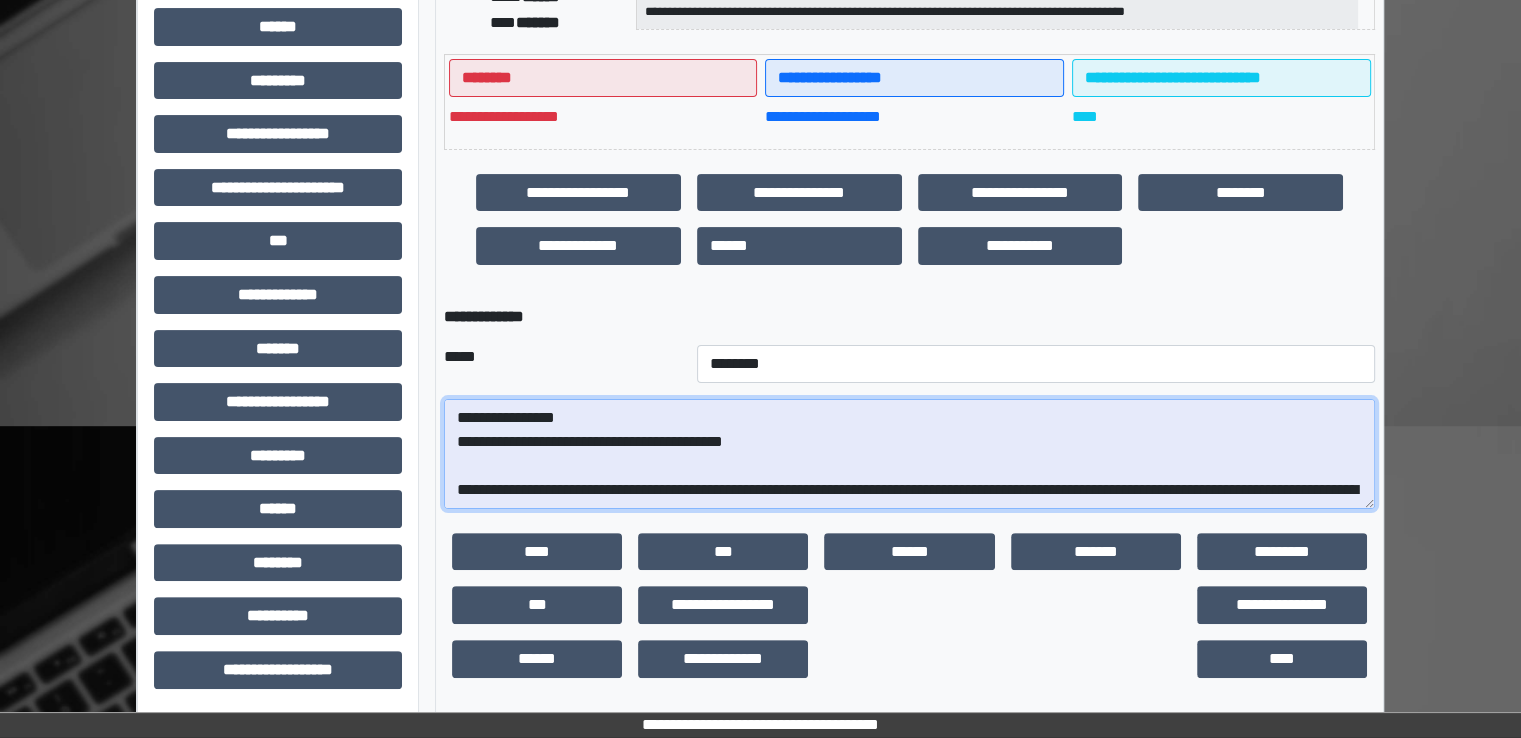 scroll, scrollTop: 40, scrollLeft: 0, axis: vertical 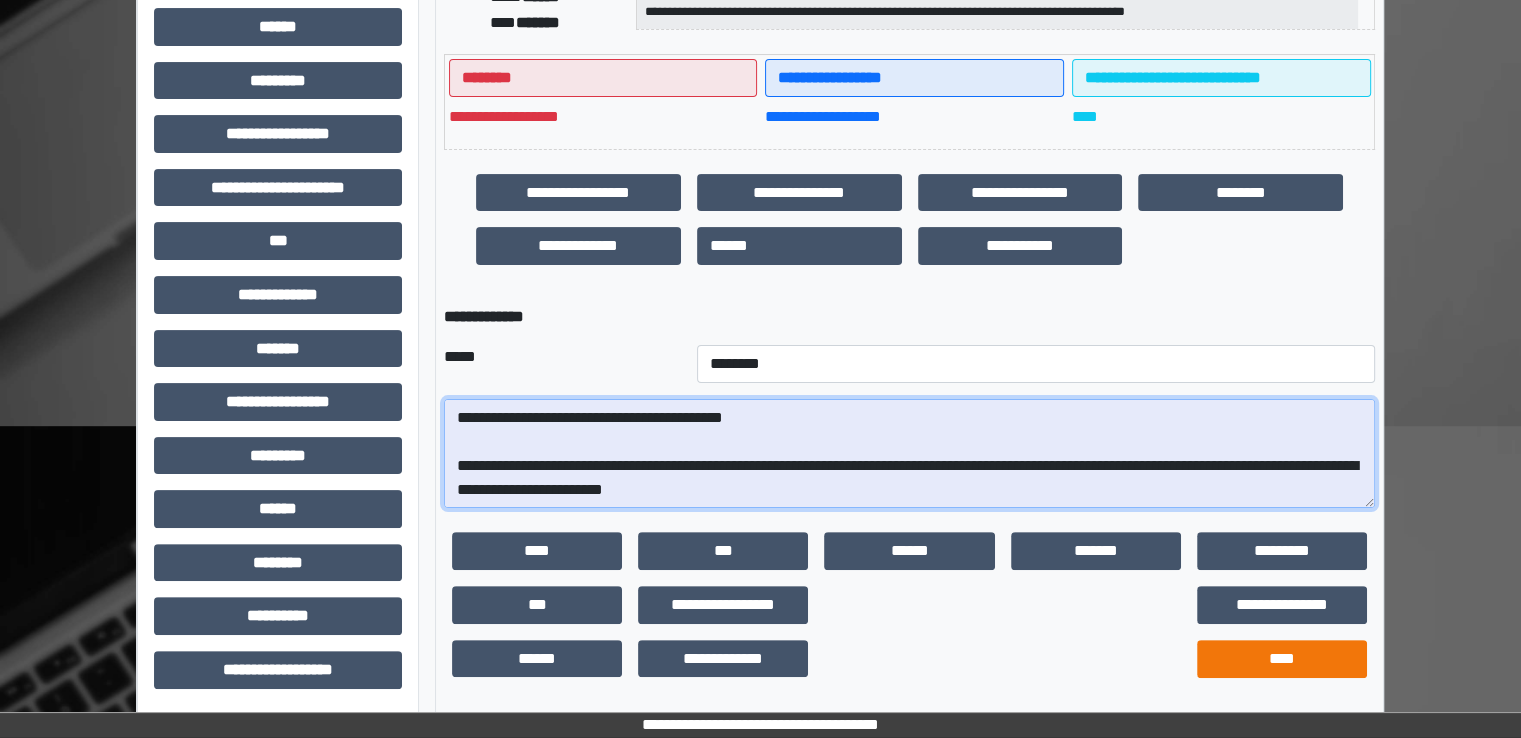 type on "**********" 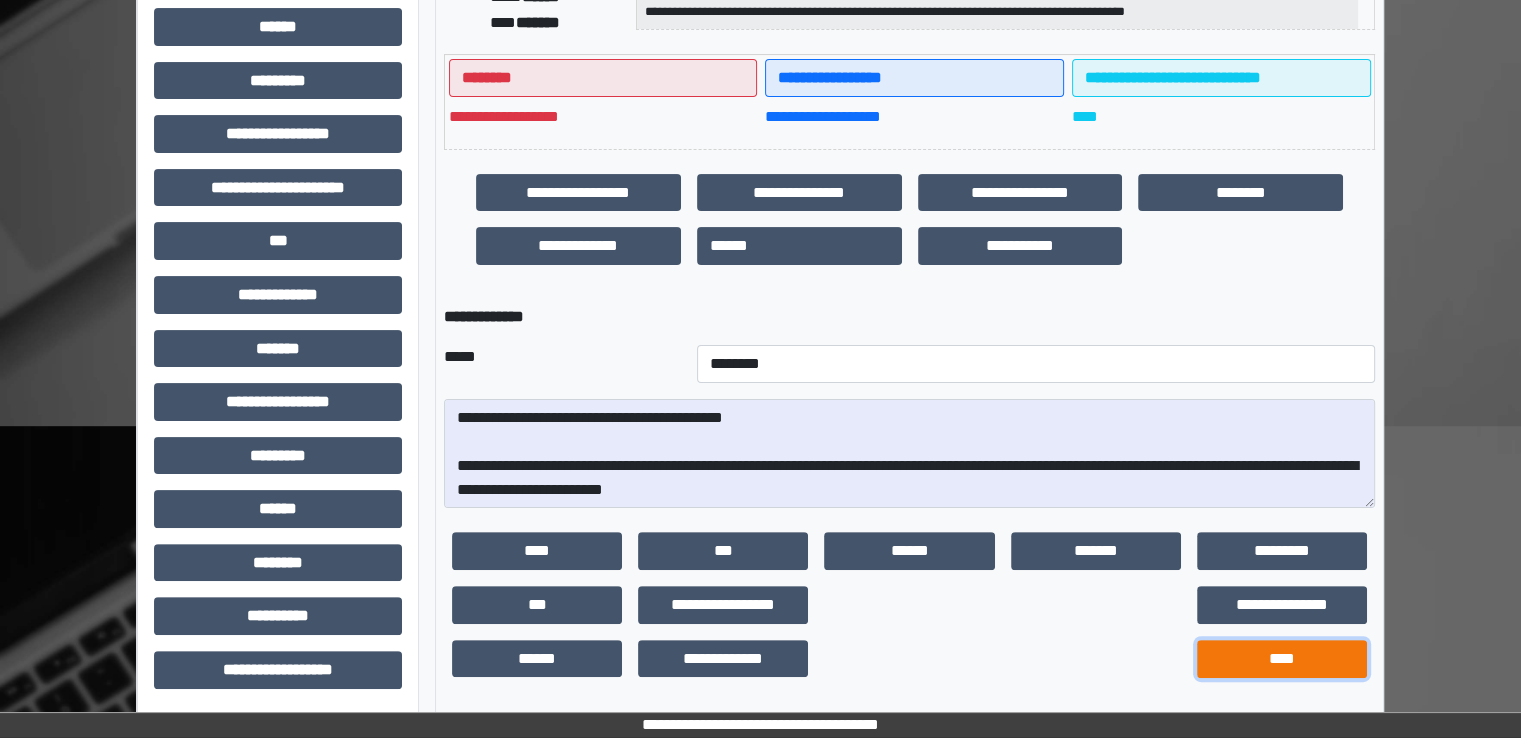 click on "****" at bounding box center [1282, 659] 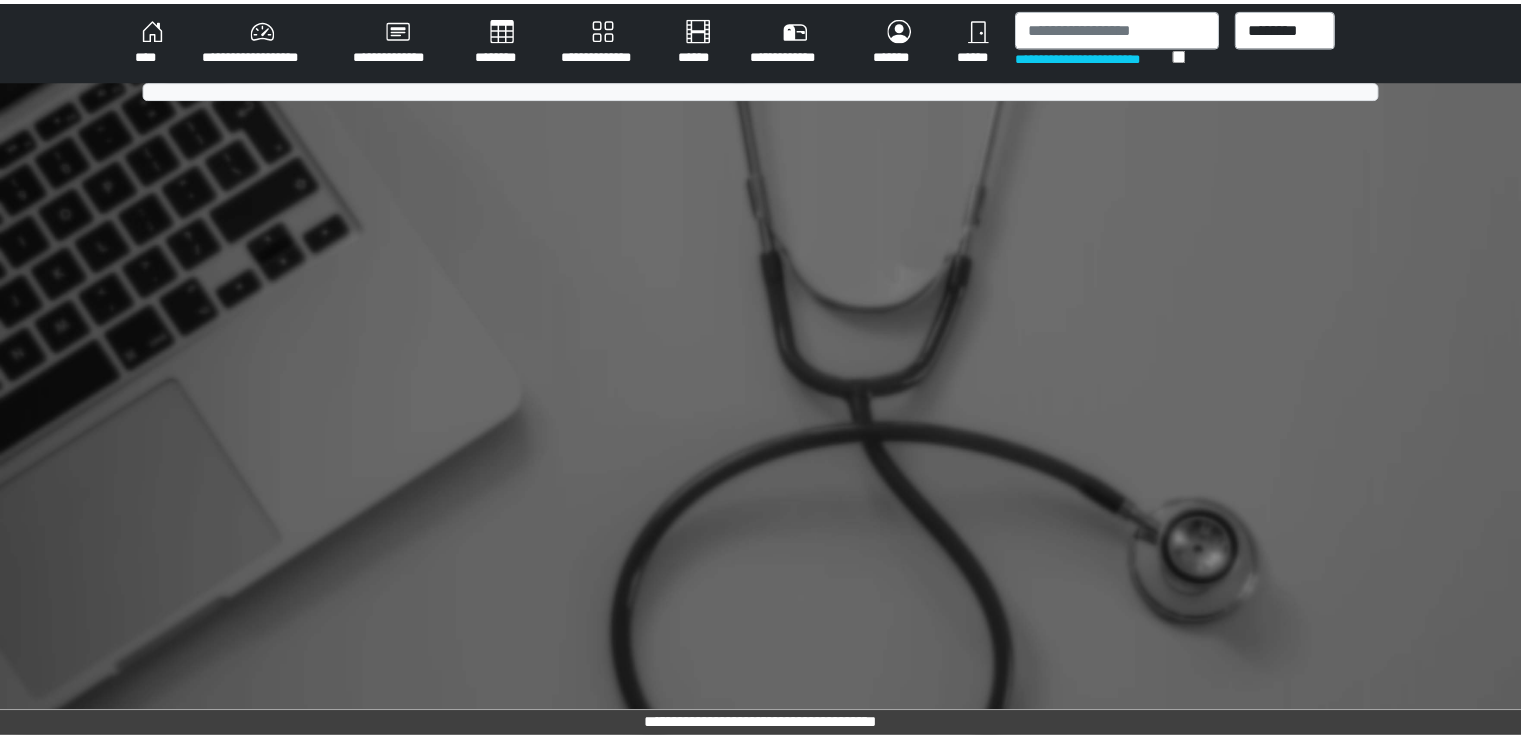 scroll, scrollTop: 0, scrollLeft: 0, axis: both 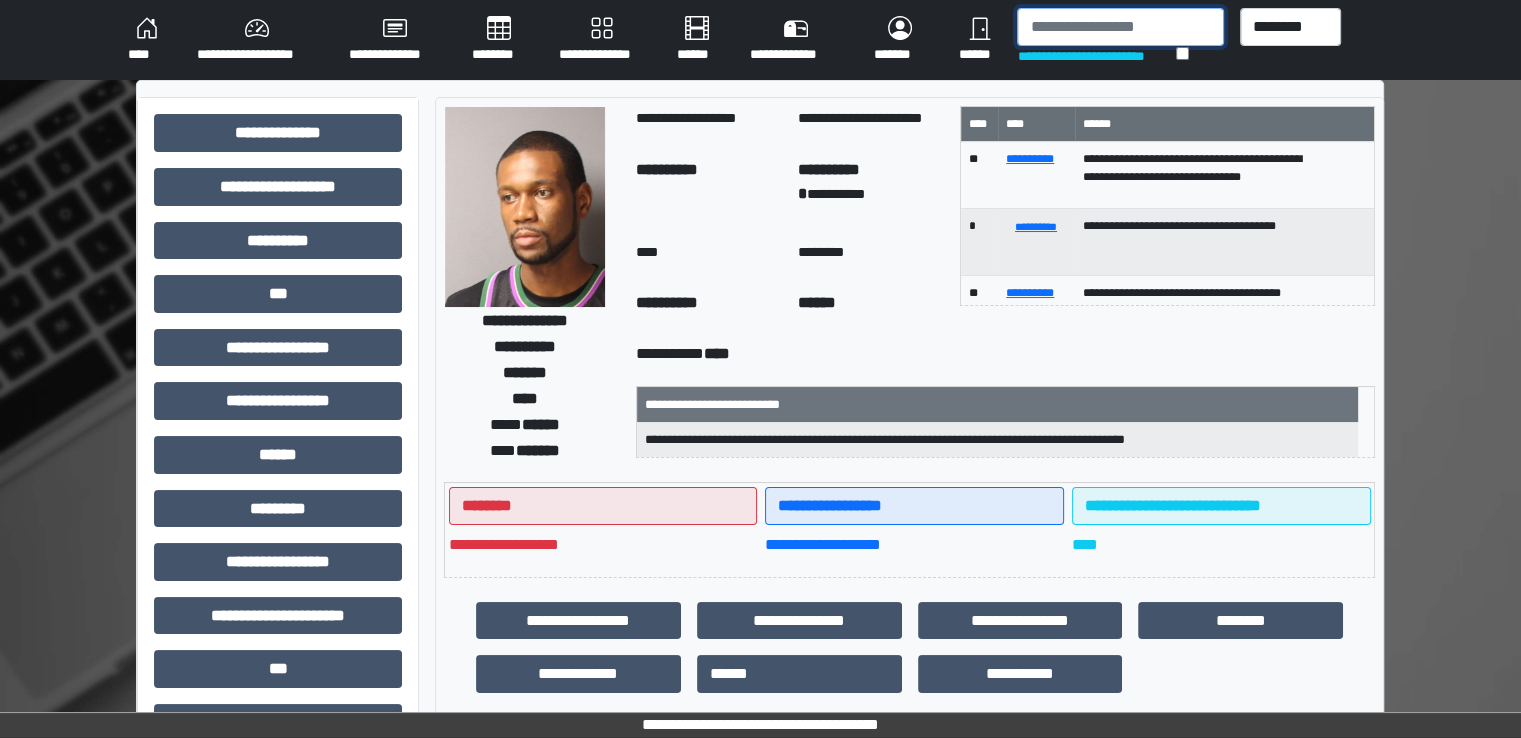 click at bounding box center (1120, 27) 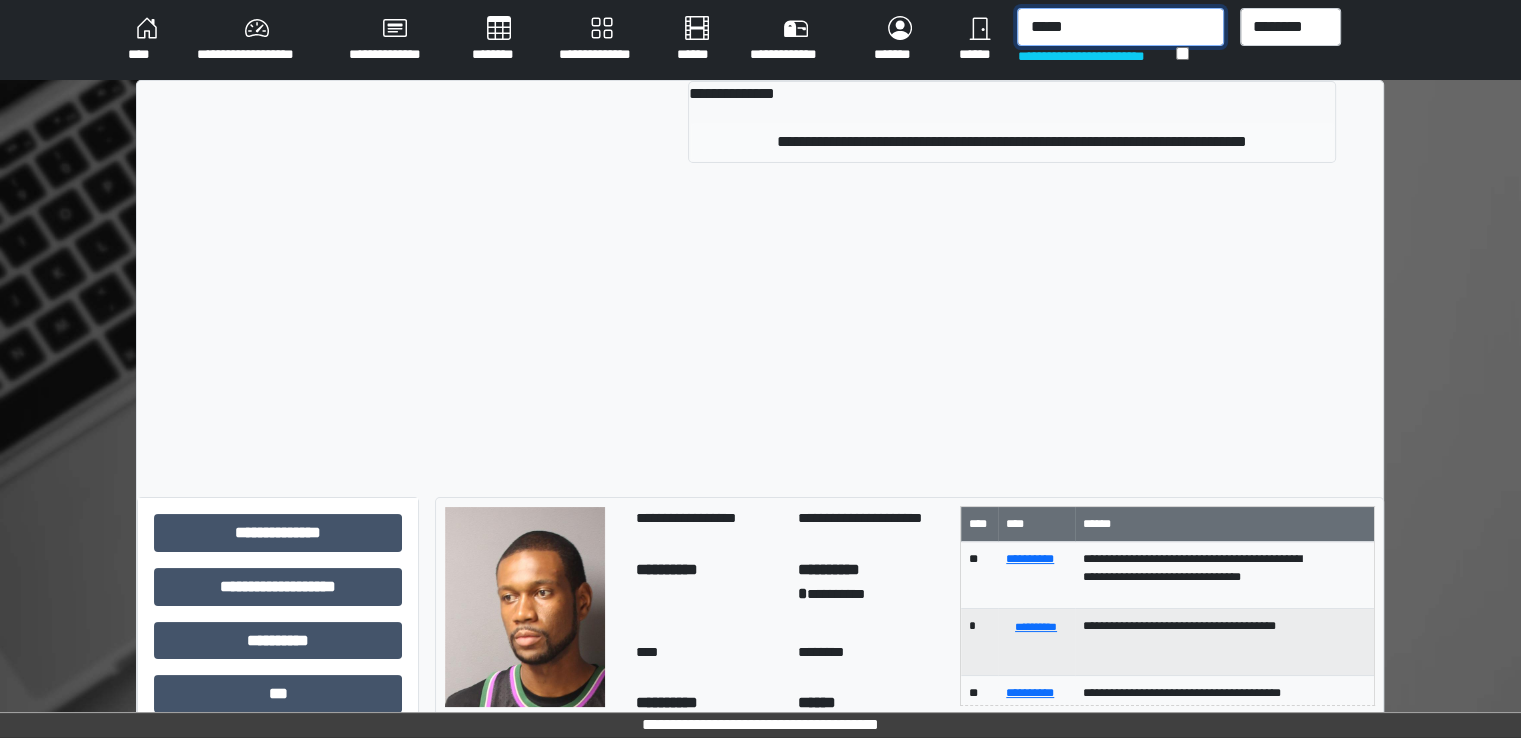type on "*****" 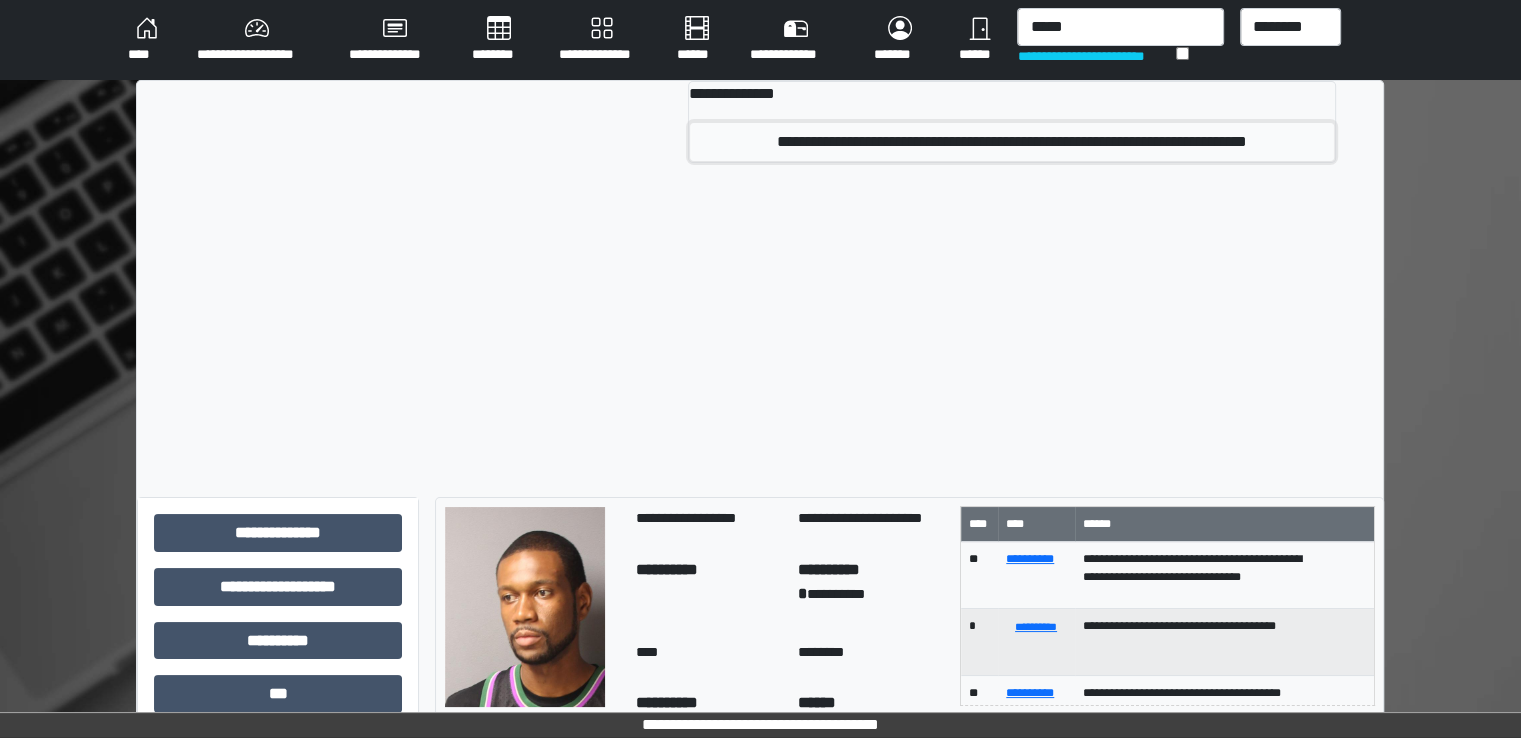 click on "**********" at bounding box center [1012, 142] 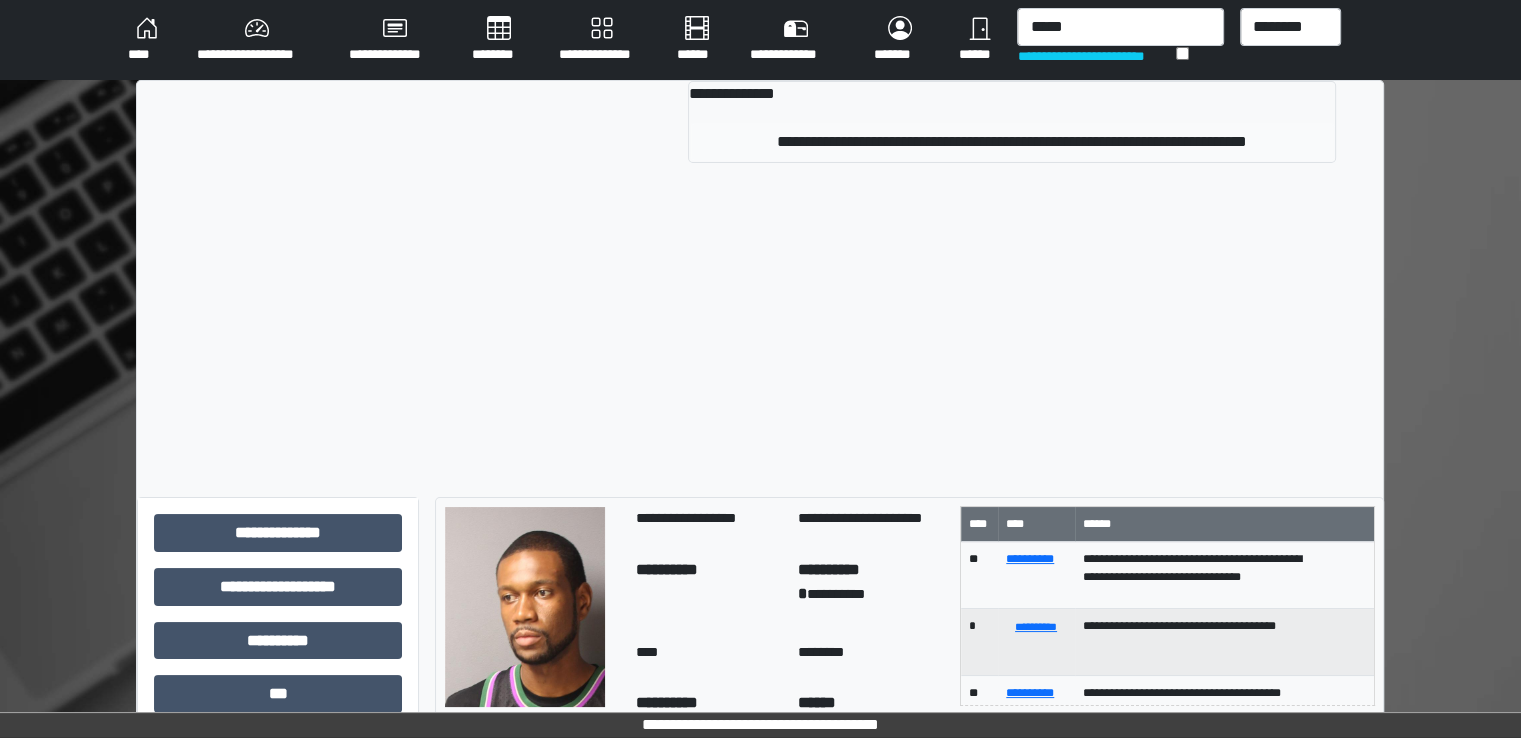 type 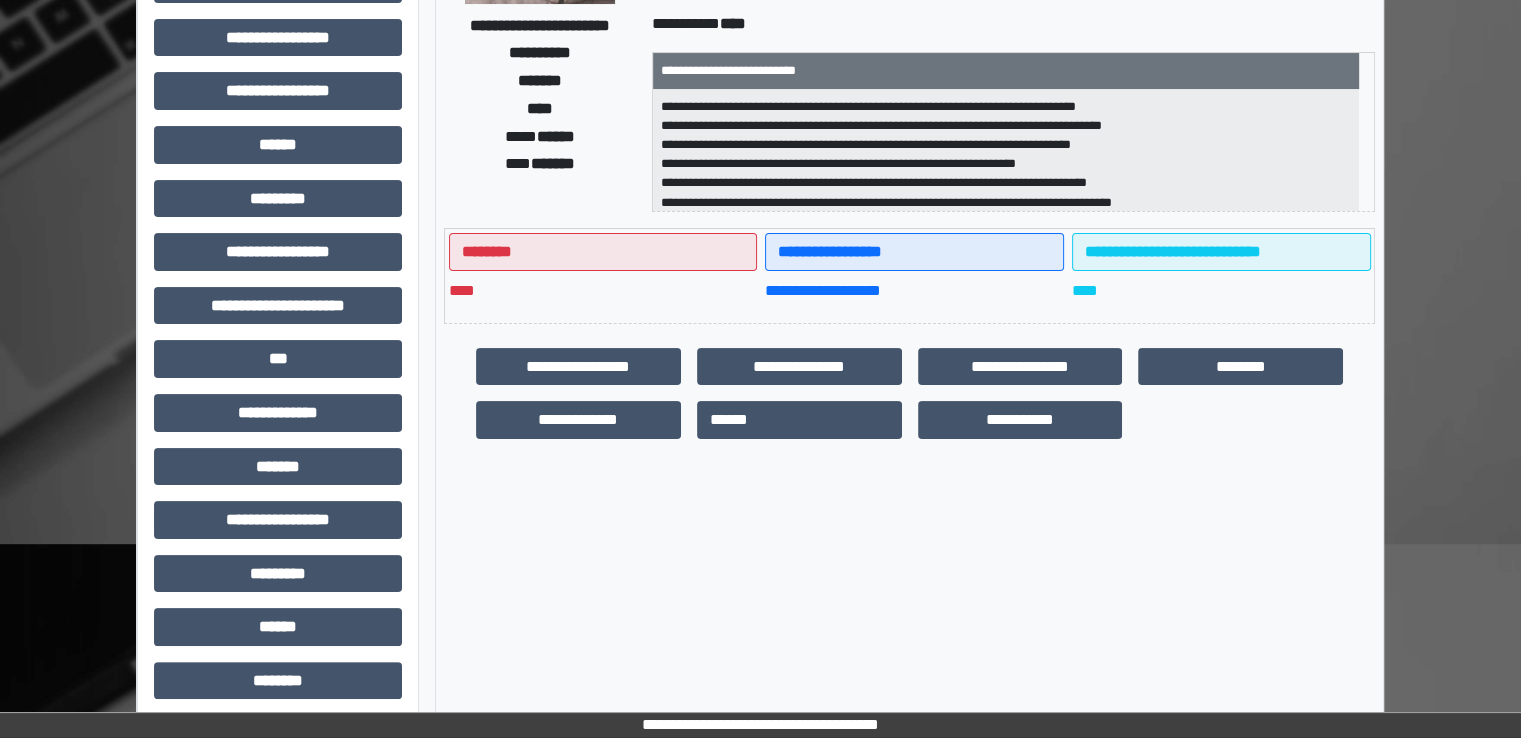 scroll, scrollTop: 428, scrollLeft: 0, axis: vertical 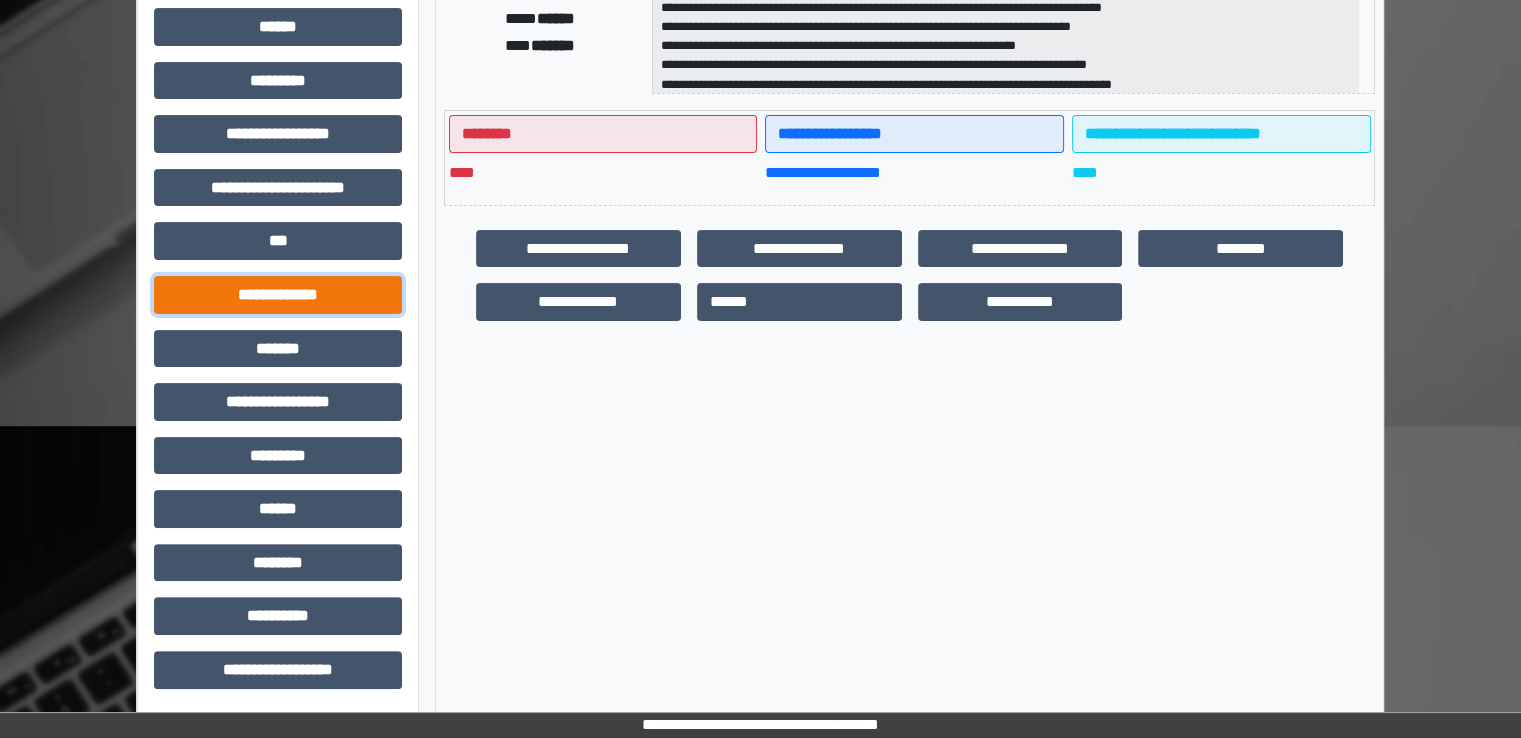 click on "**********" at bounding box center (278, 295) 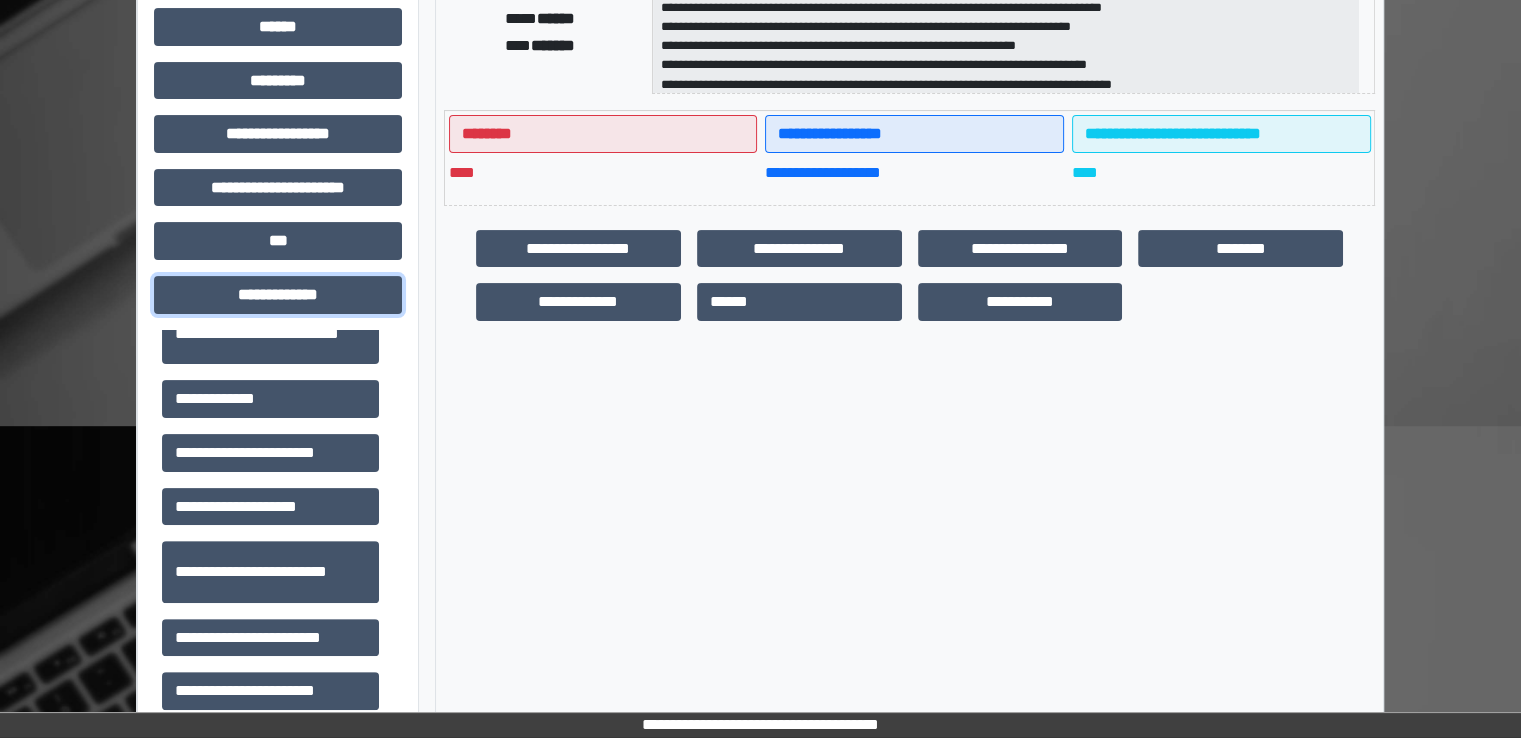 scroll, scrollTop: 600, scrollLeft: 0, axis: vertical 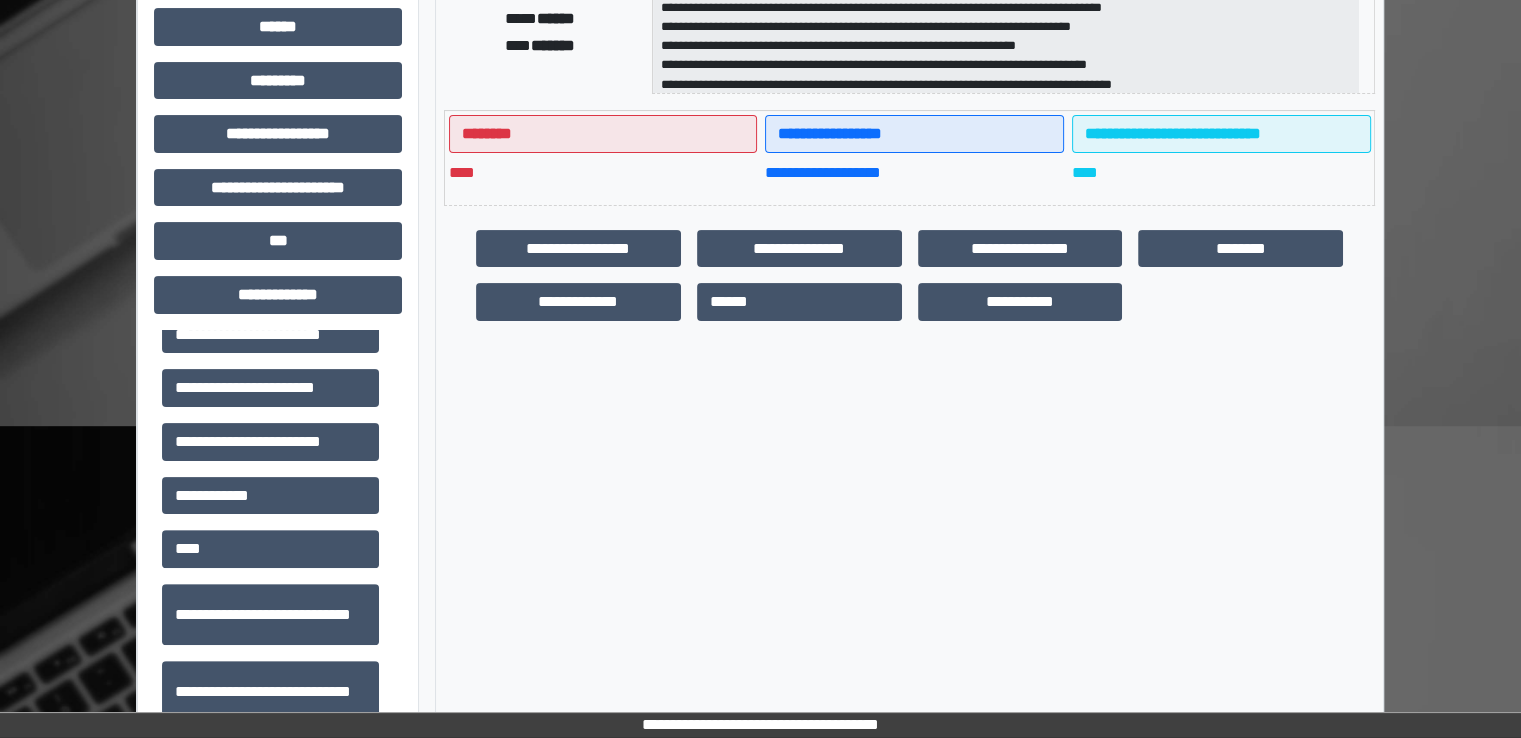 click on "**********" at bounding box center (270, 388) 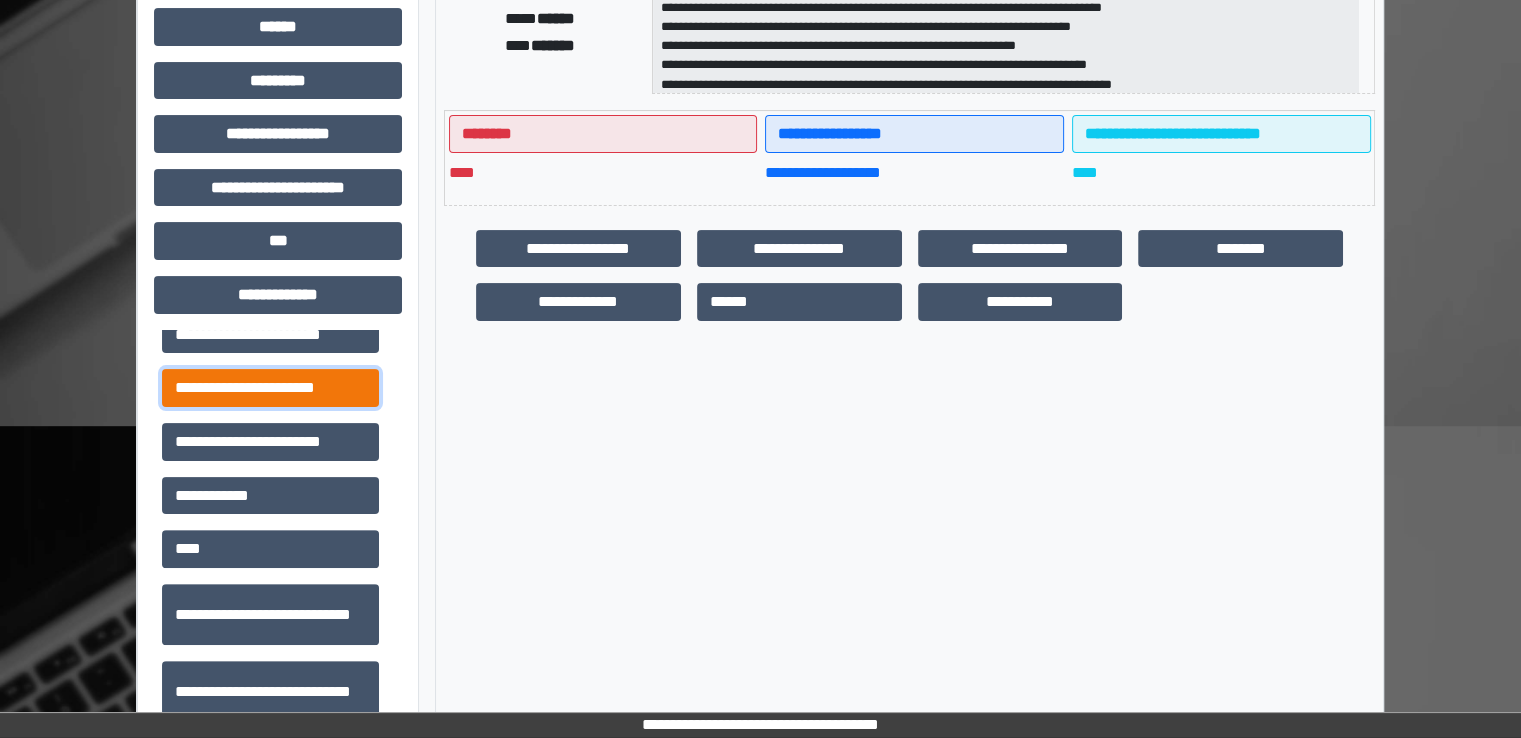 click on "**********" at bounding box center [270, 388] 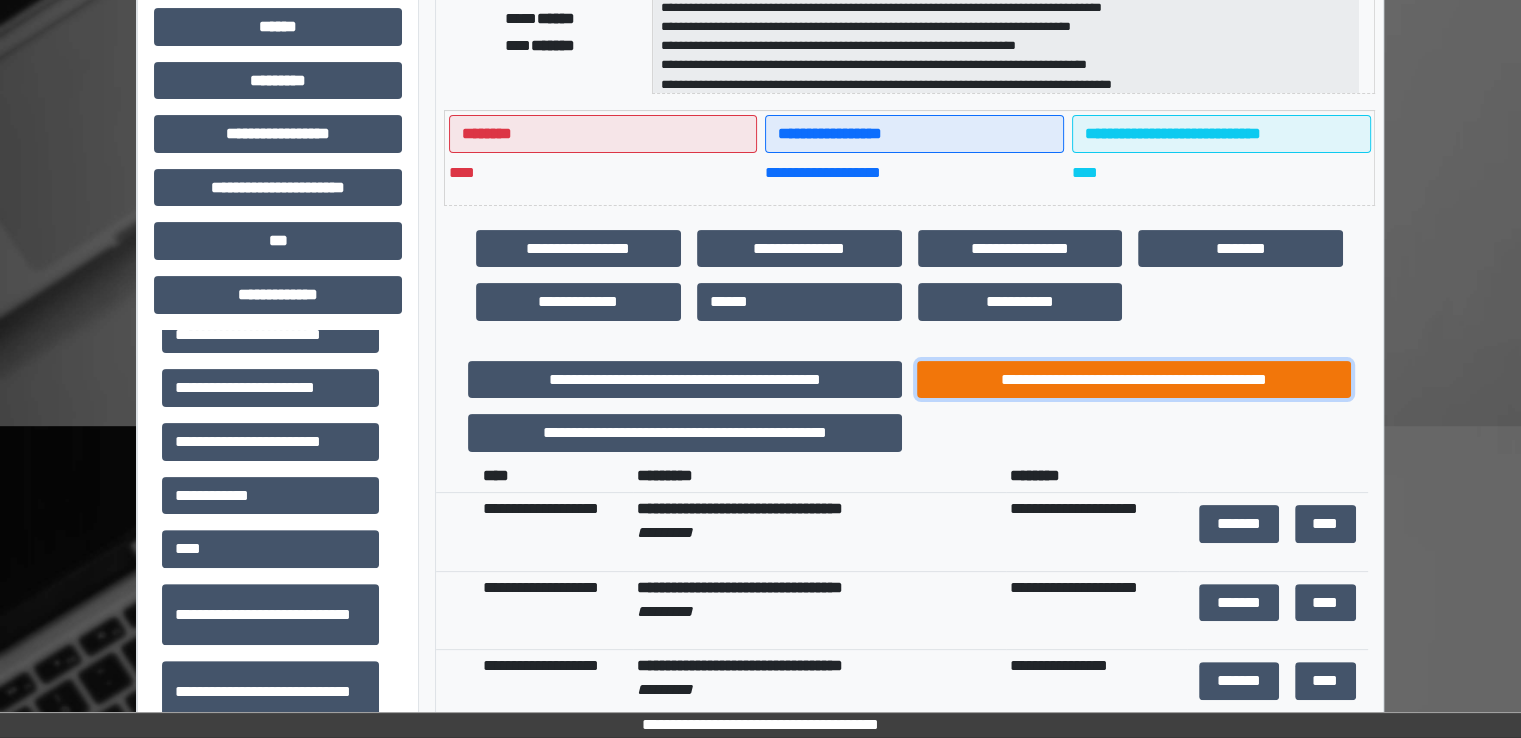 click on "**********" at bounding box center [1134, 380] 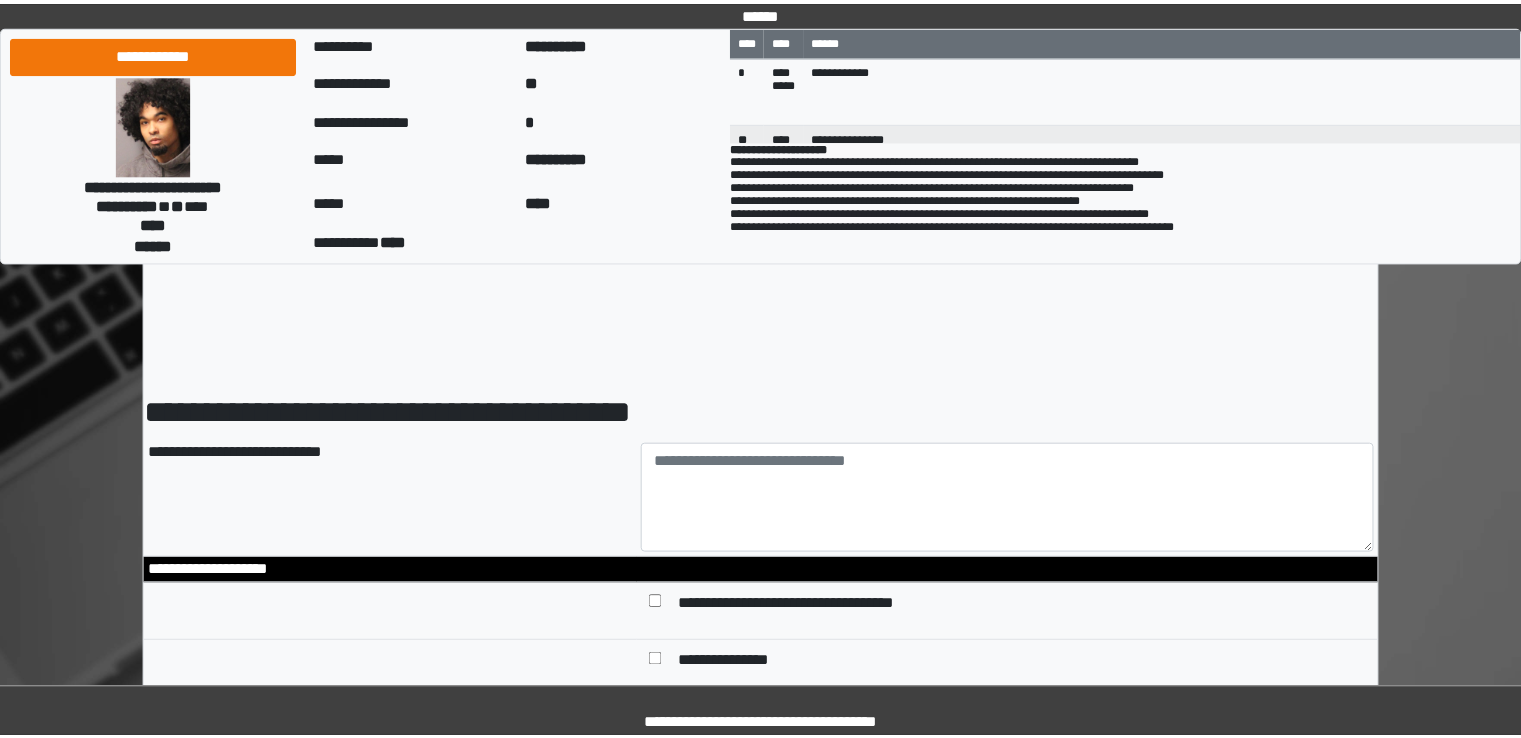 scroll, scrollTop: 0, scrollLeft: 0, axis: both 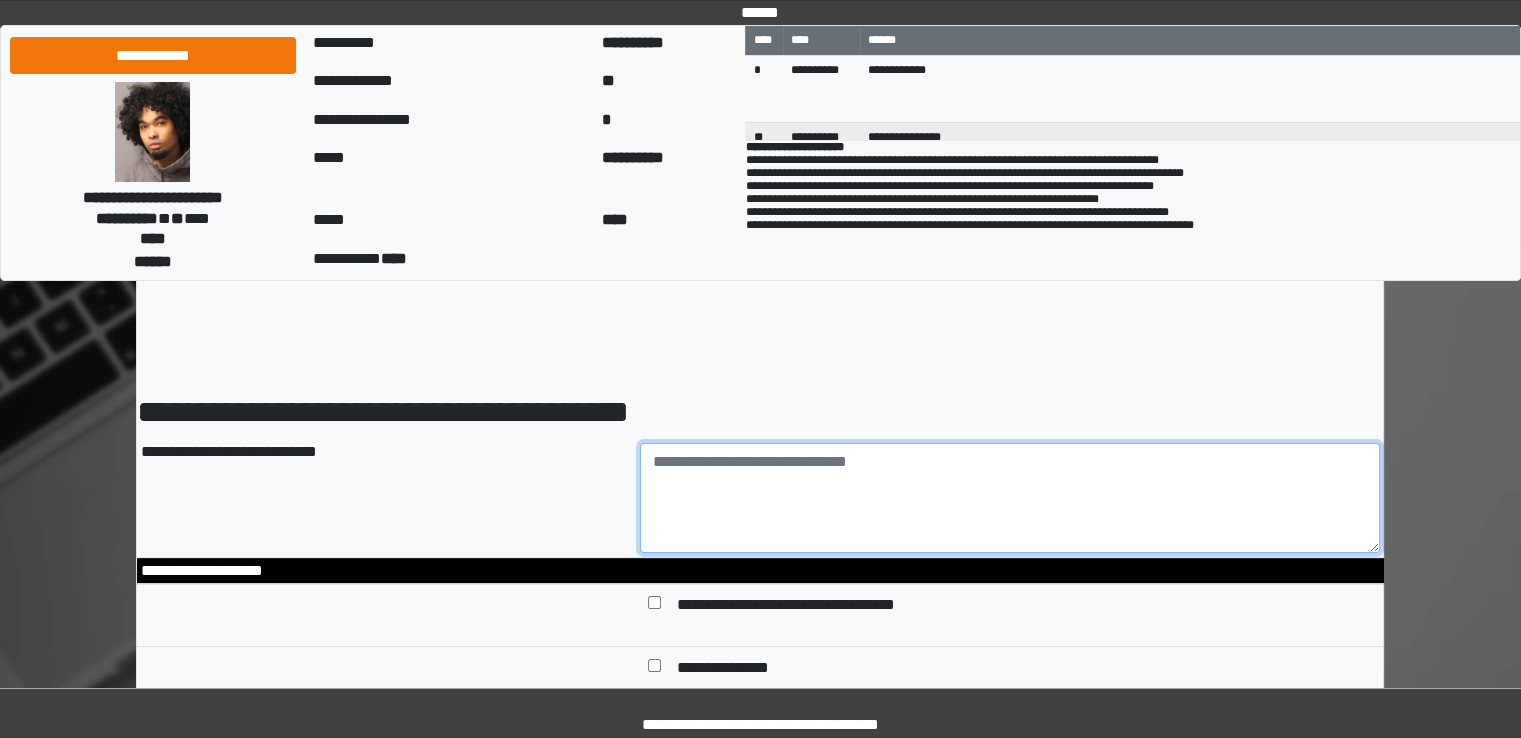drag, startPoint x: 820, startPoint y: 494, endPoint x: 791, endPoint y: 503, distance: 30.364452 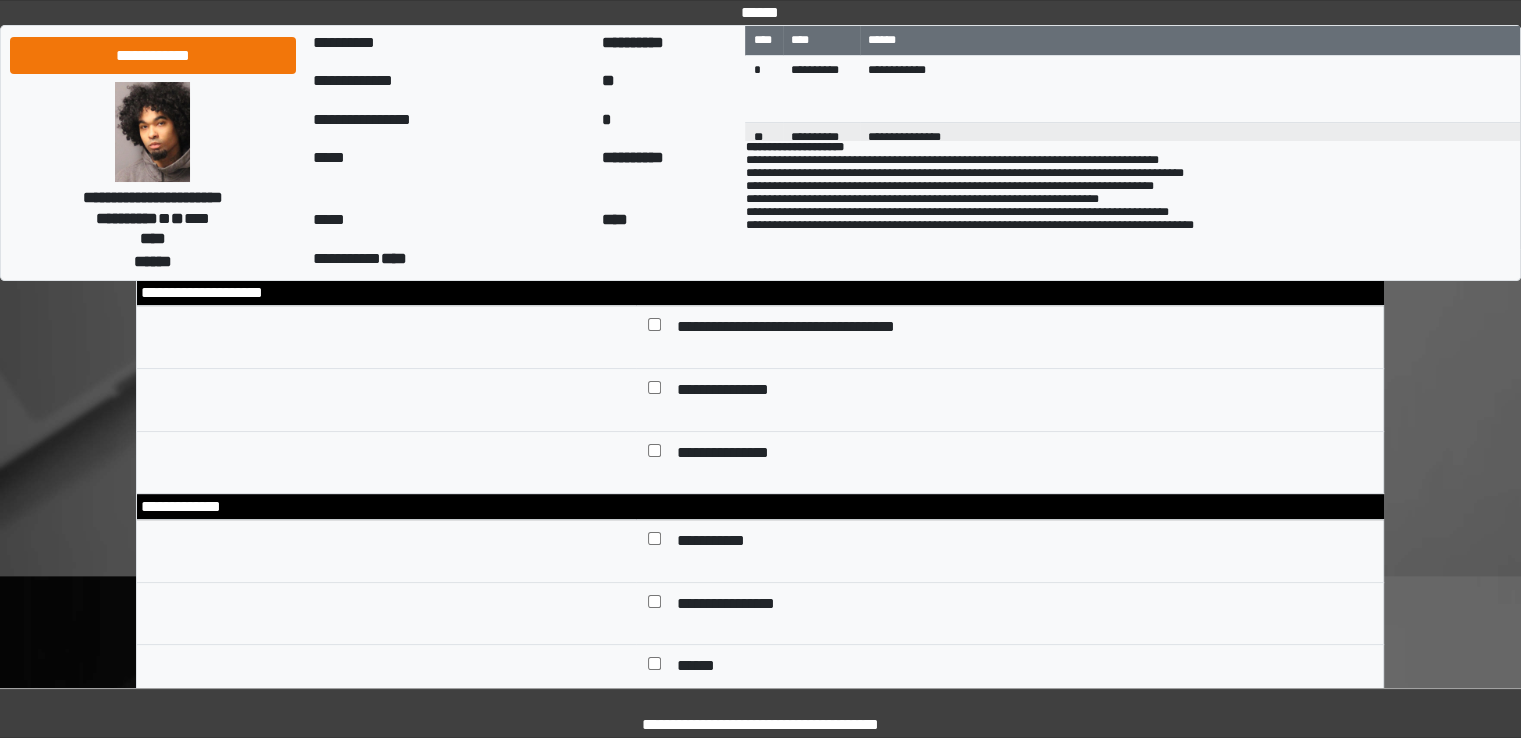 scroll, scrollTop: 300, scrollLeft: 0, axis: vertical 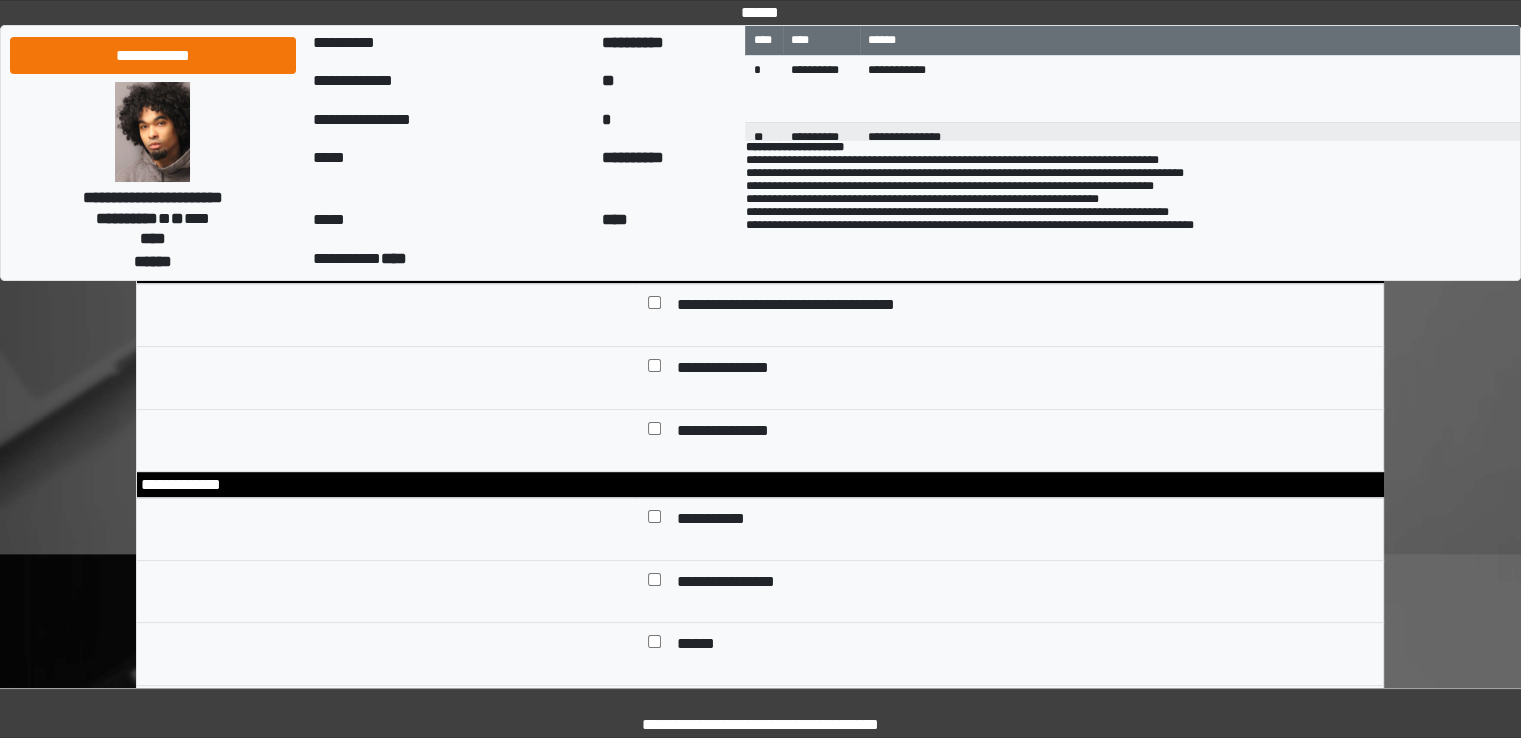 type on "**********" 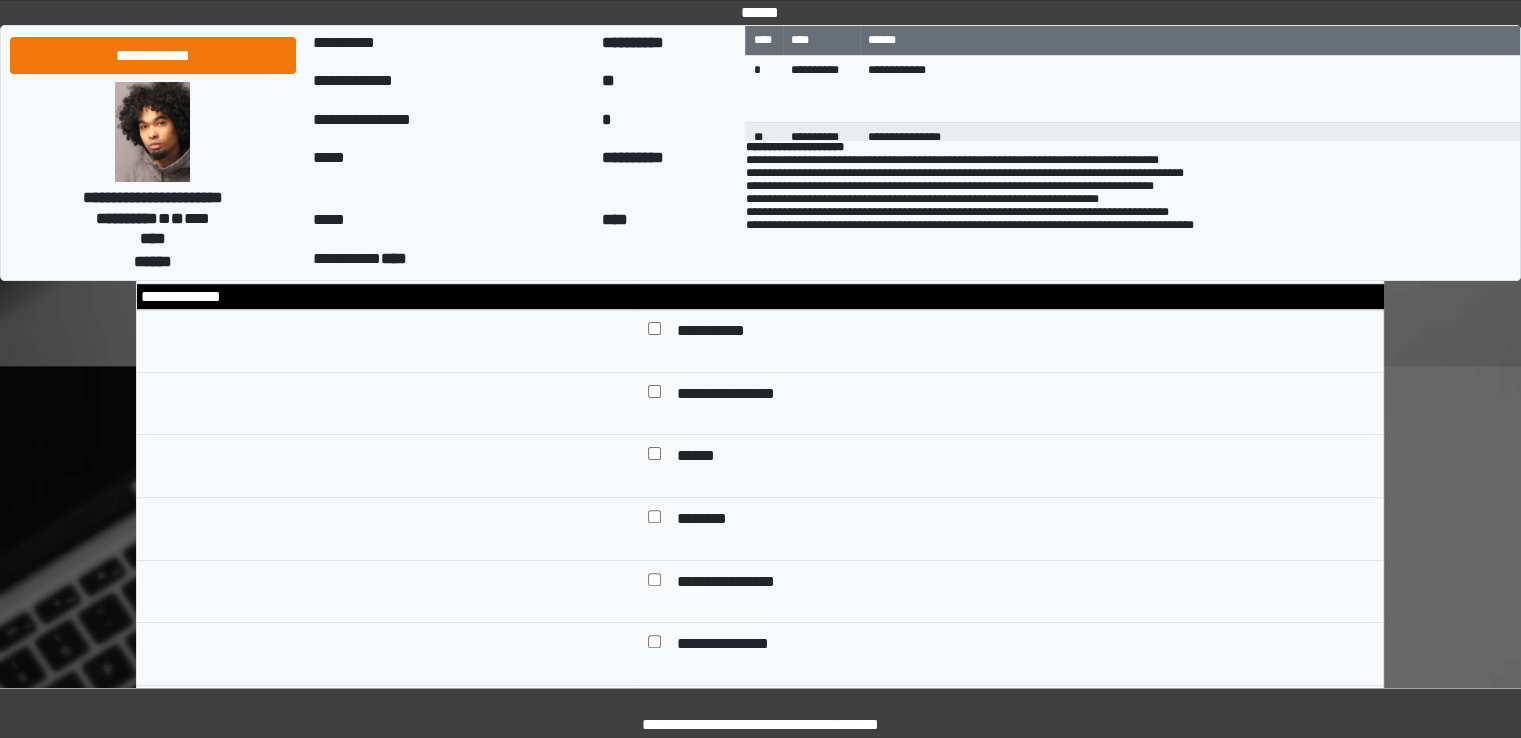 scroll, scrollTop: 500, scrollLeft: 0, axis: vertical 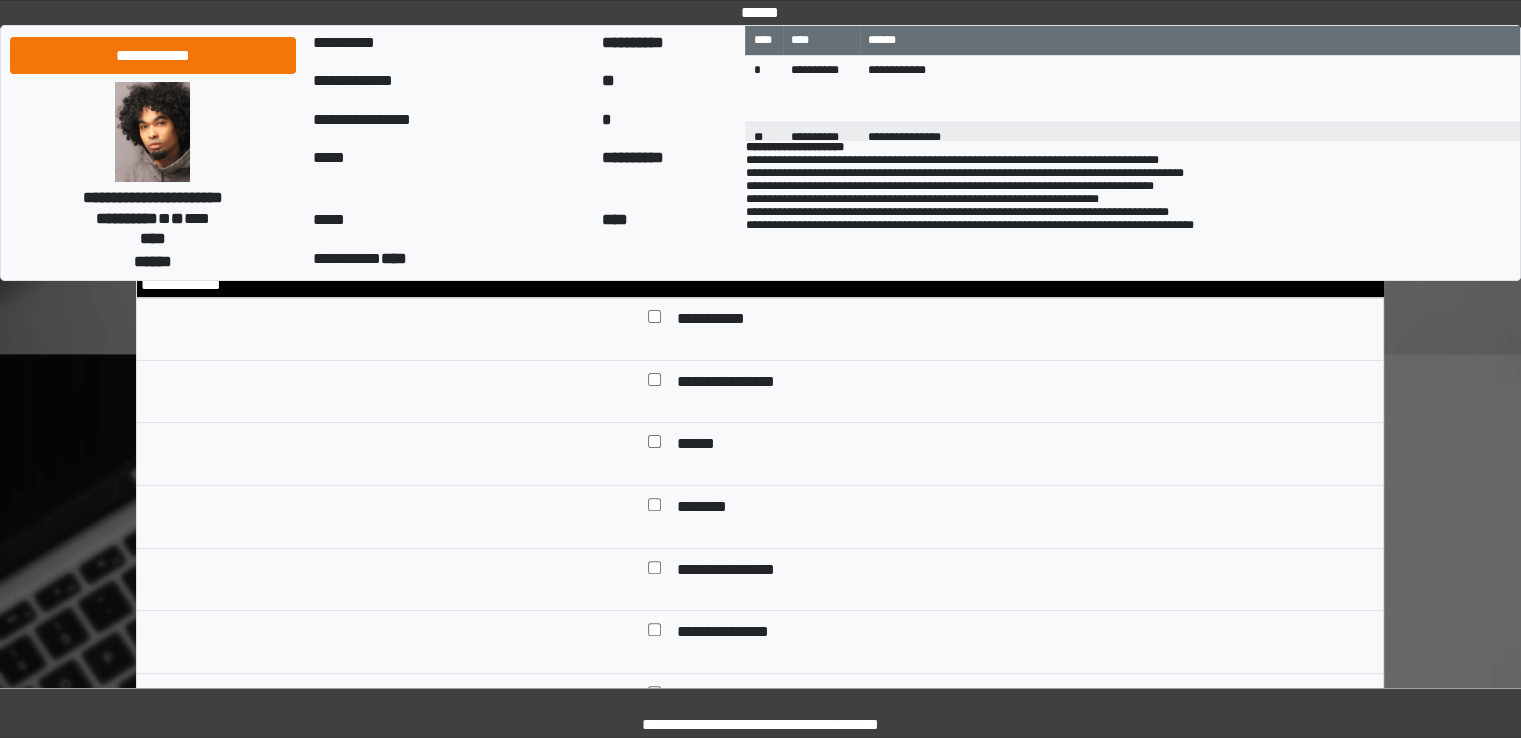 click on "******" at bounding box center [697, 446] 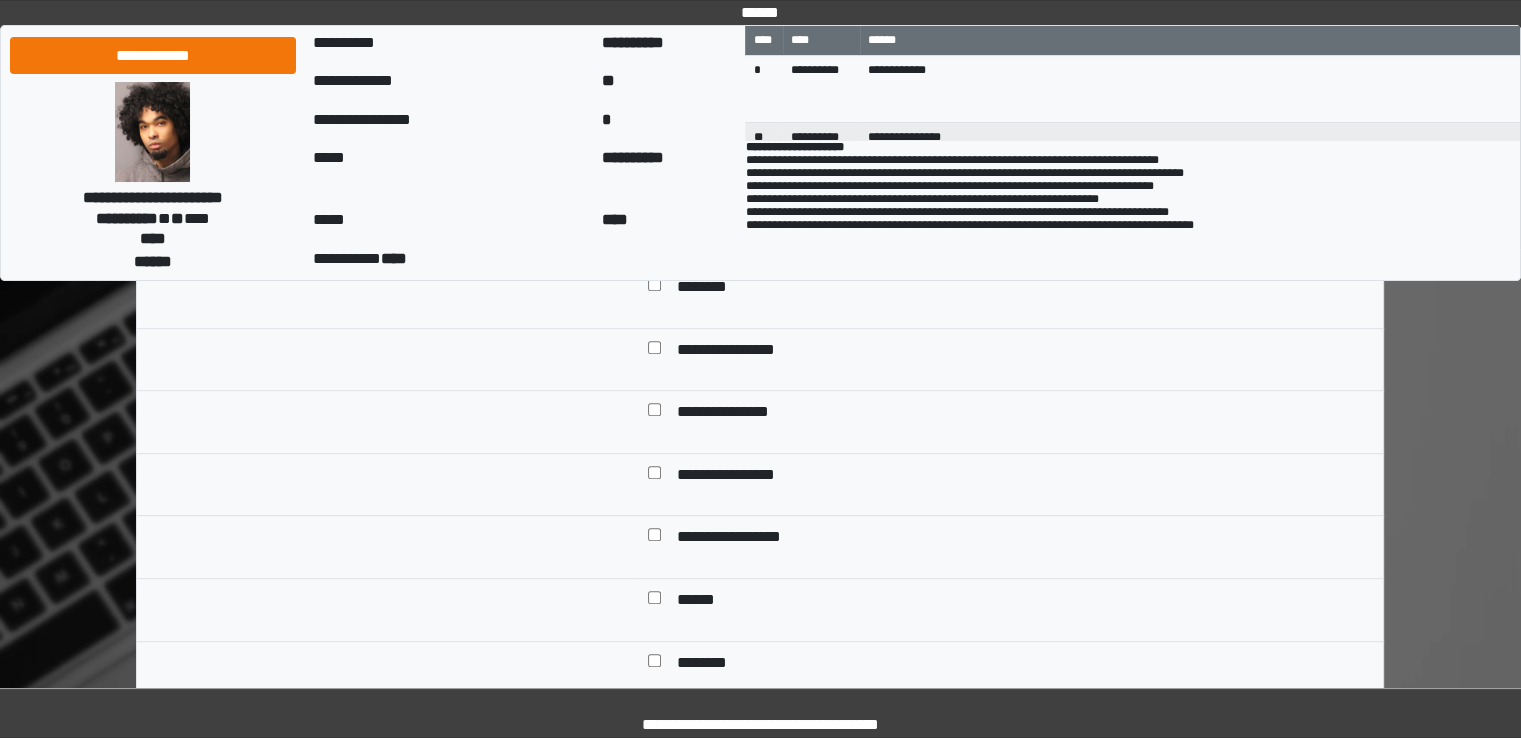 scroll, scrollTop: 800, scrollLeft: 0, axis: vertical 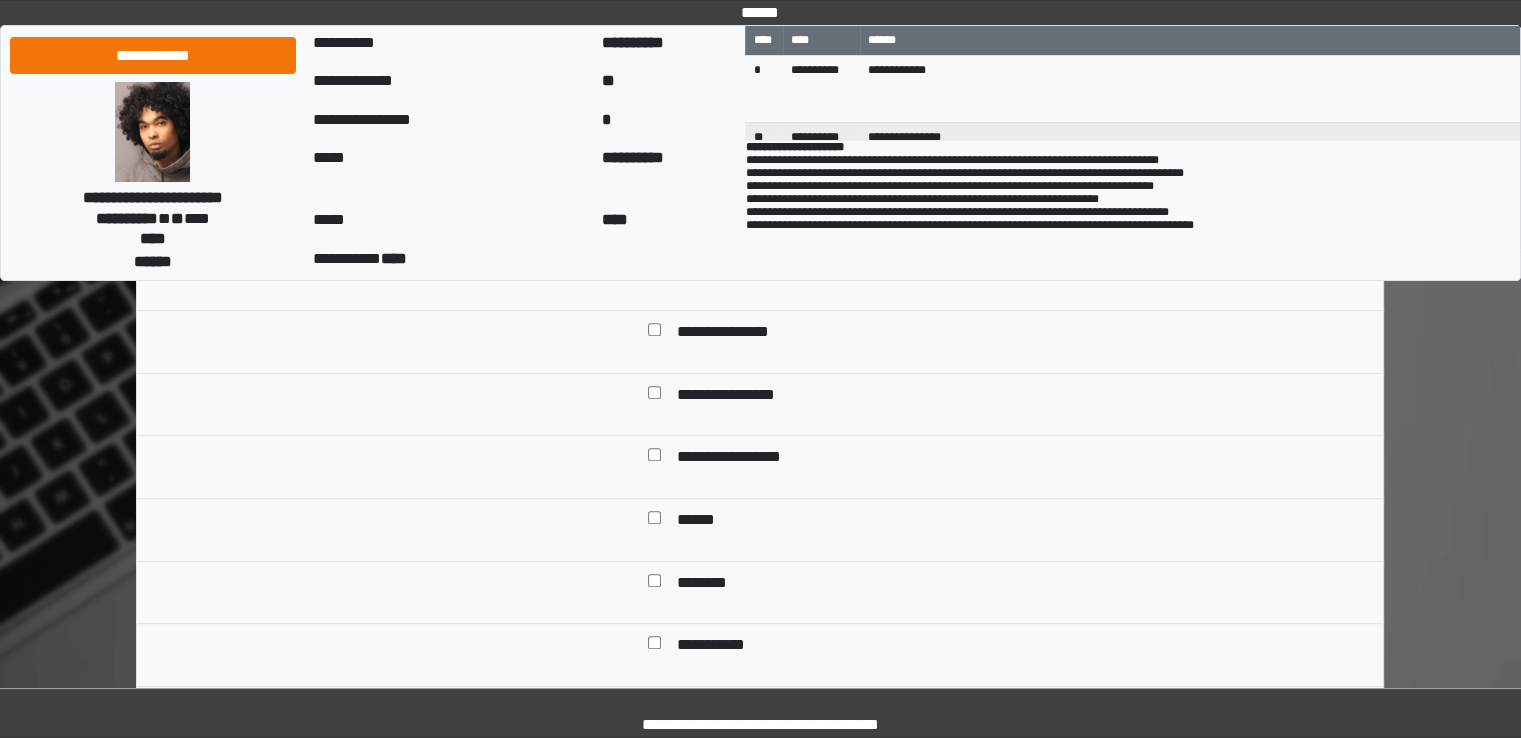 click on "**********" at bounding box center (740, 459) 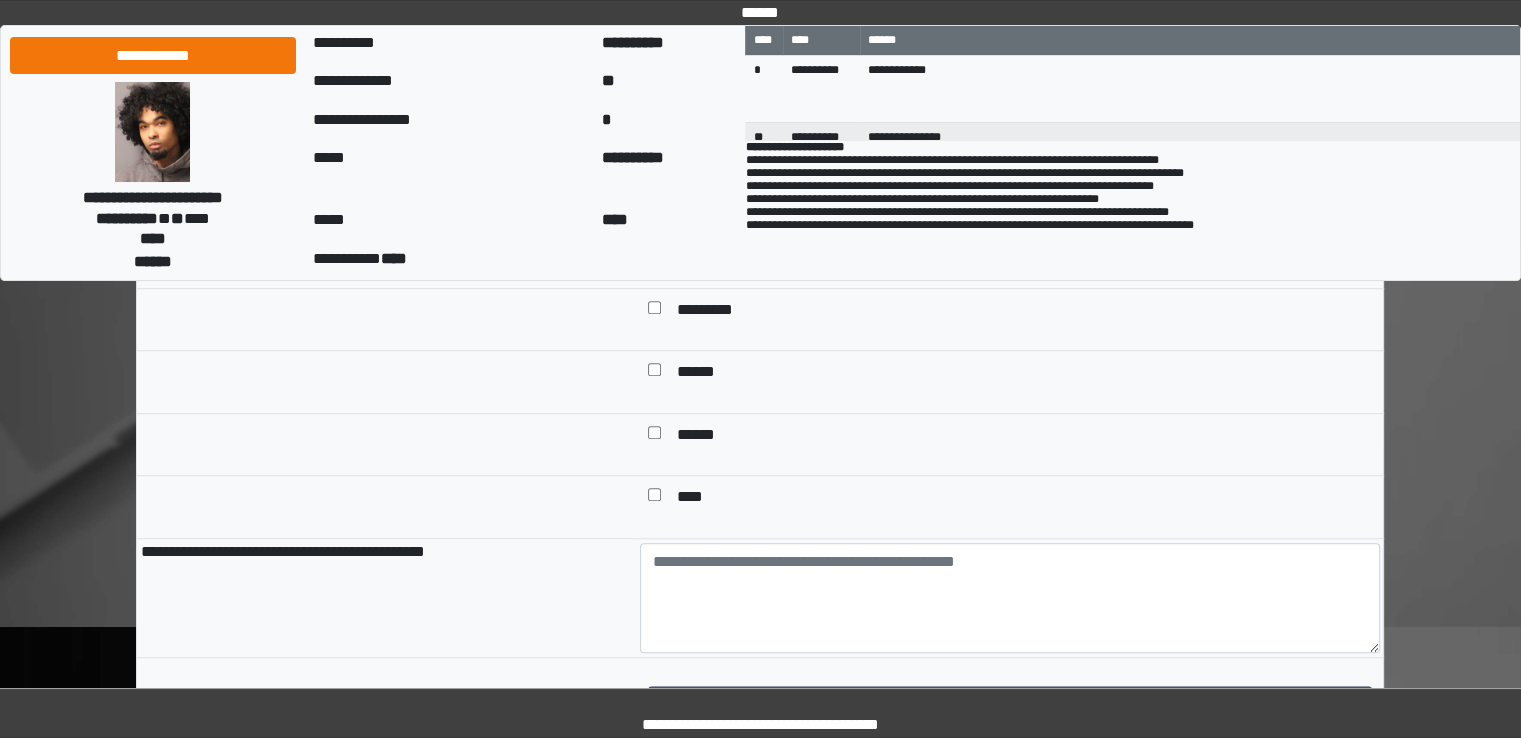 scroll, scrollTop: 1200, scrollLeft: 0, axis: vertical 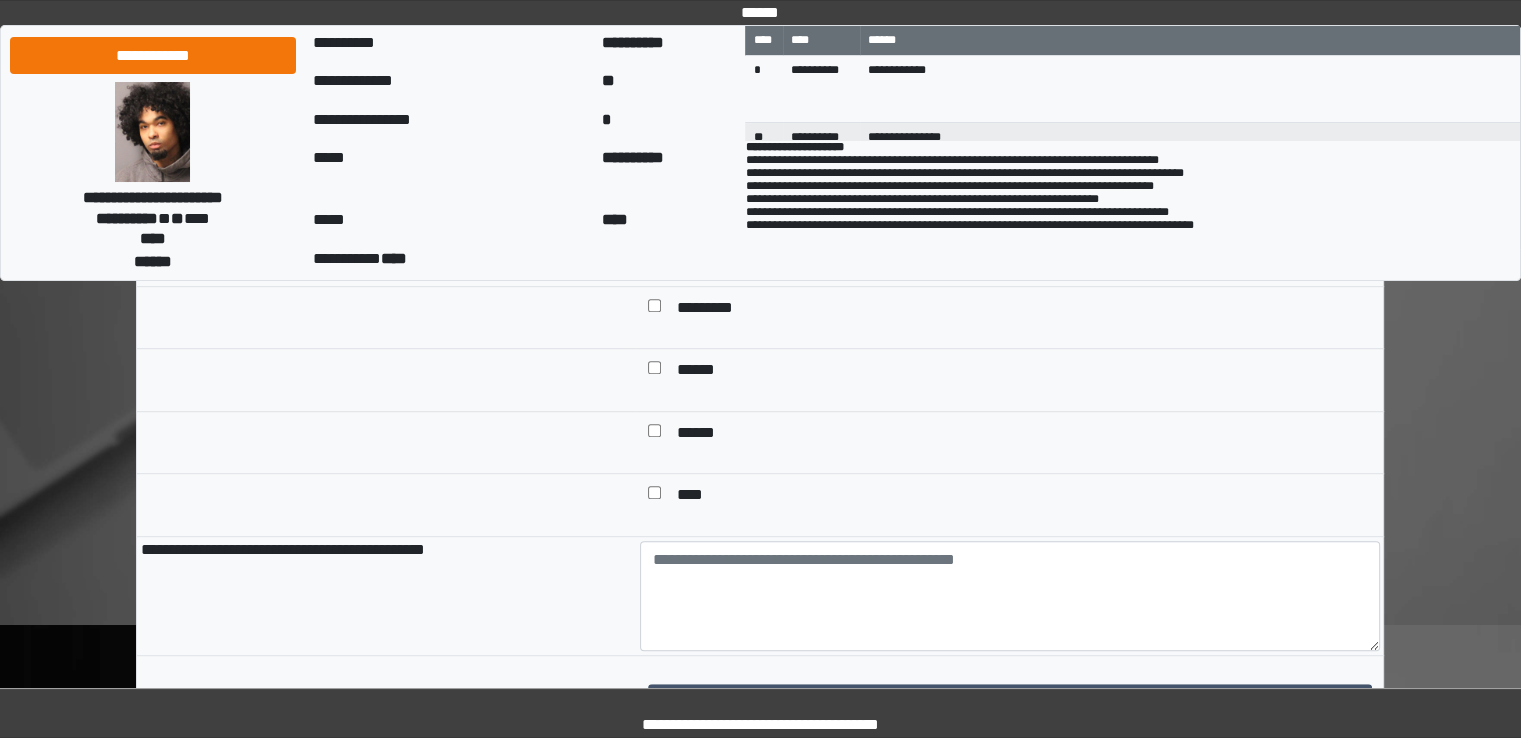 click on "*********" at bounding box center [715, 310] 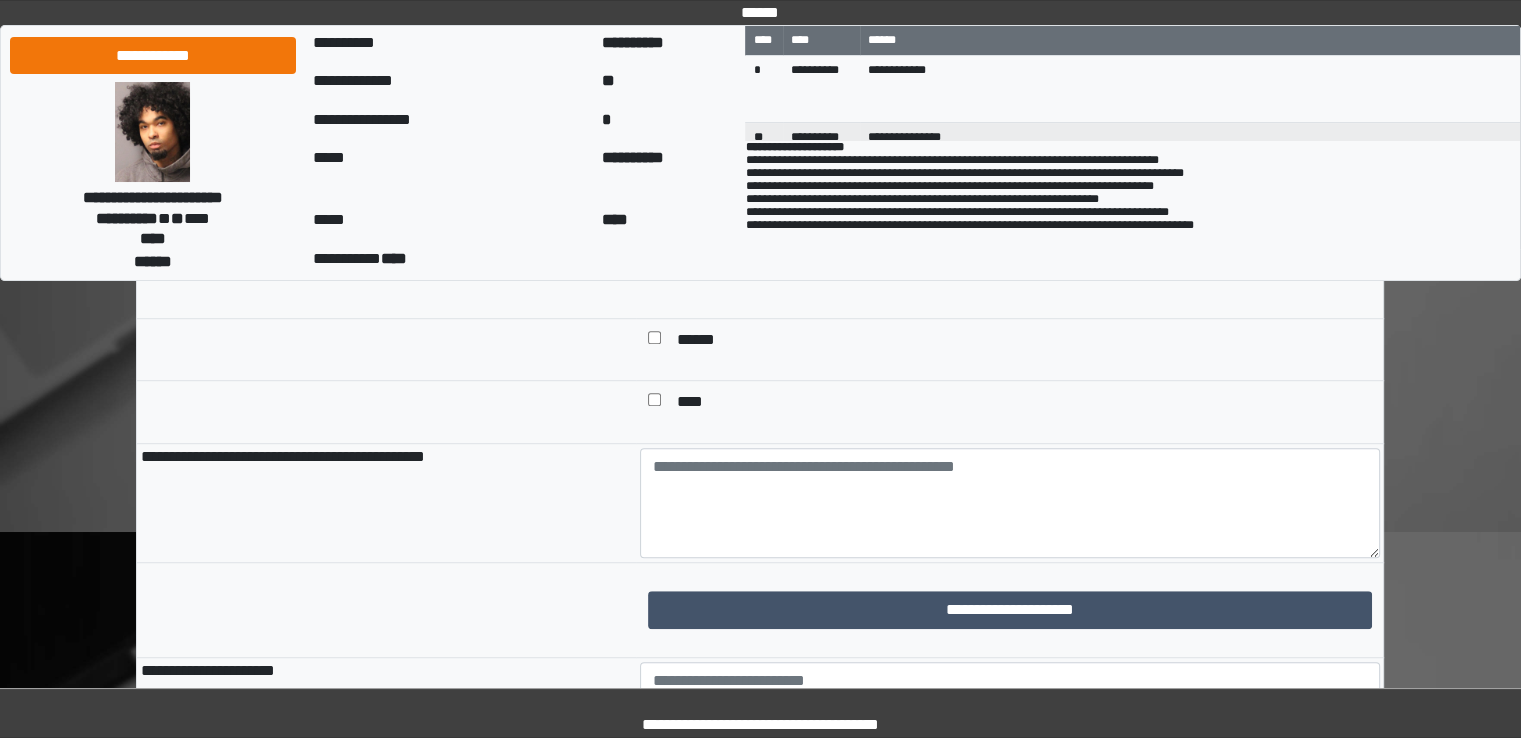 scroll, scrollTop: 1400, scrollLeft: 0, axis: vertical 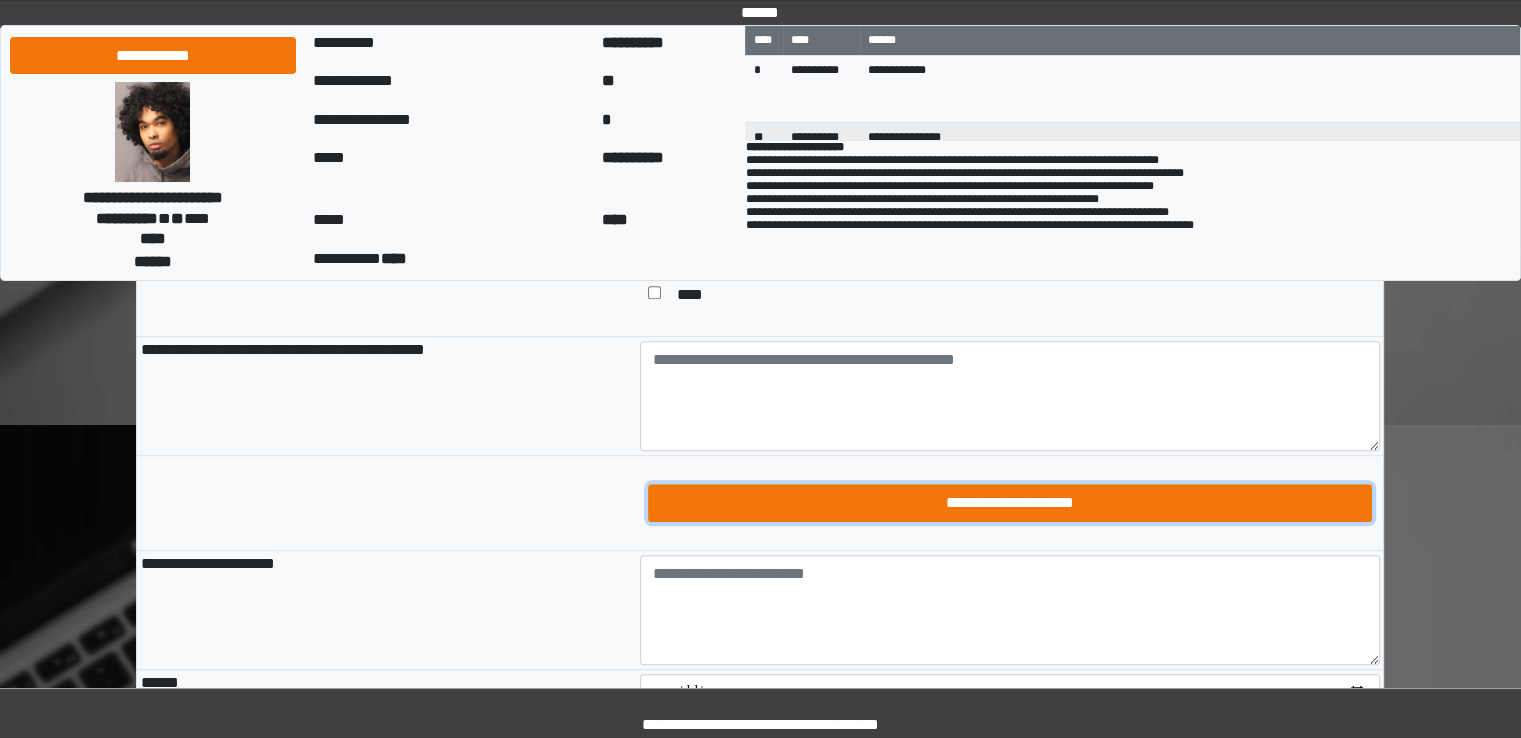 click on "**********" at bounding box center (1010, 503) 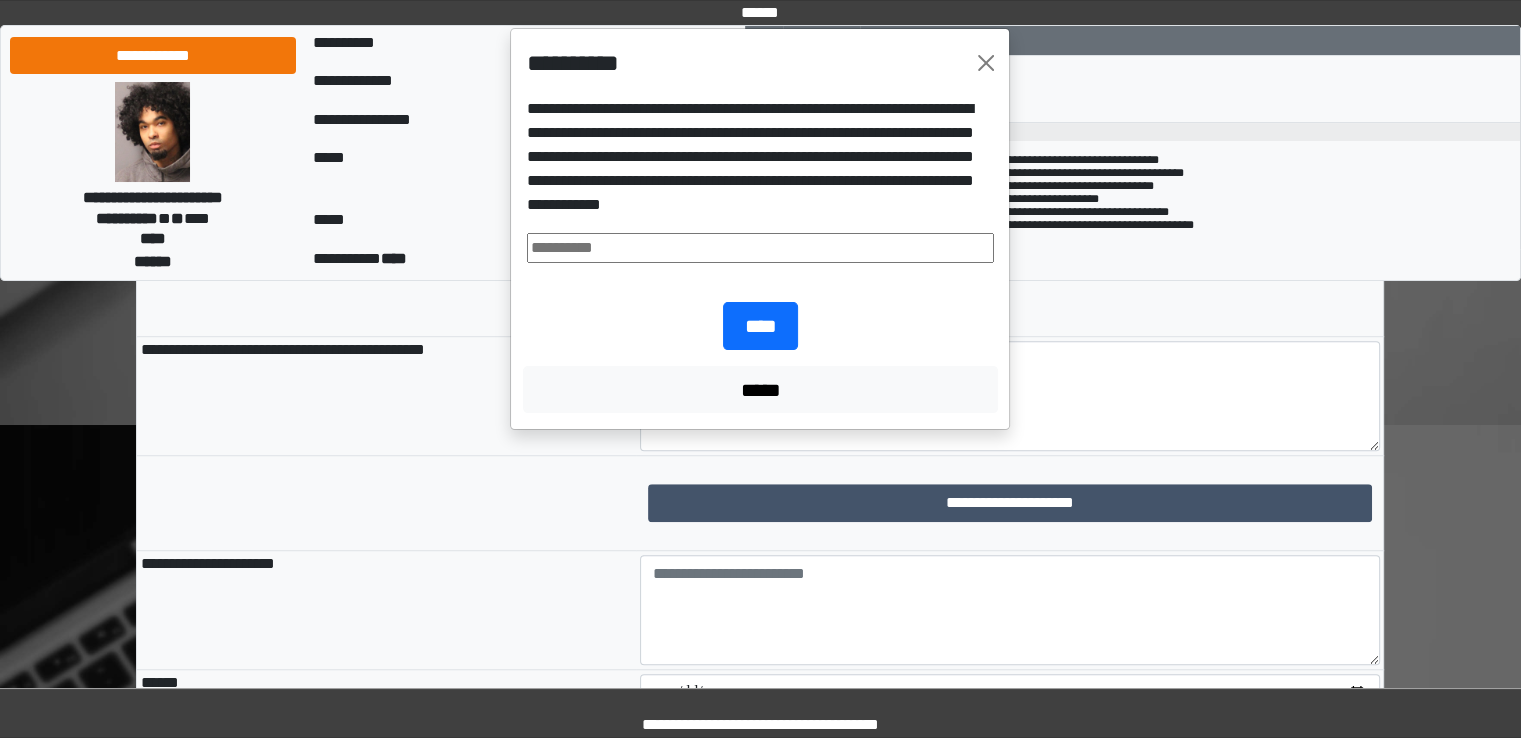 click at bounding box center (760, 248) 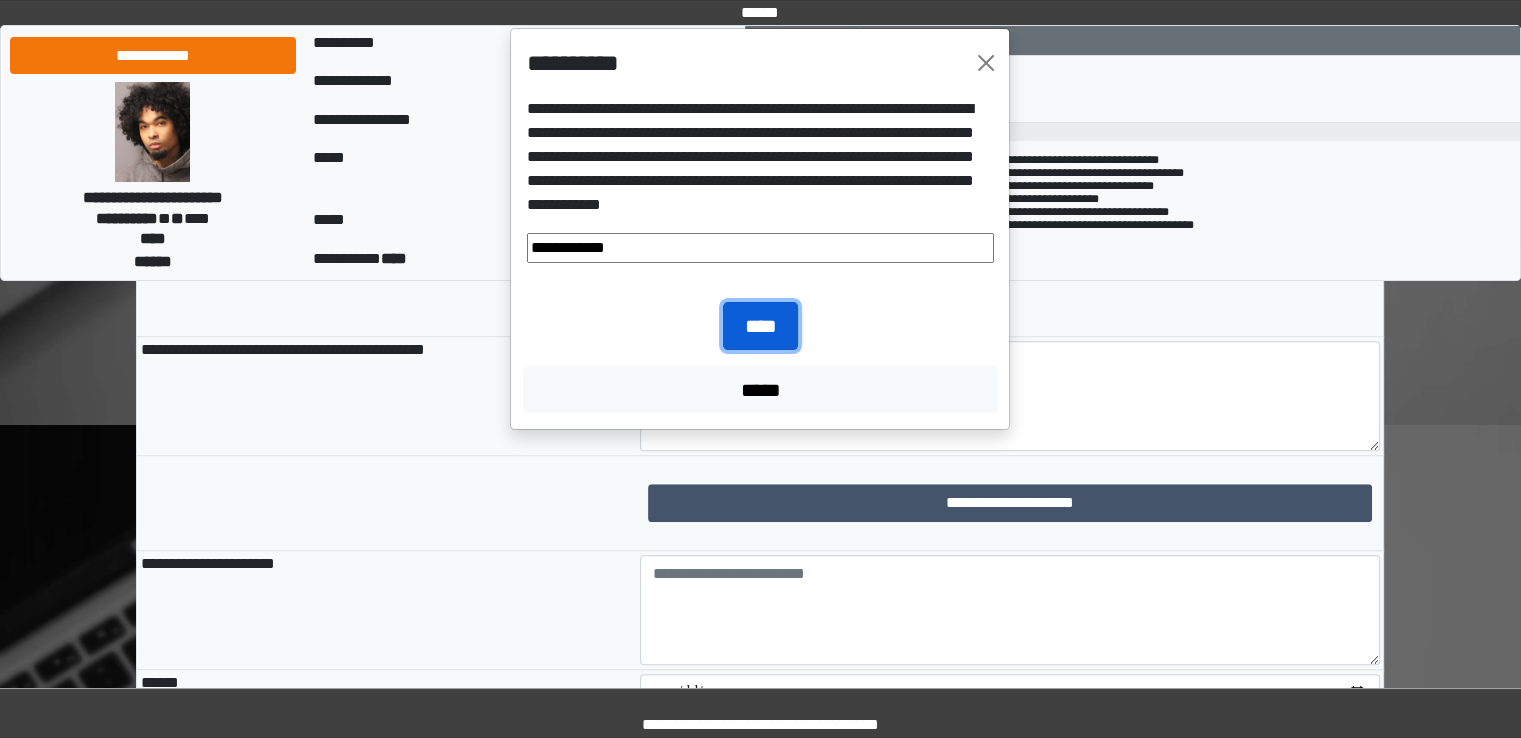 click on "****" at bounding box center [760, 326] 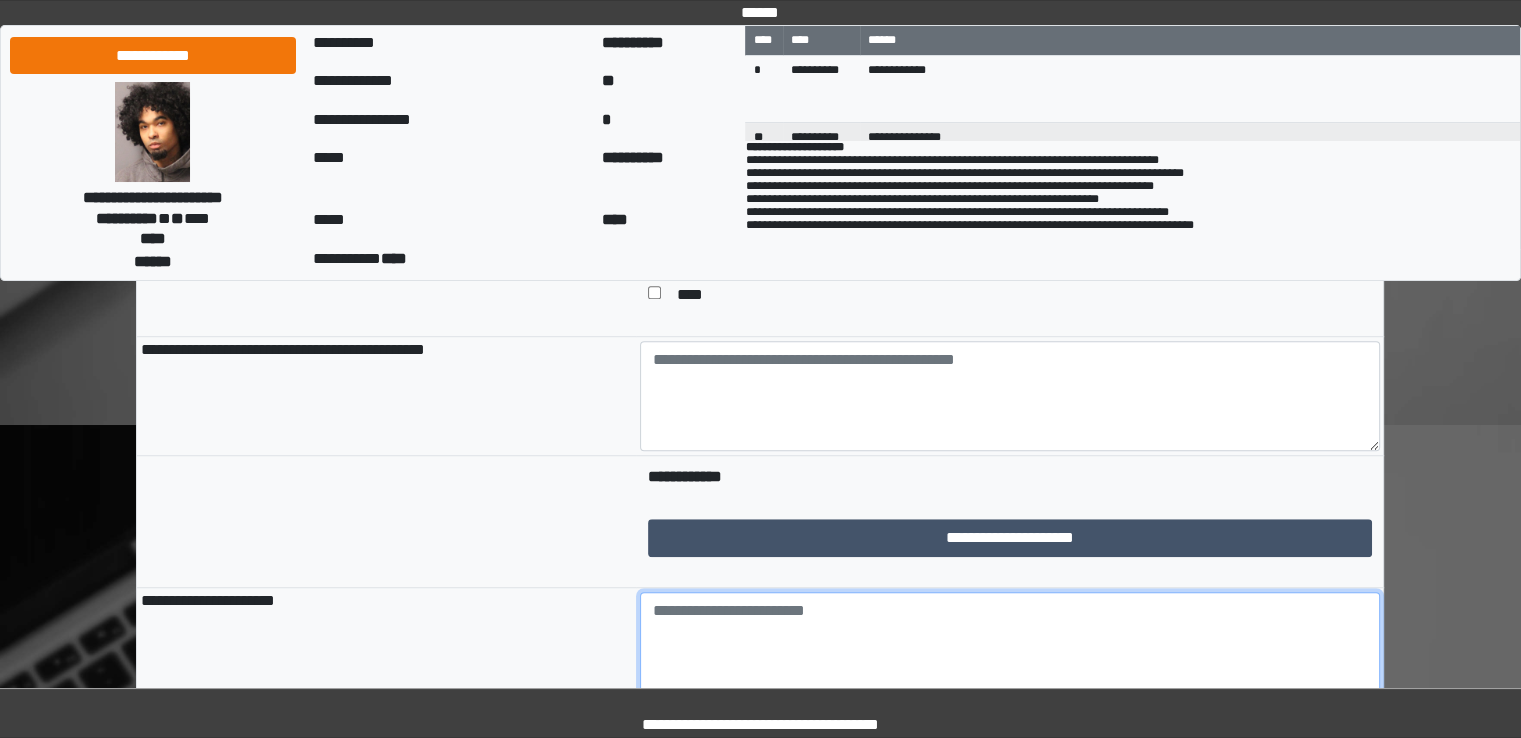 click at bounding box center [1010, 647] 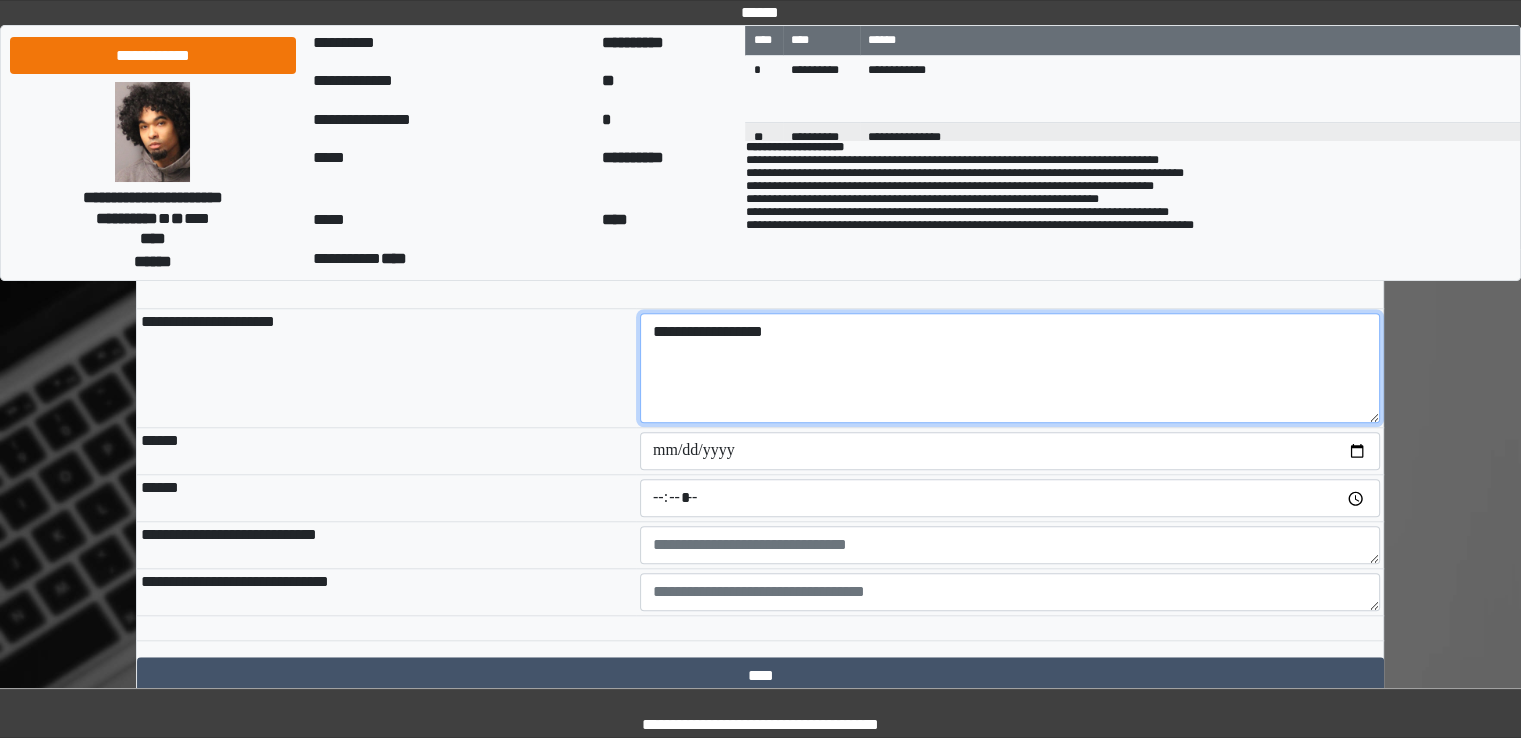 scroll, scrollTop: 1700, scrollLeft: 0, axis: vertical 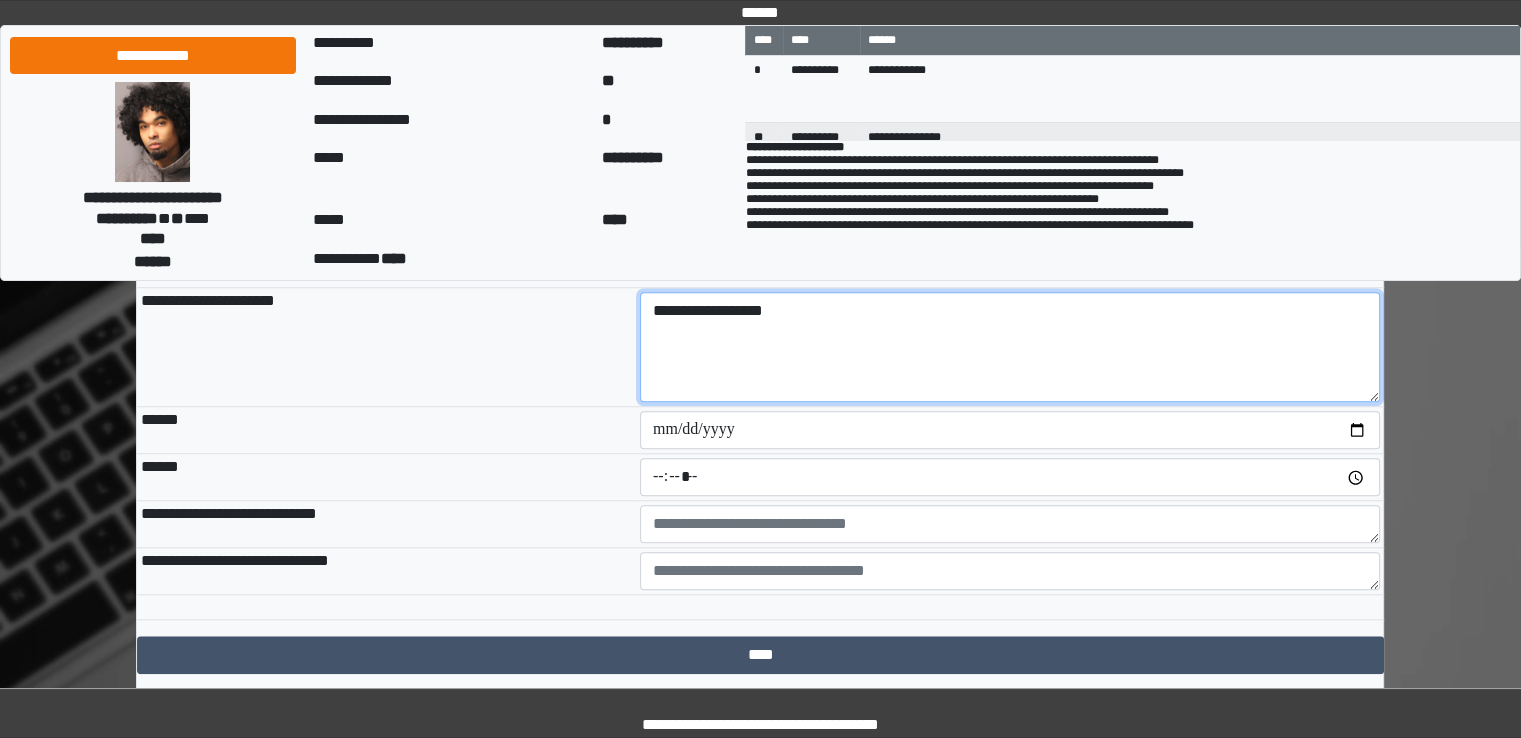 type on "**********" 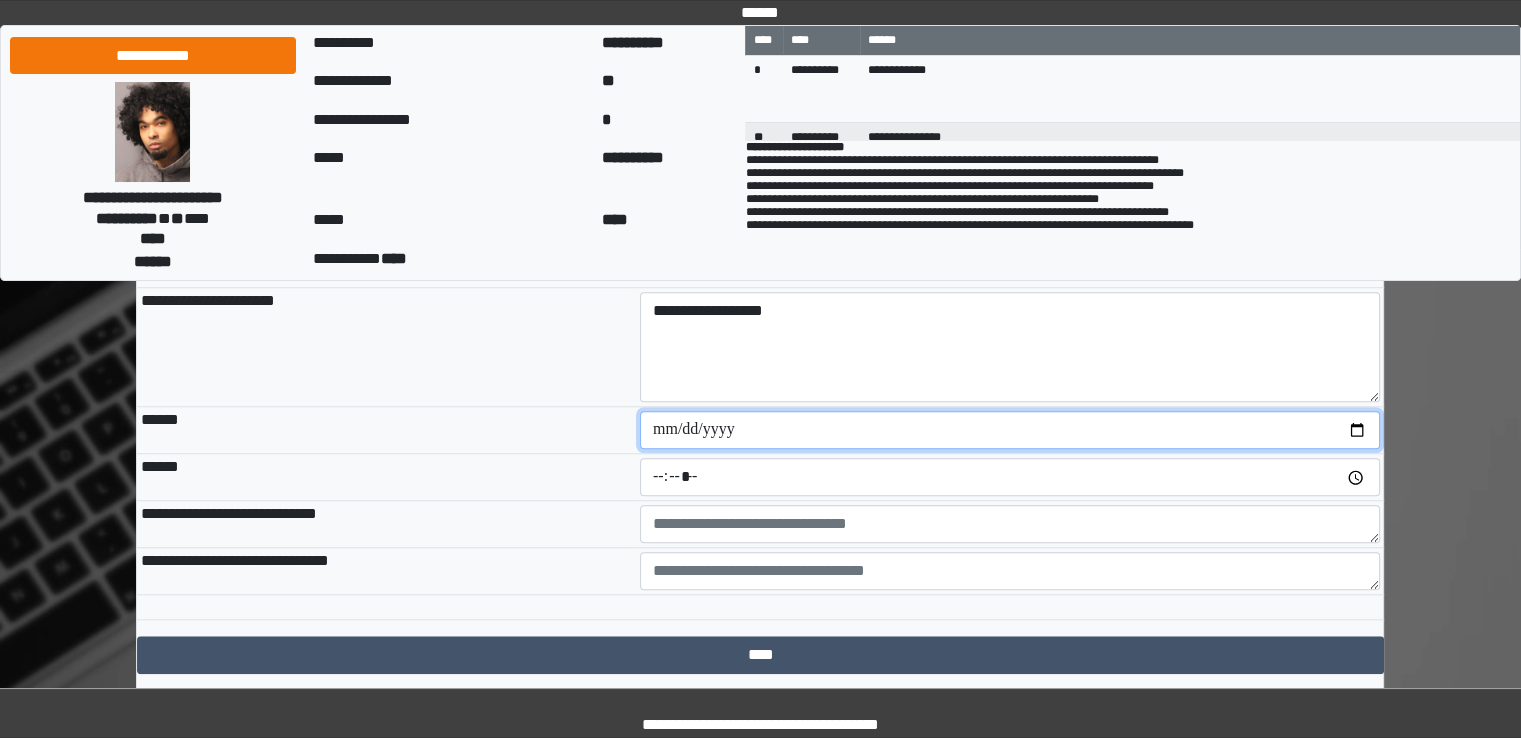 click at bounding box center [1010, 430] 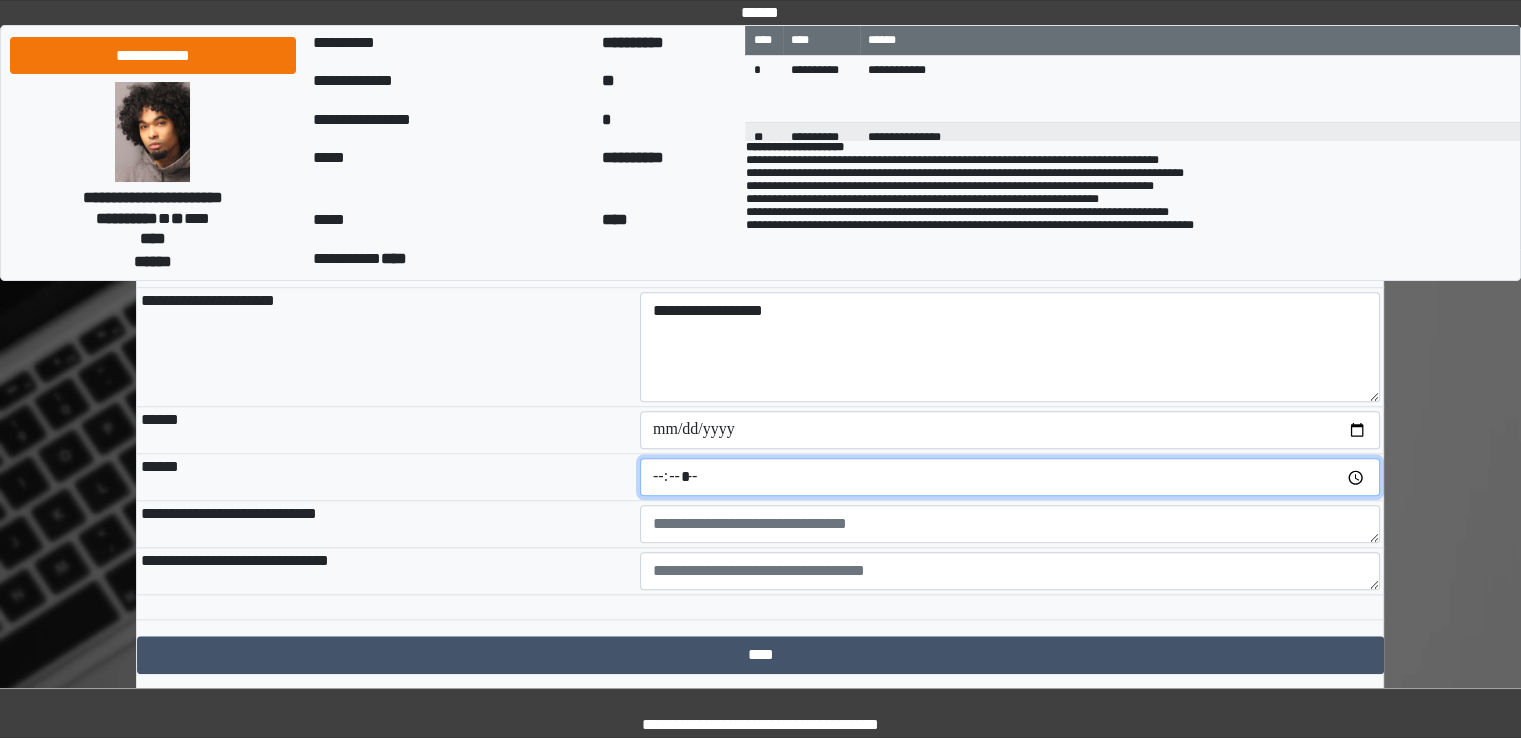 click at bounding box center (1010, 477) 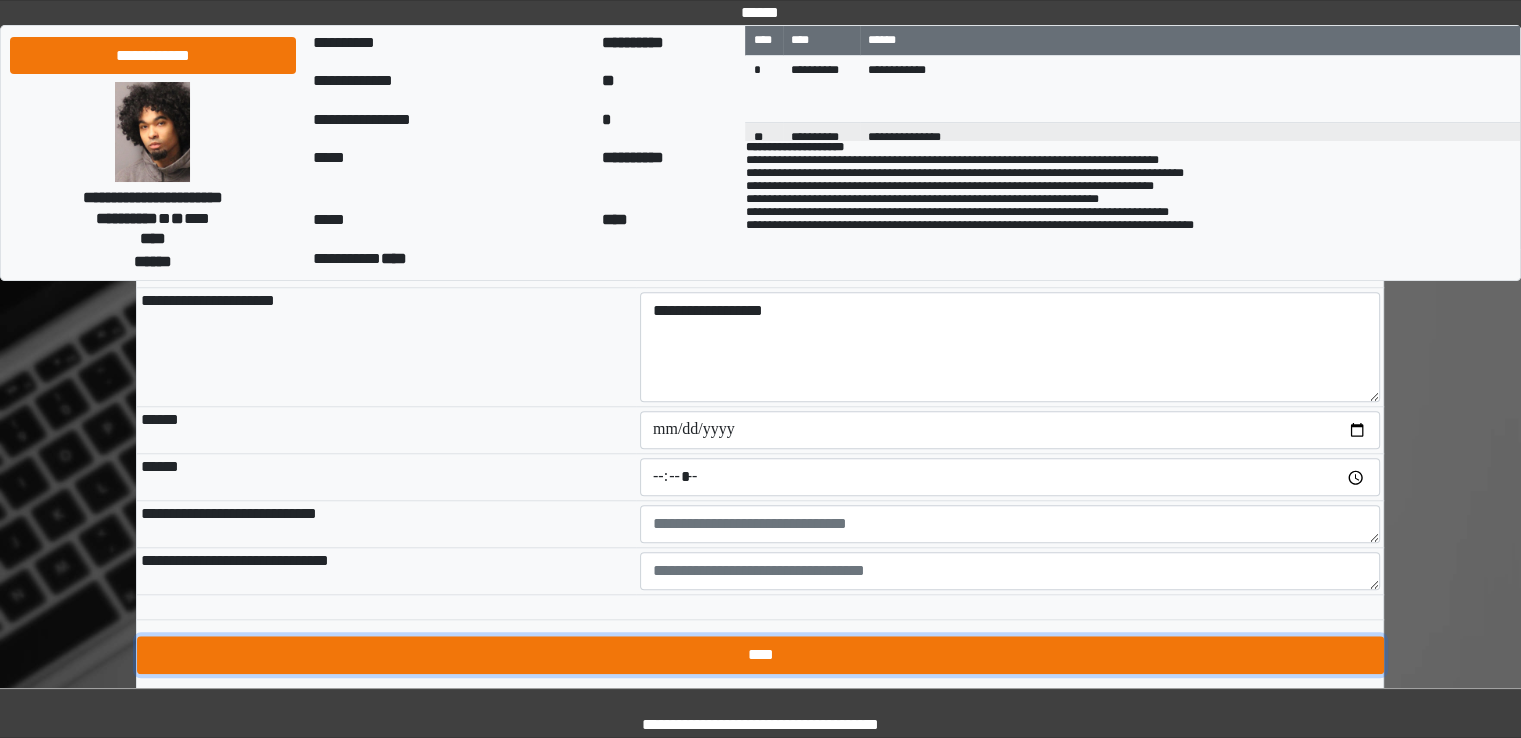 click on "****" at bounding box center [760, 655] 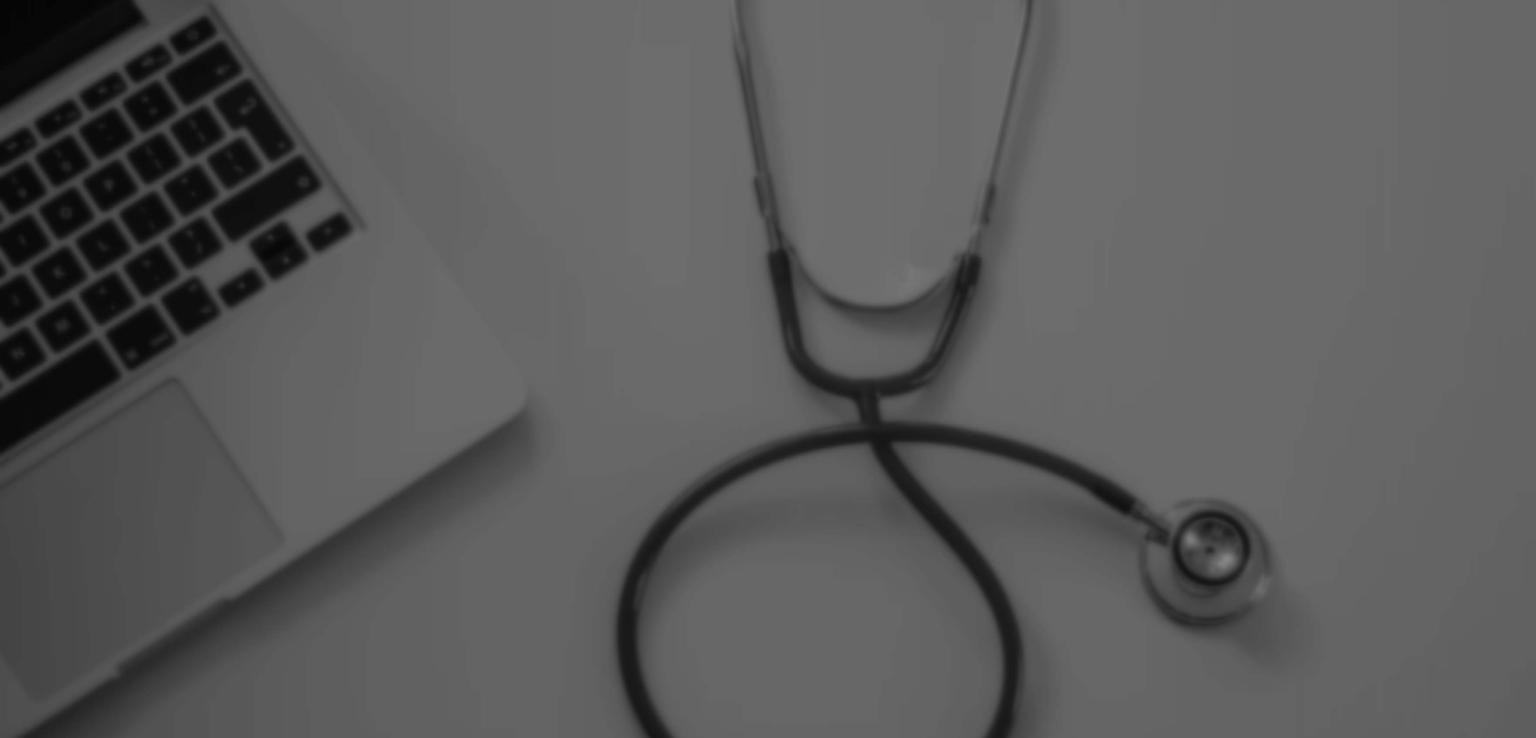 scroll, scrollTop: 0, scrollLeft: 0, axis: both 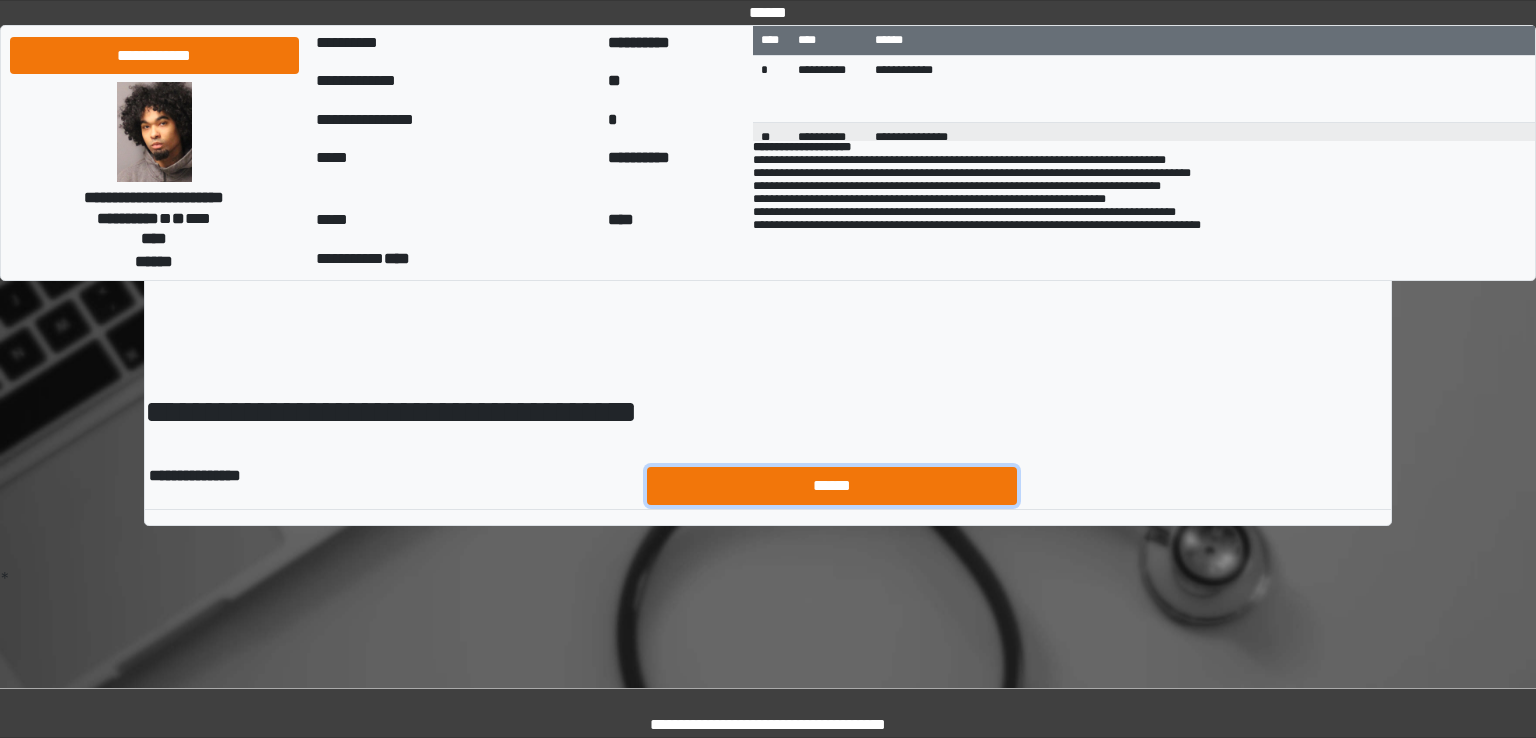 click on "******" at bounding box center (832, 486) 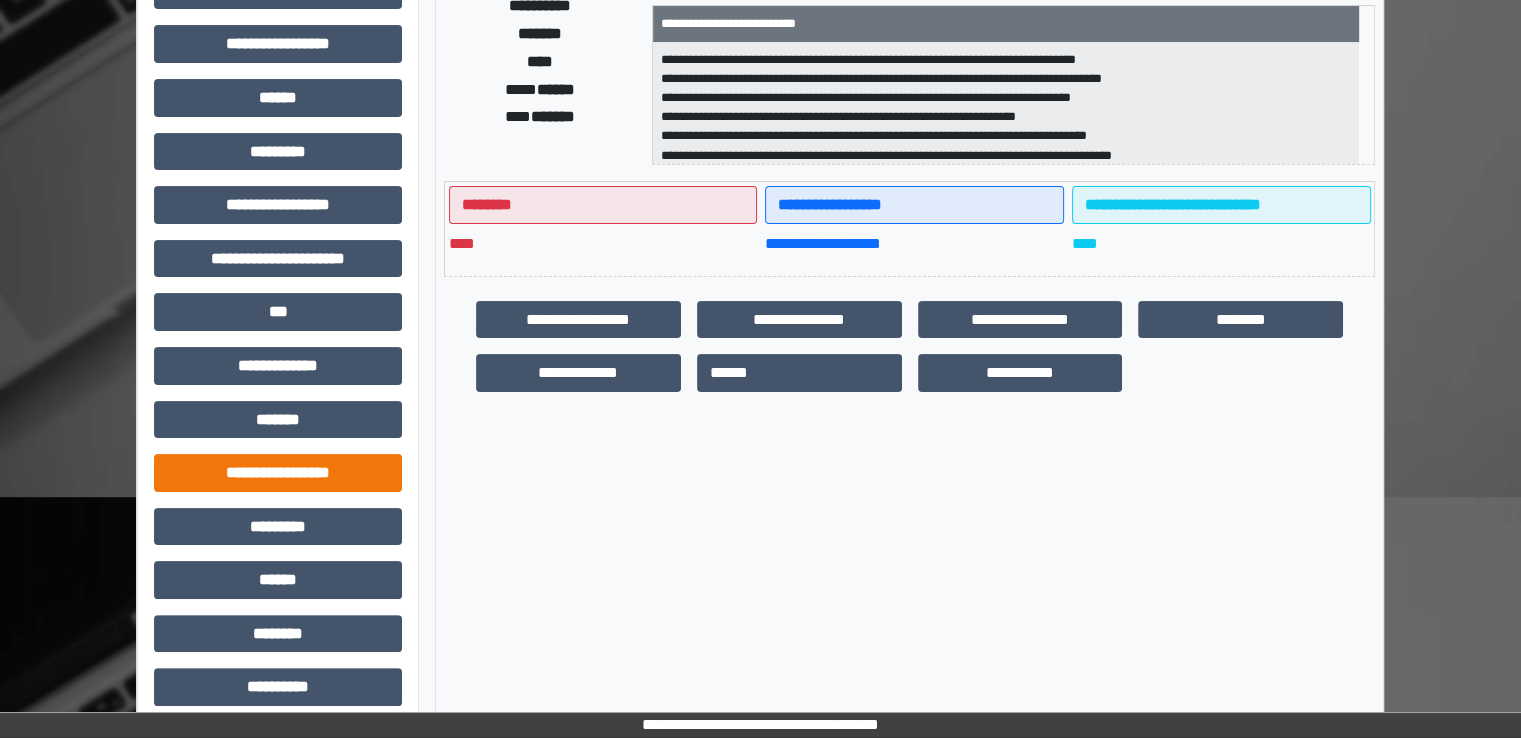 scroll, scrollTop: 428, scrollLeft: 0, axis: vertical 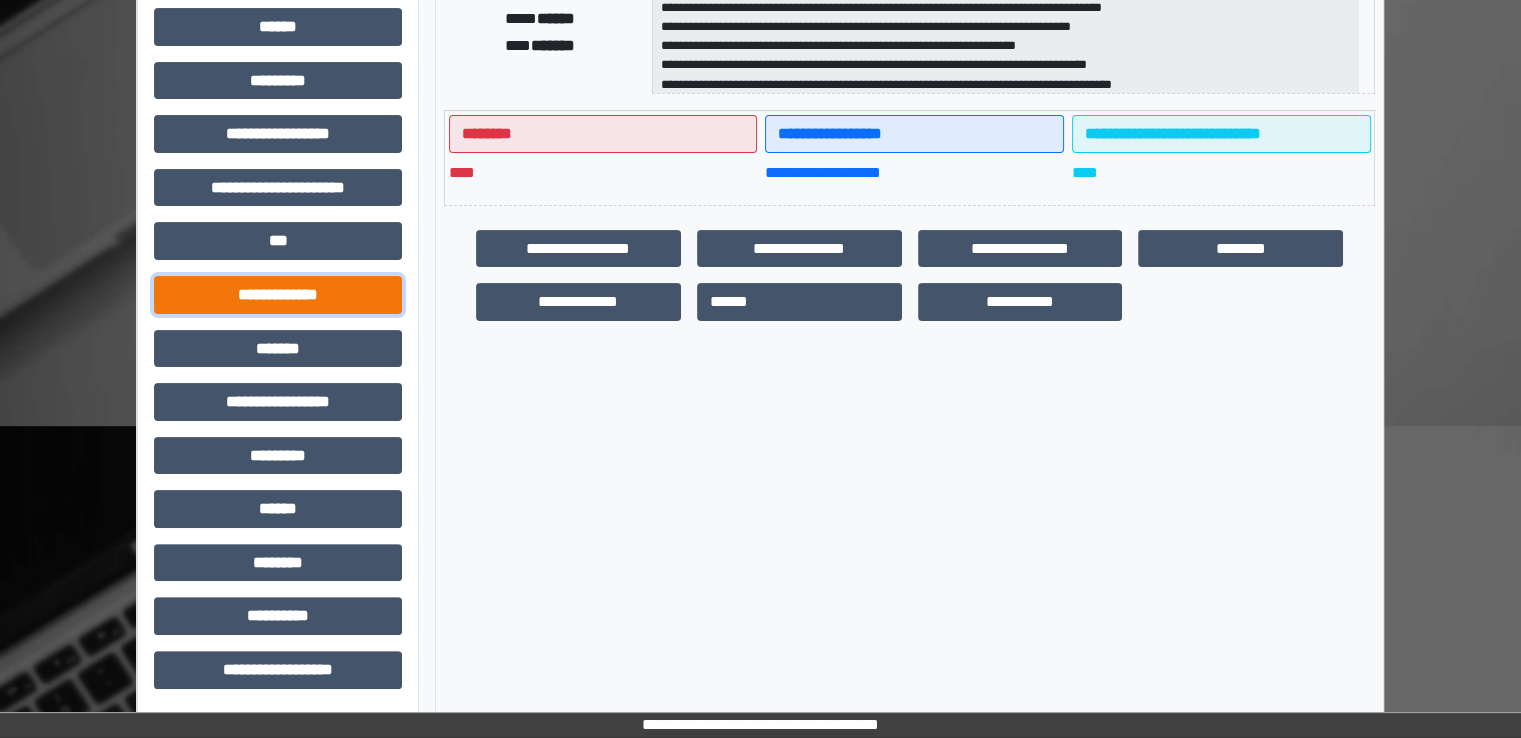 click on "**********" at bounding box center [278, 295] 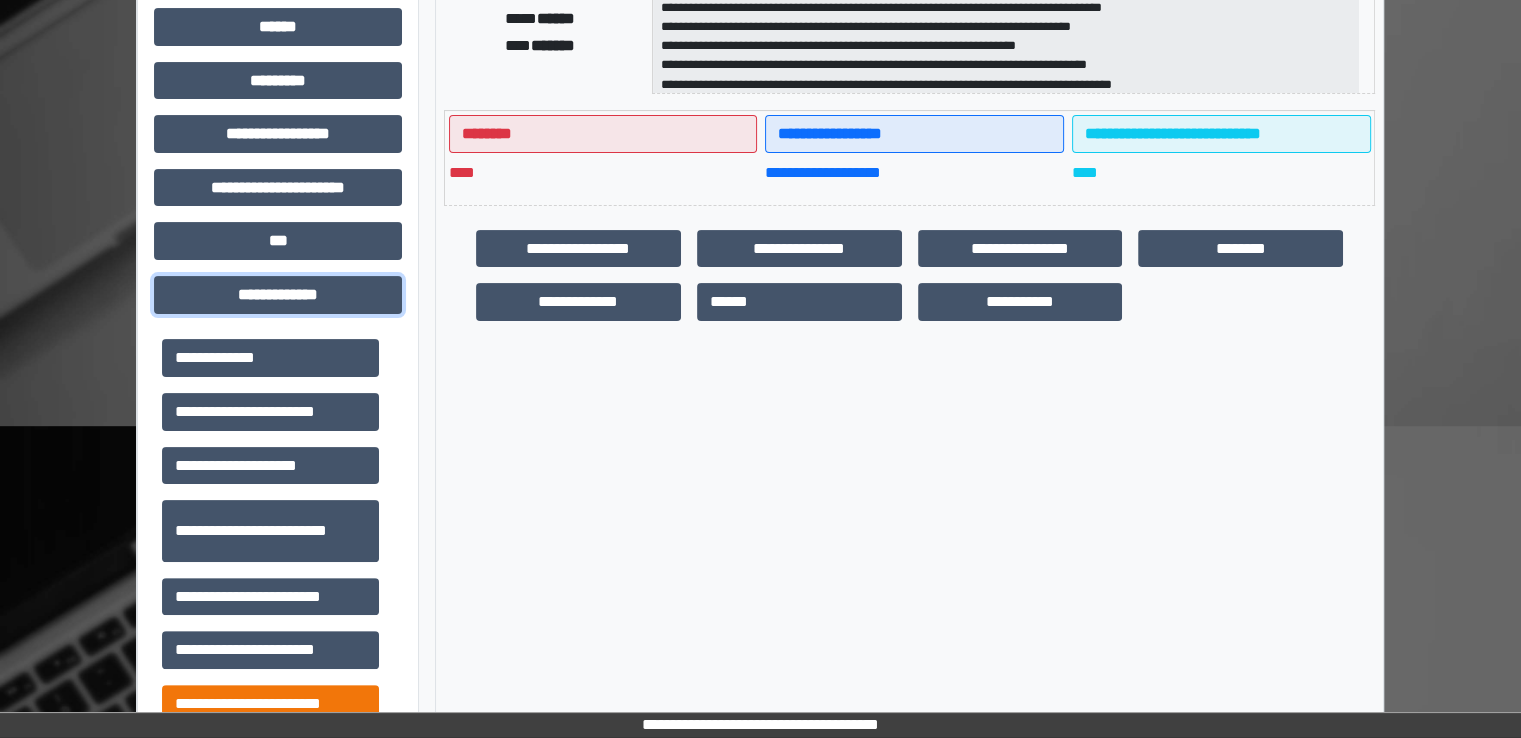 scroll, scrollTop: 600, scrollLeft: 0, axis: vertical 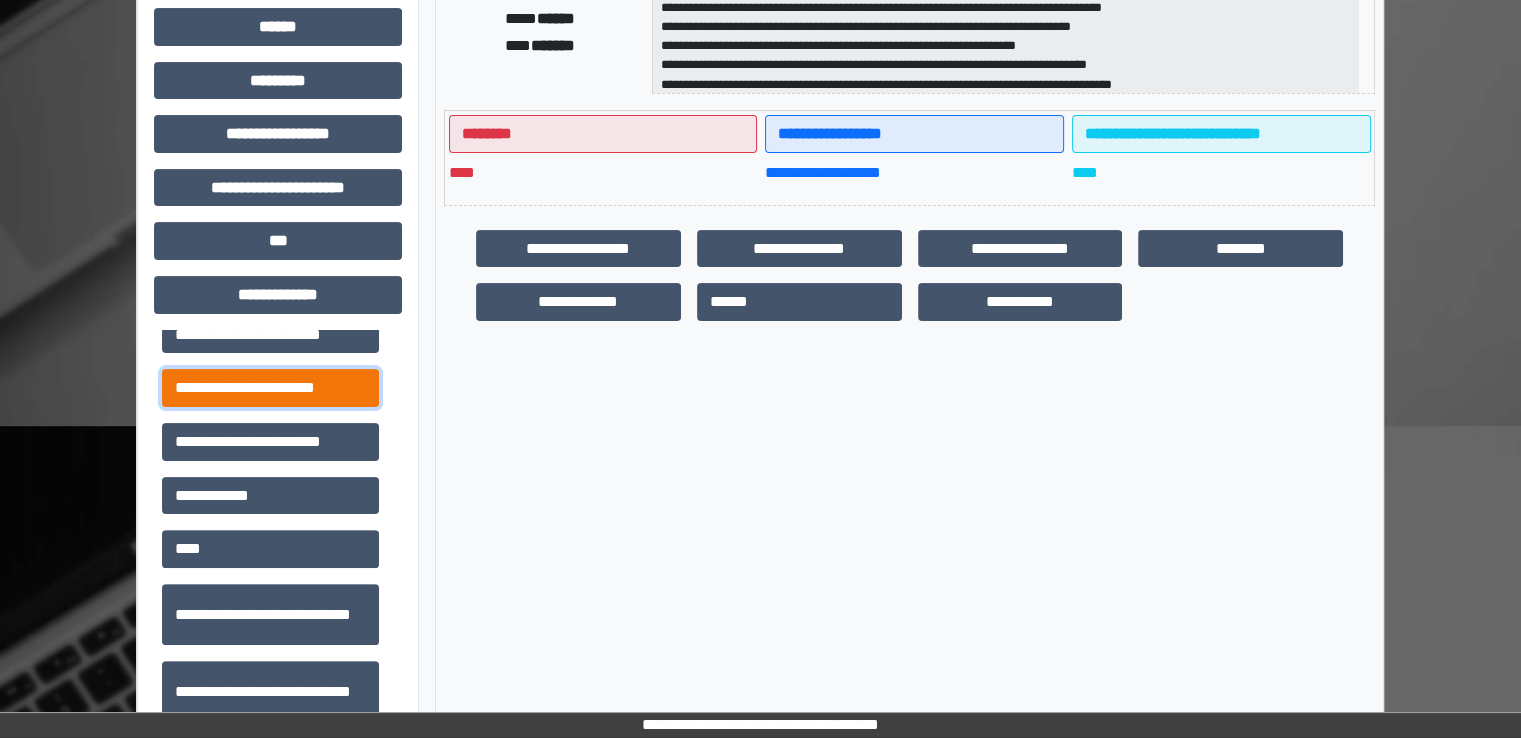 click on "**********" at bounding box center [270, 388] 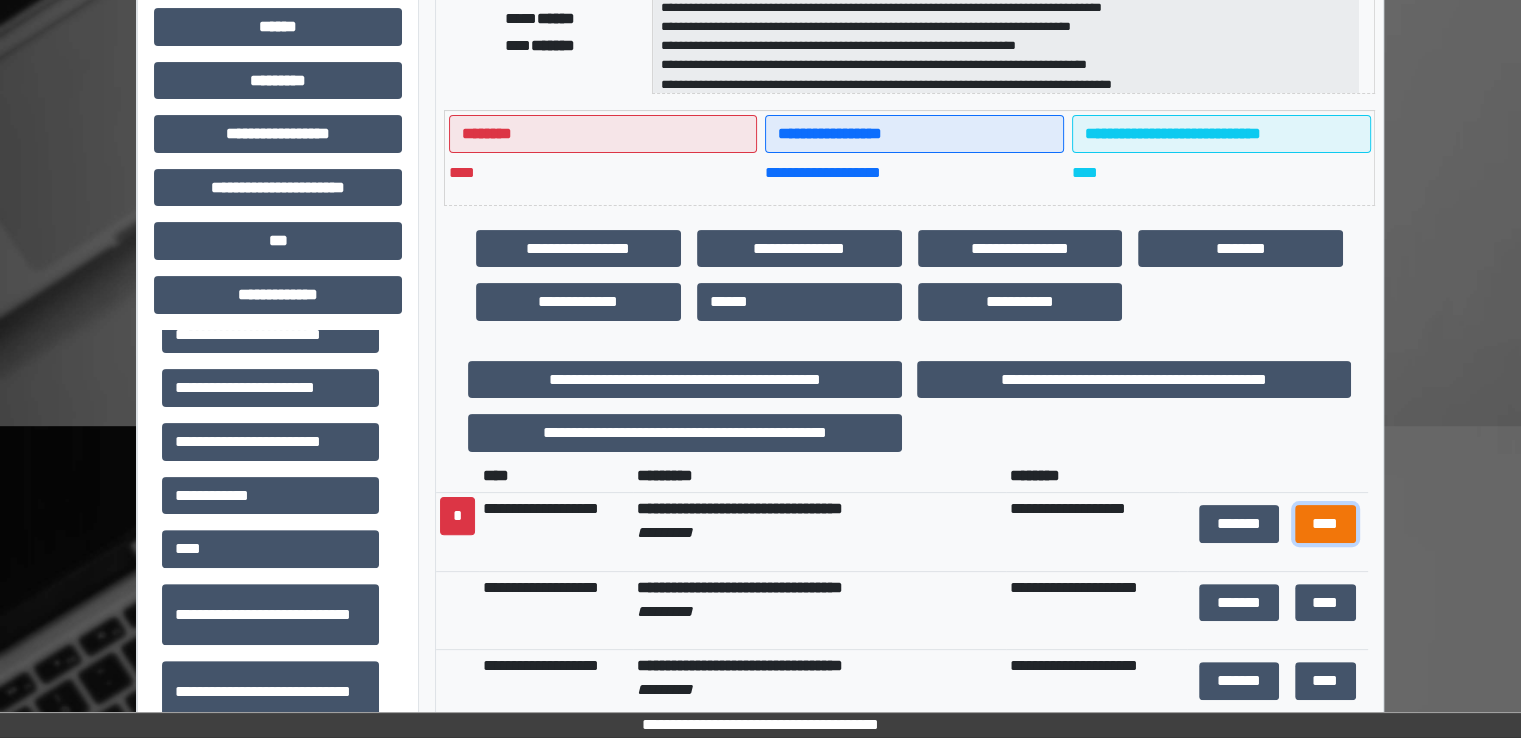 click on "****" at bounding box center [1325, 524] 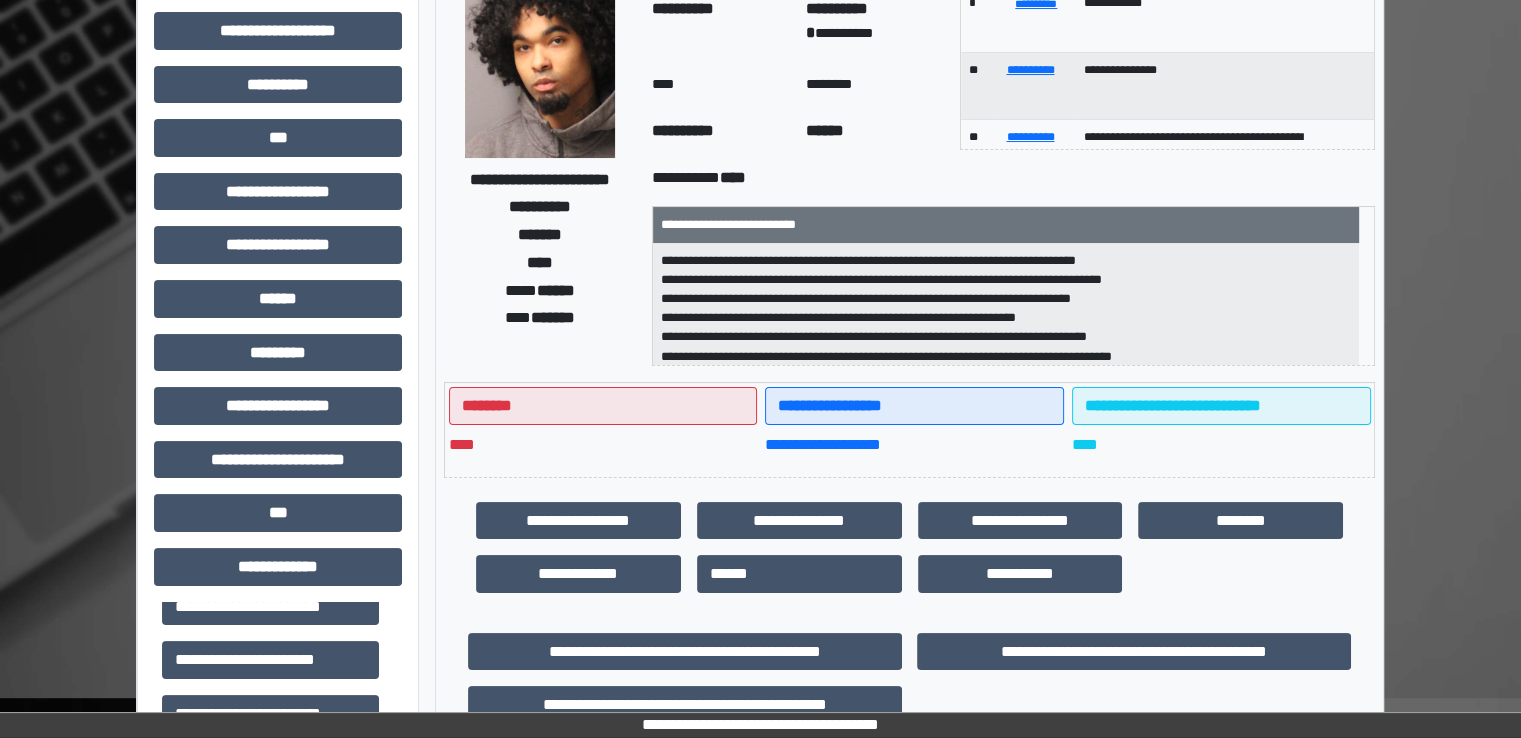 scroll, scrollTop: 0, scrollLeft: 0, axis: both 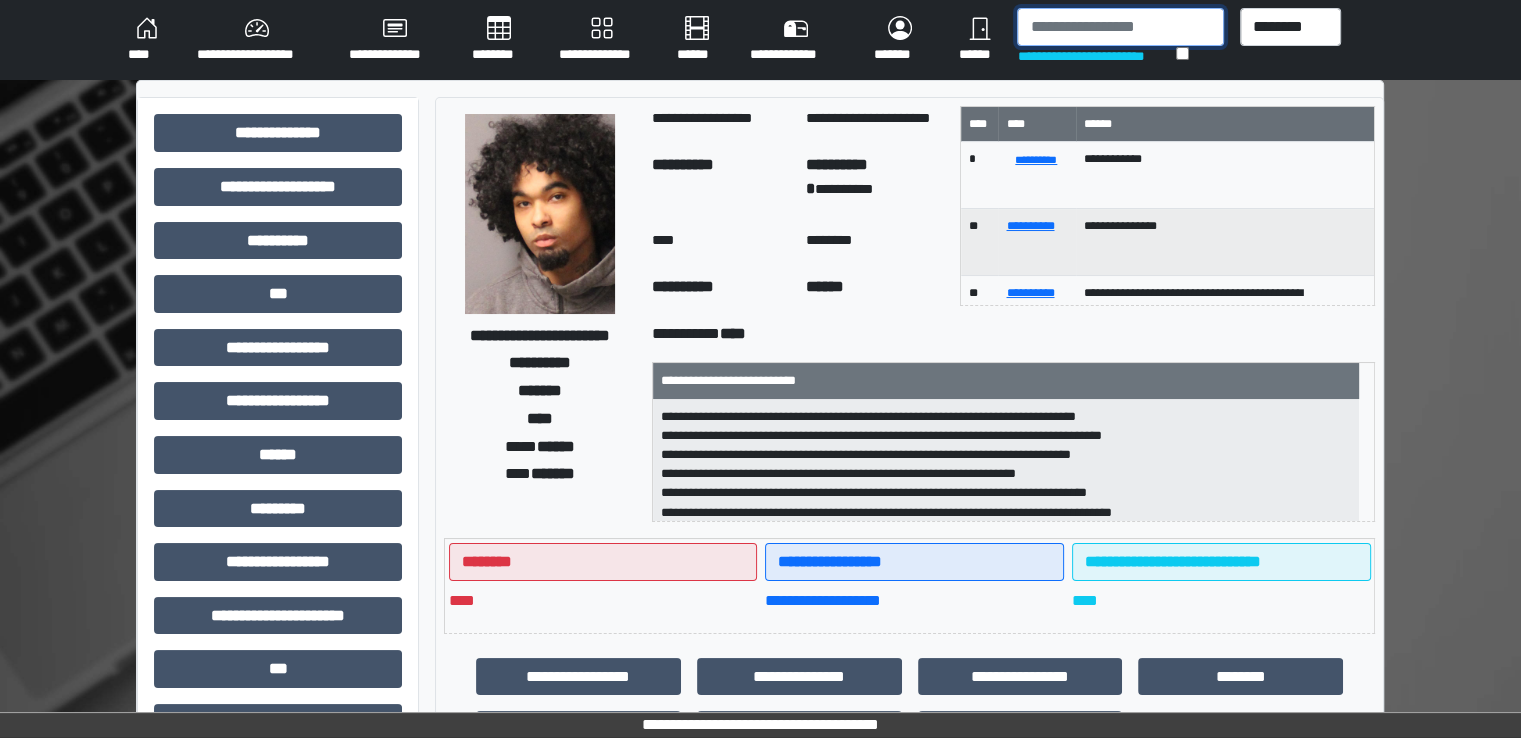 click at bounding box center [1120, 27] 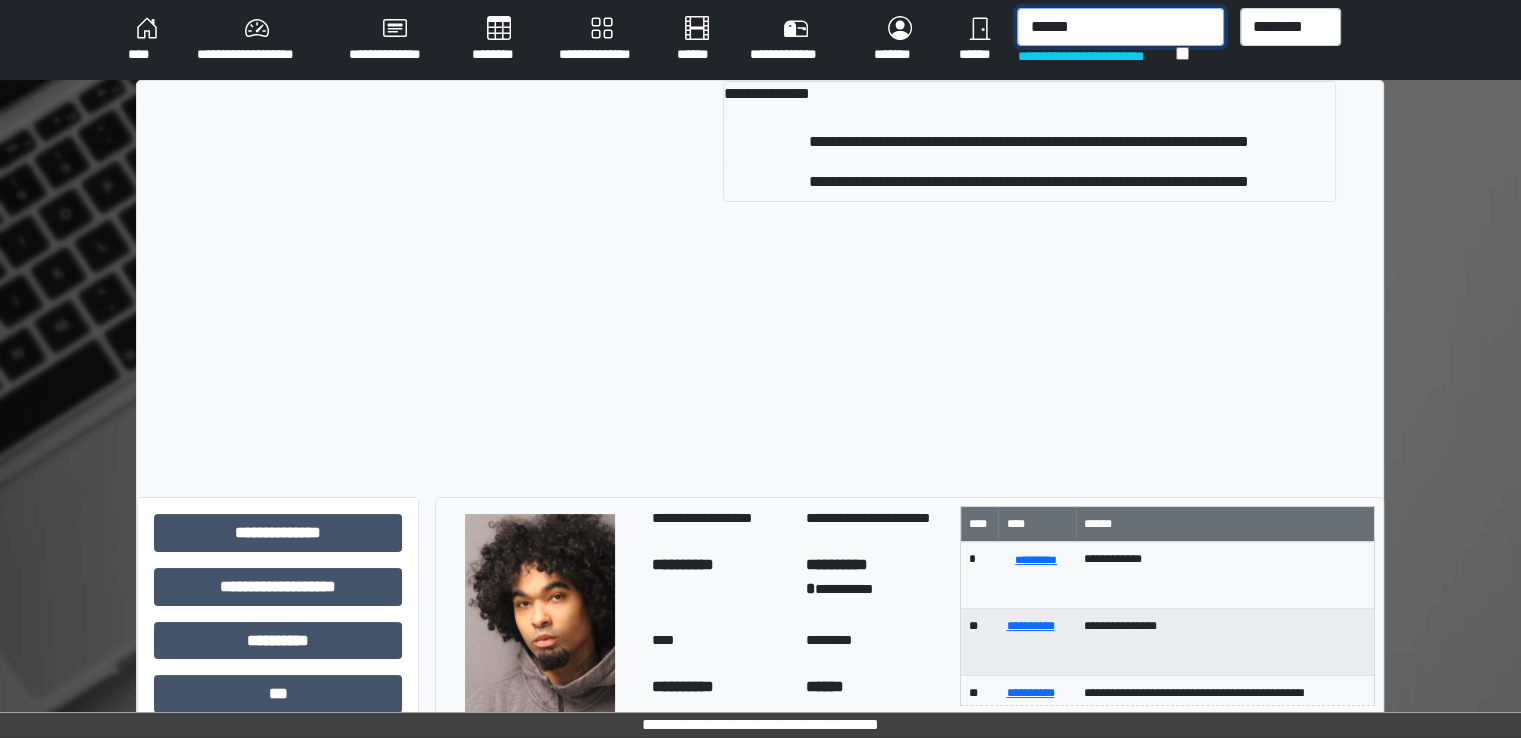 type on "******" 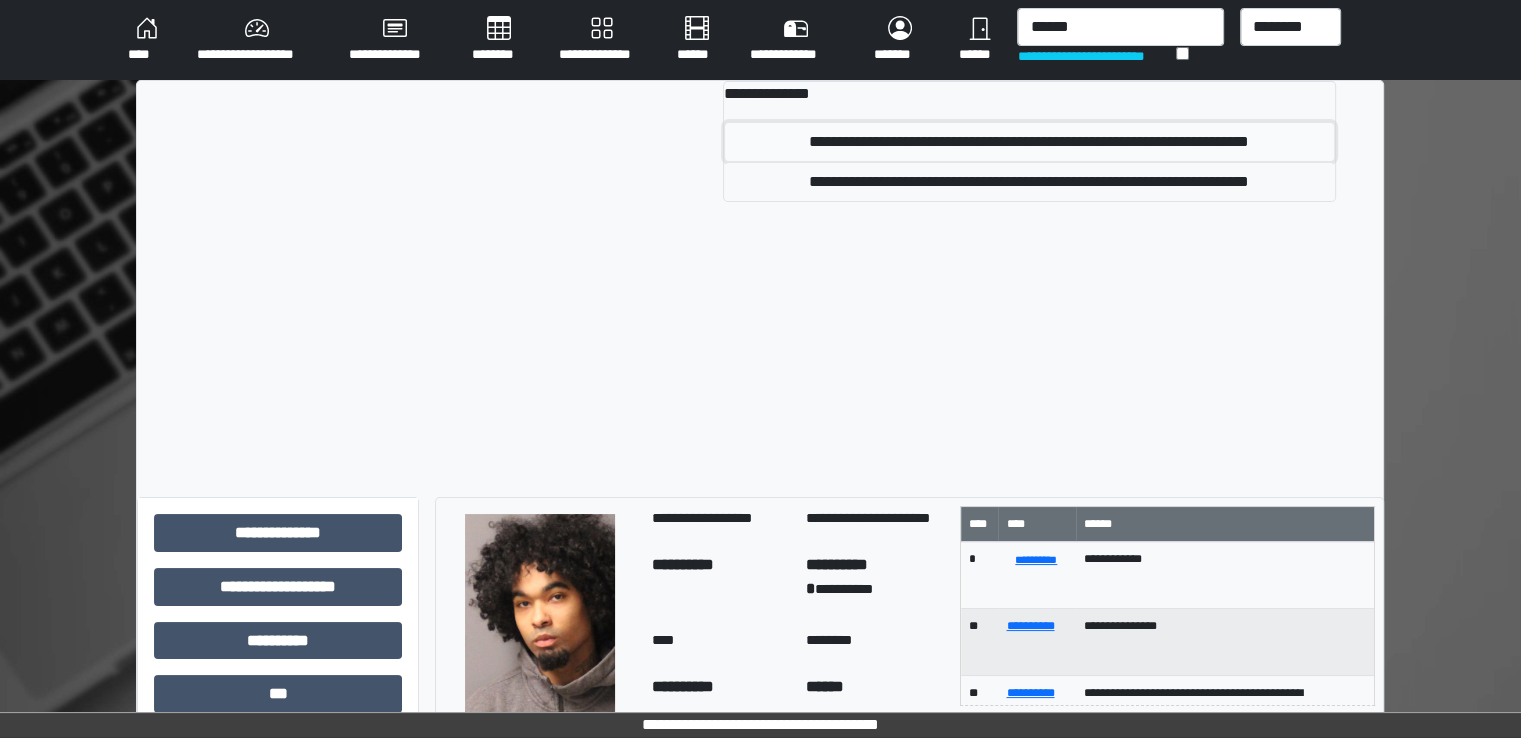 click on "**********" at bounding box center (1029, 142) 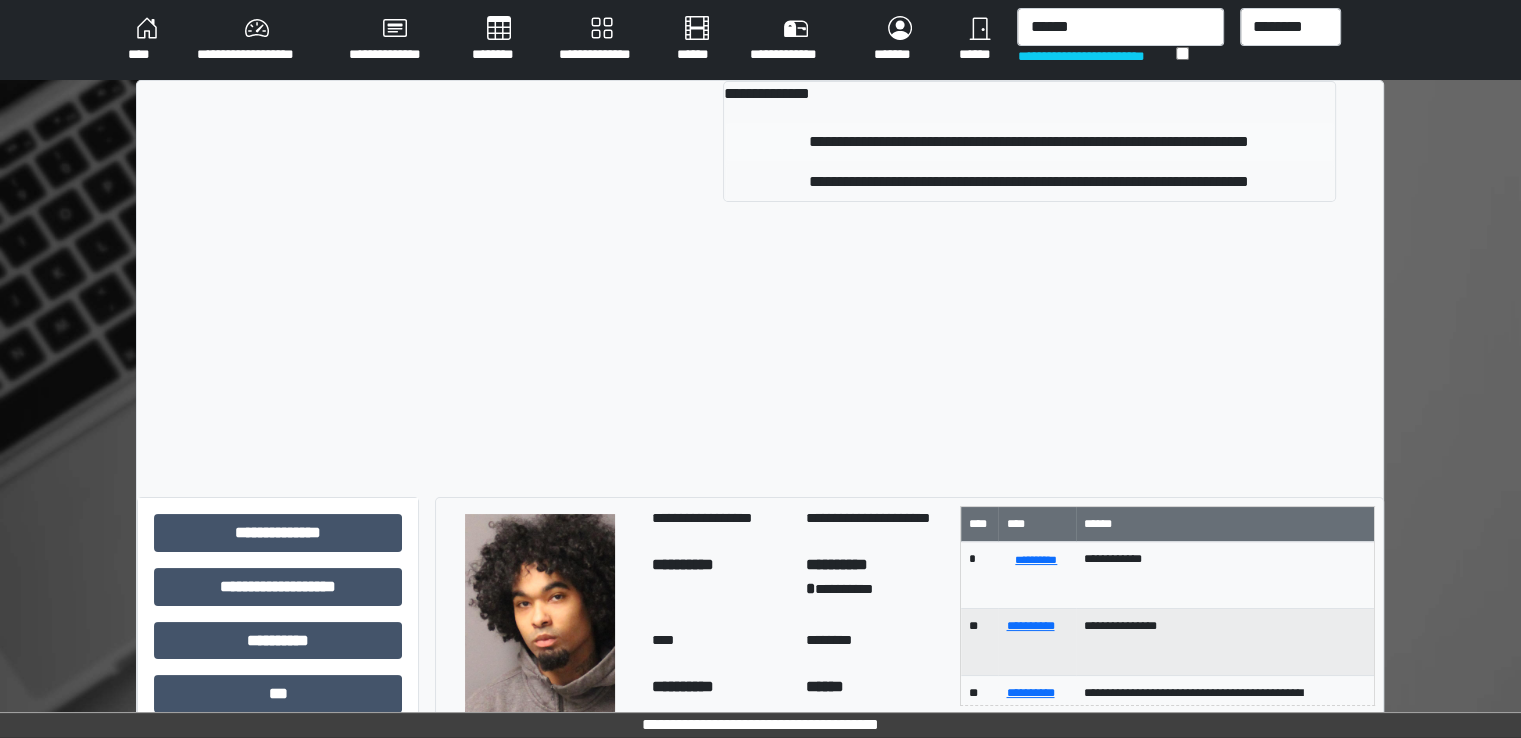 type 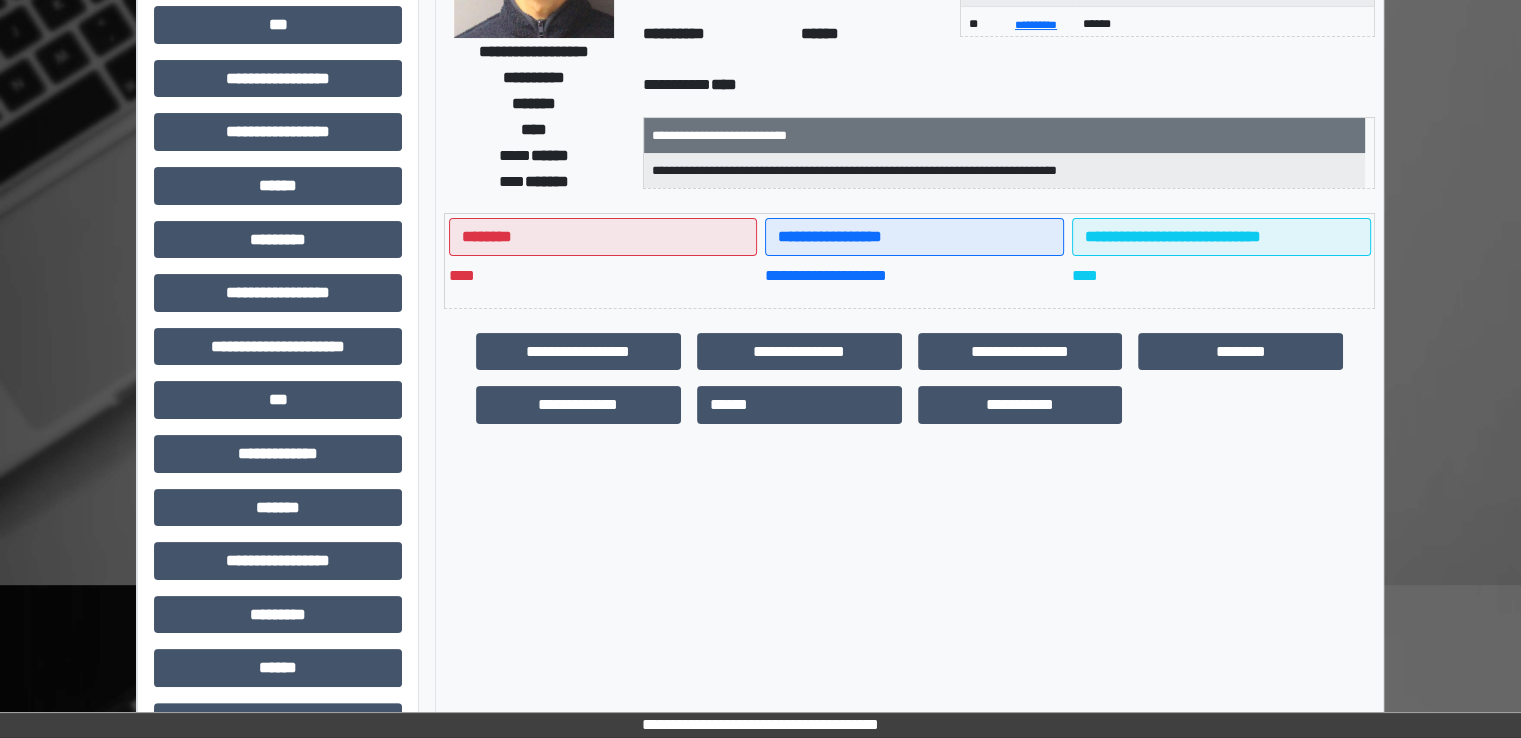 scroll, scrollTop: 428, scrollLeft: 0, axis: vertical 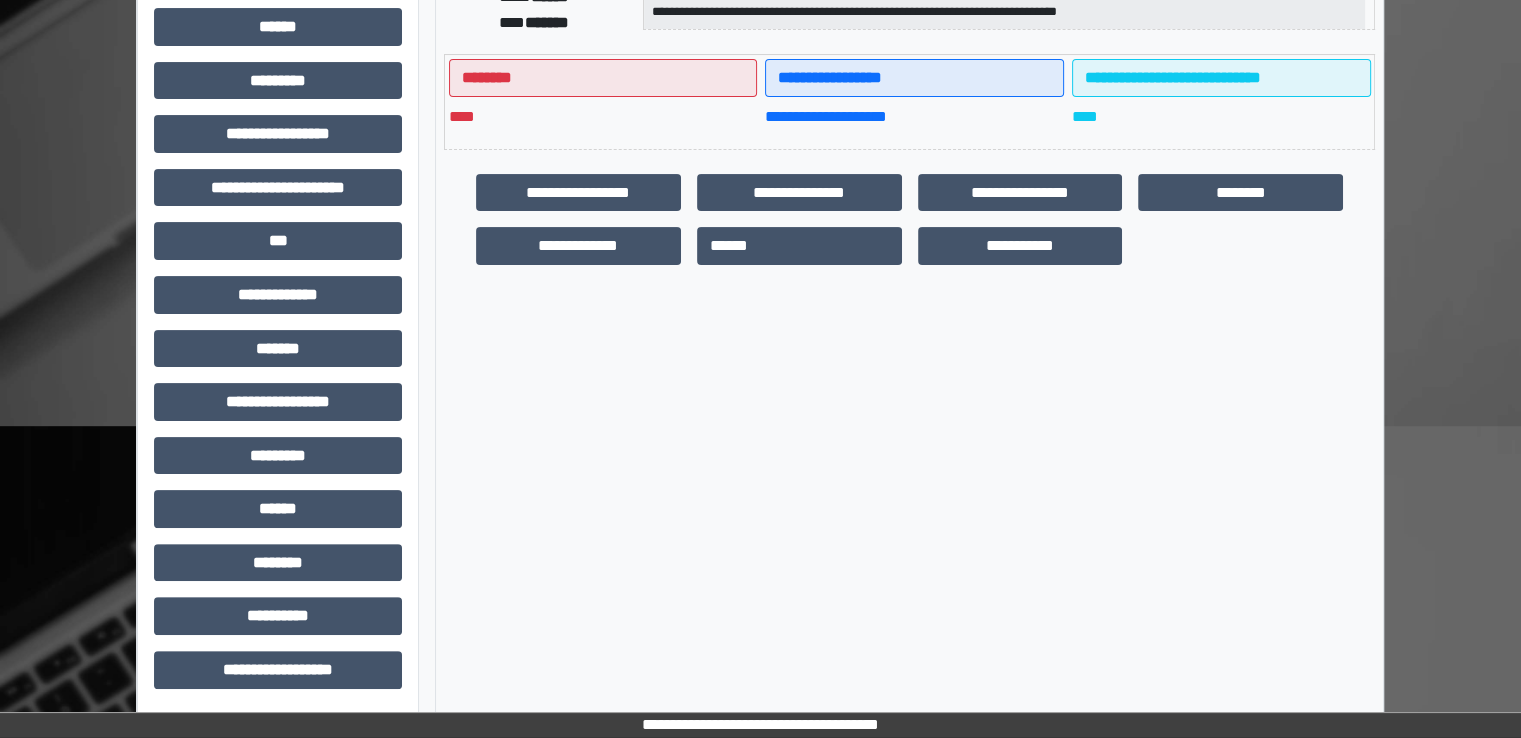 click on "**********" at bounding box center [278, 195] 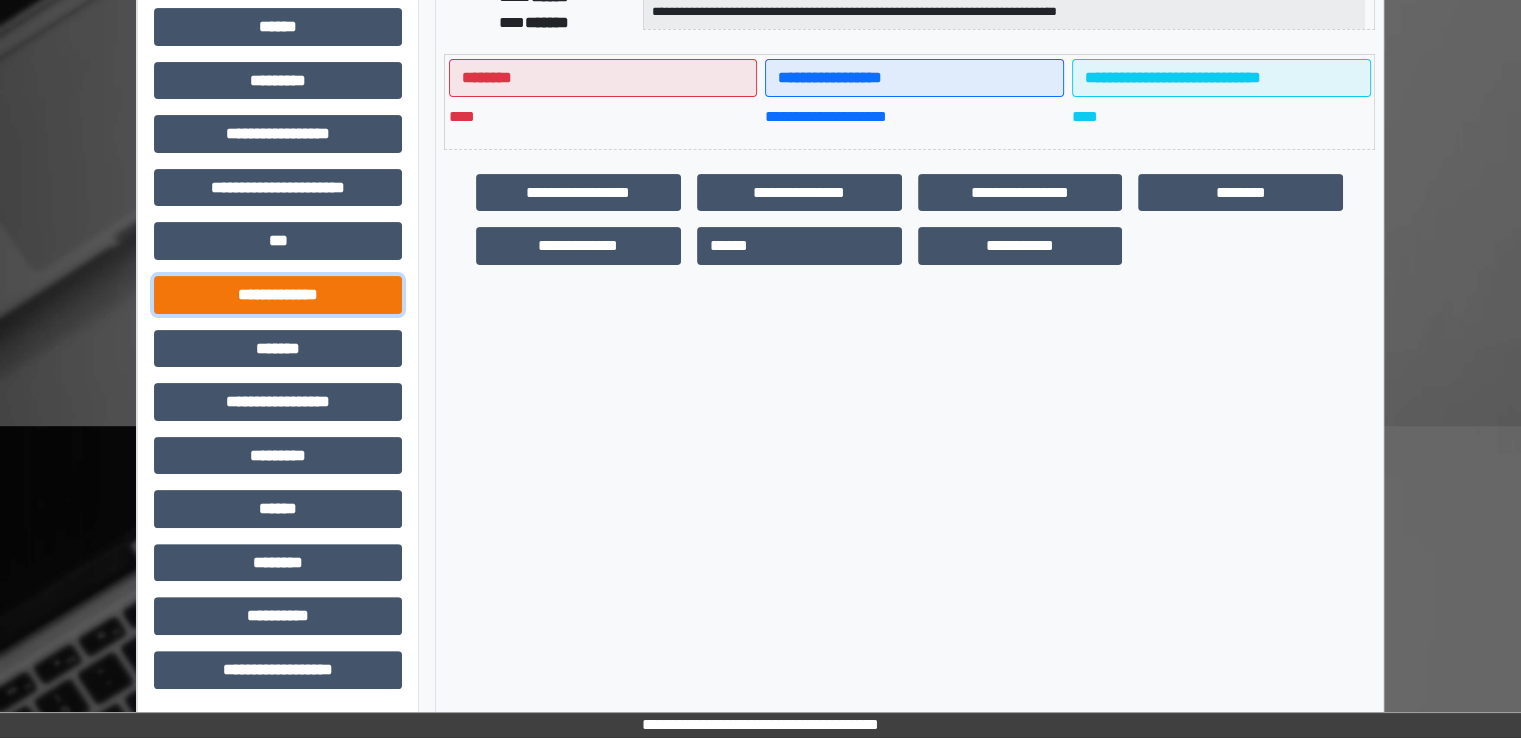 click on "**********" at bounding box center (278, 295) 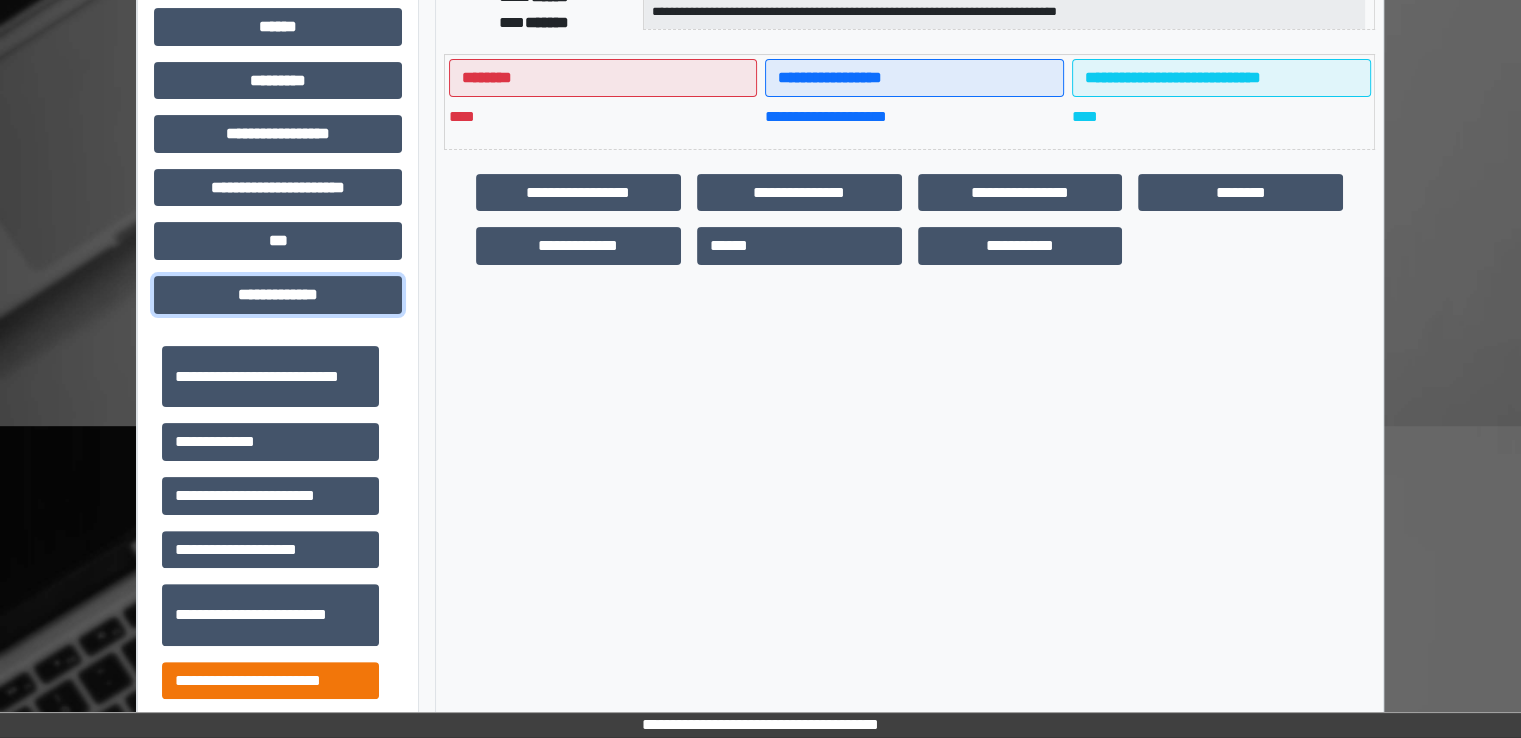 scroll, scrollTop: 500, scrollLeft: 0, axis: vertical 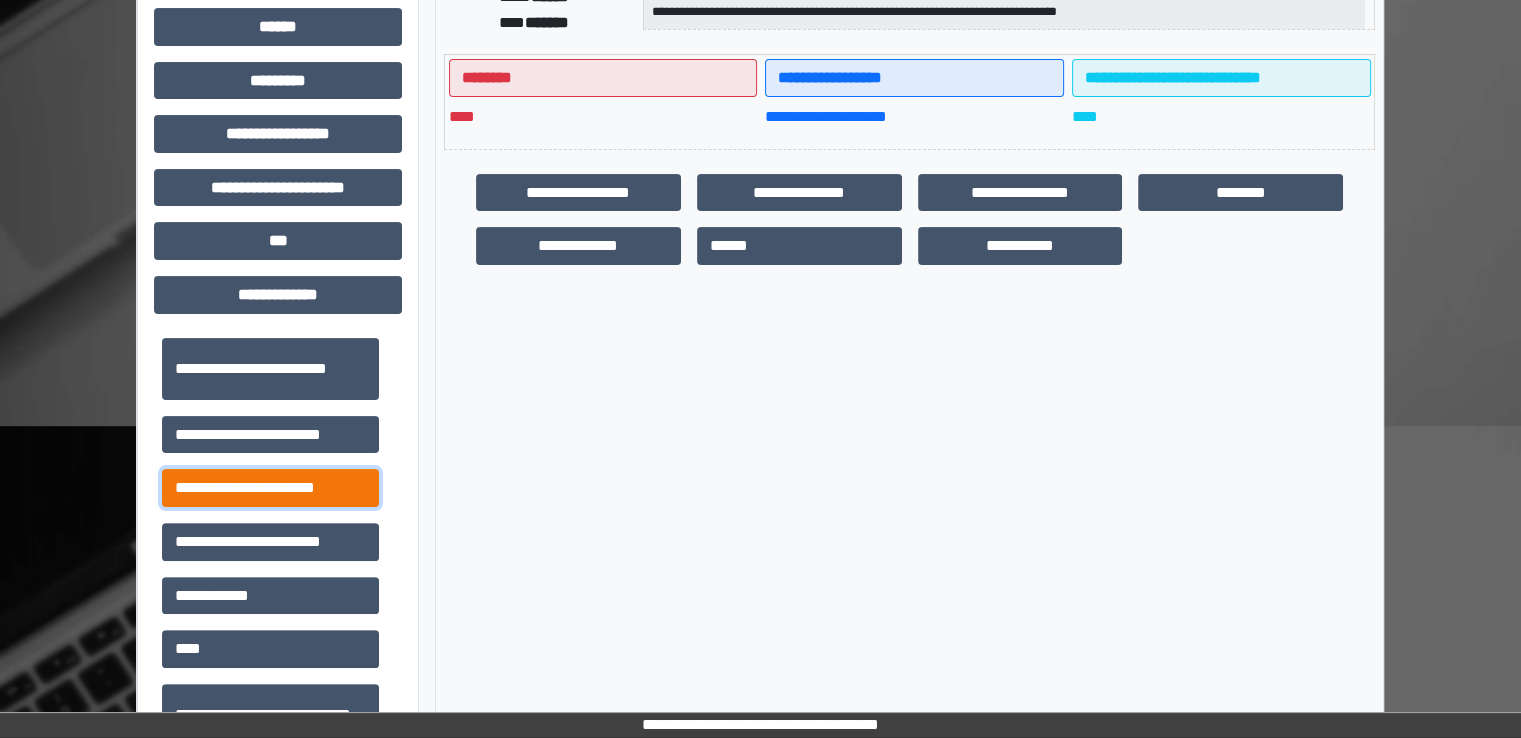 click on "**********" at bounding box center (270, 488) 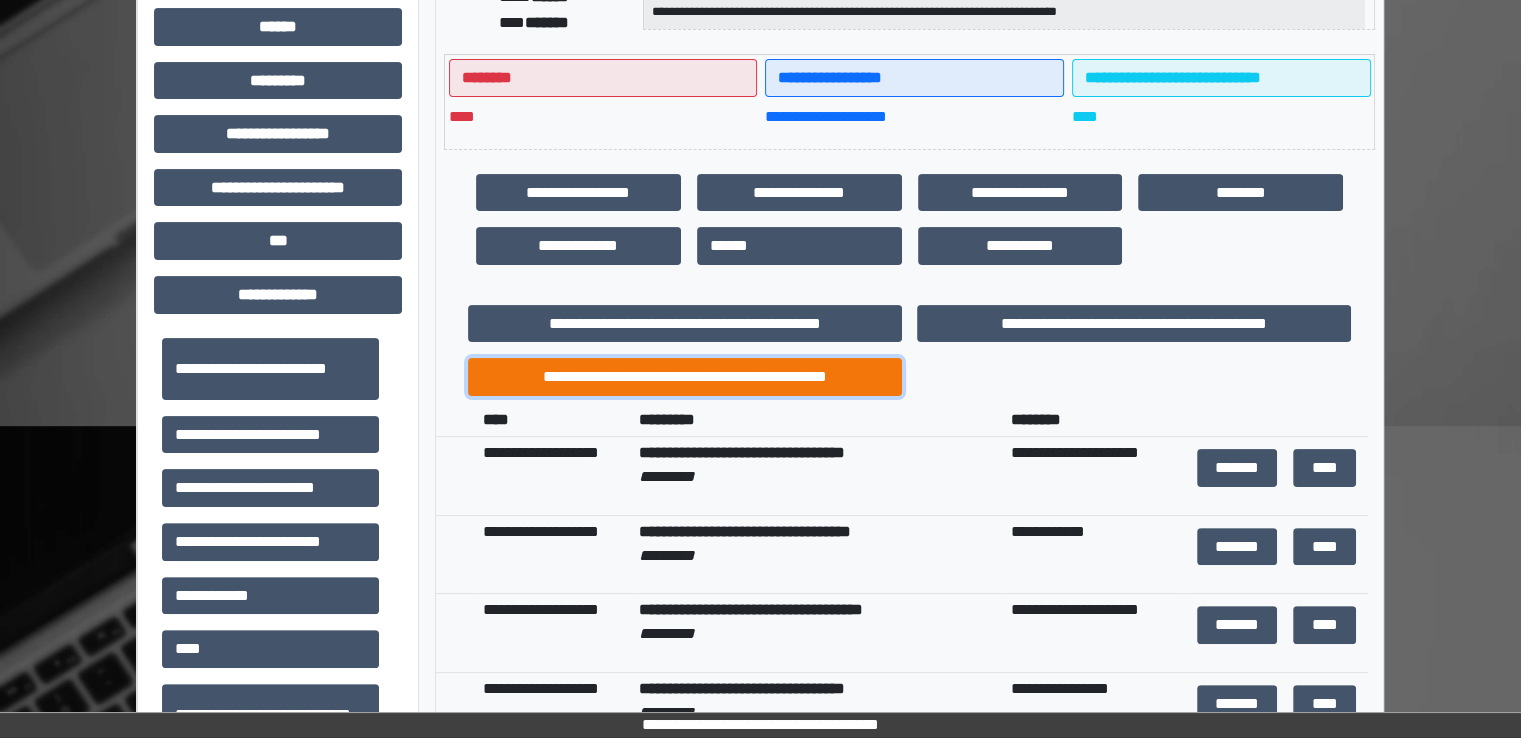 click on "**********" at bounding box center [685, 377] 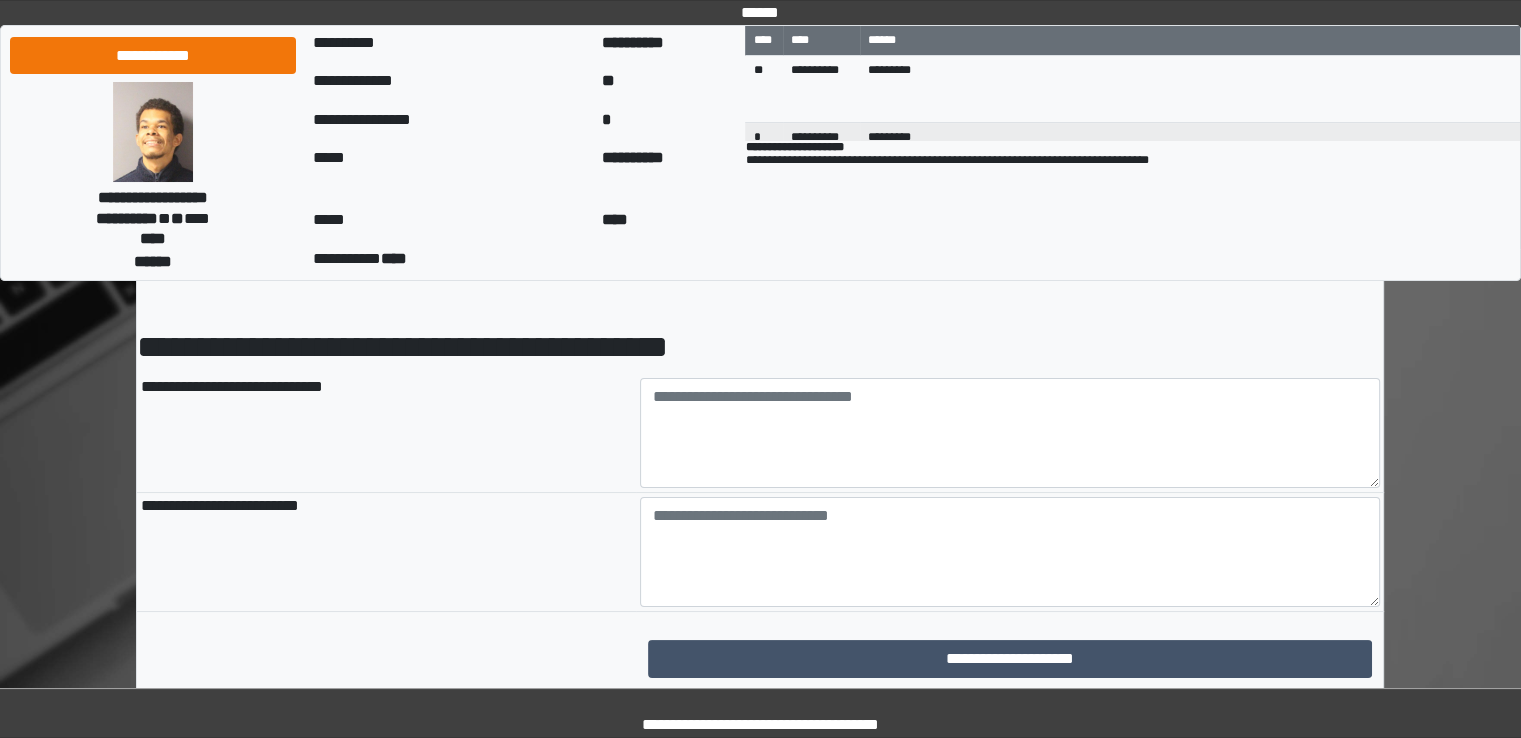 scroll, scrollTop: 100, scrollLeft: 0, axis: vertical 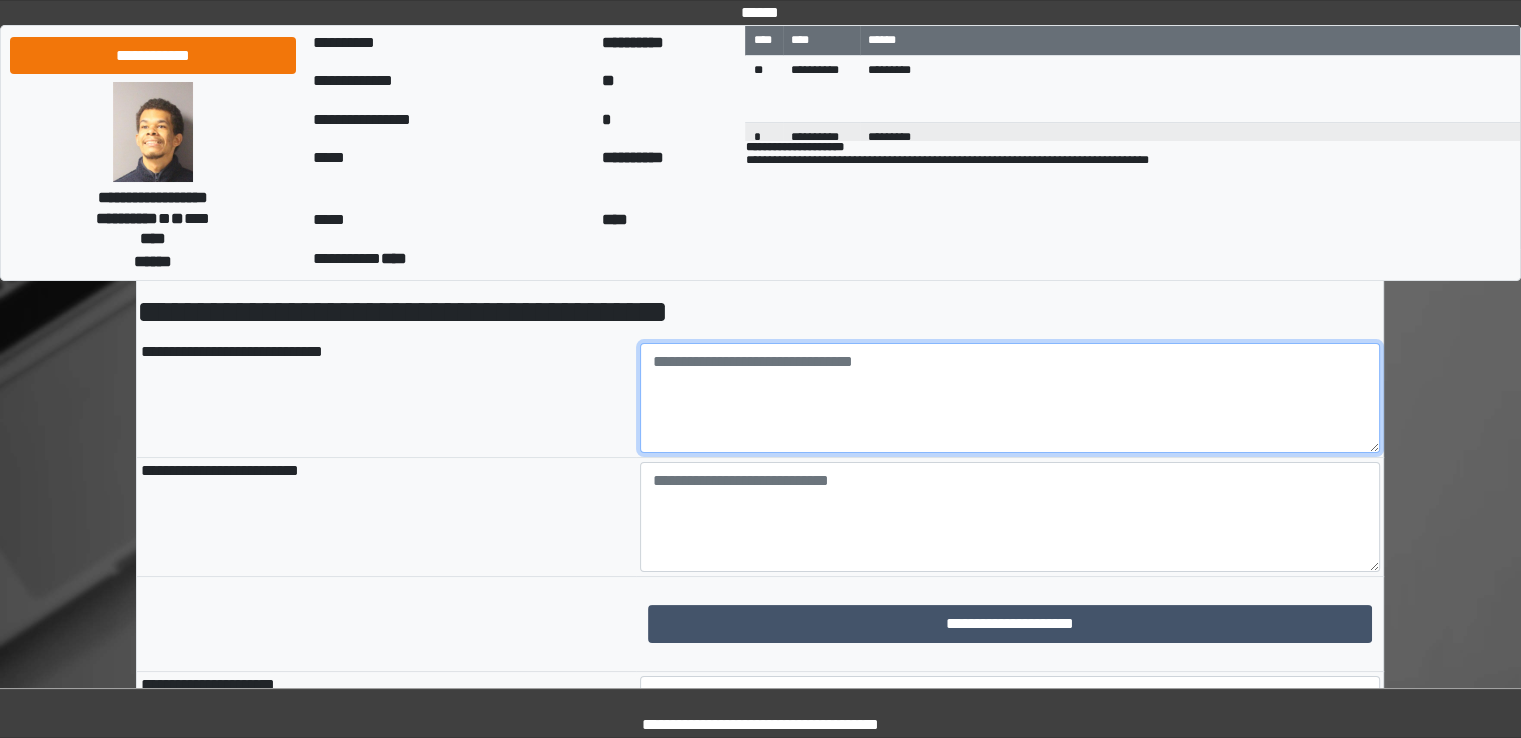 click at bounding box center (1010, 398) 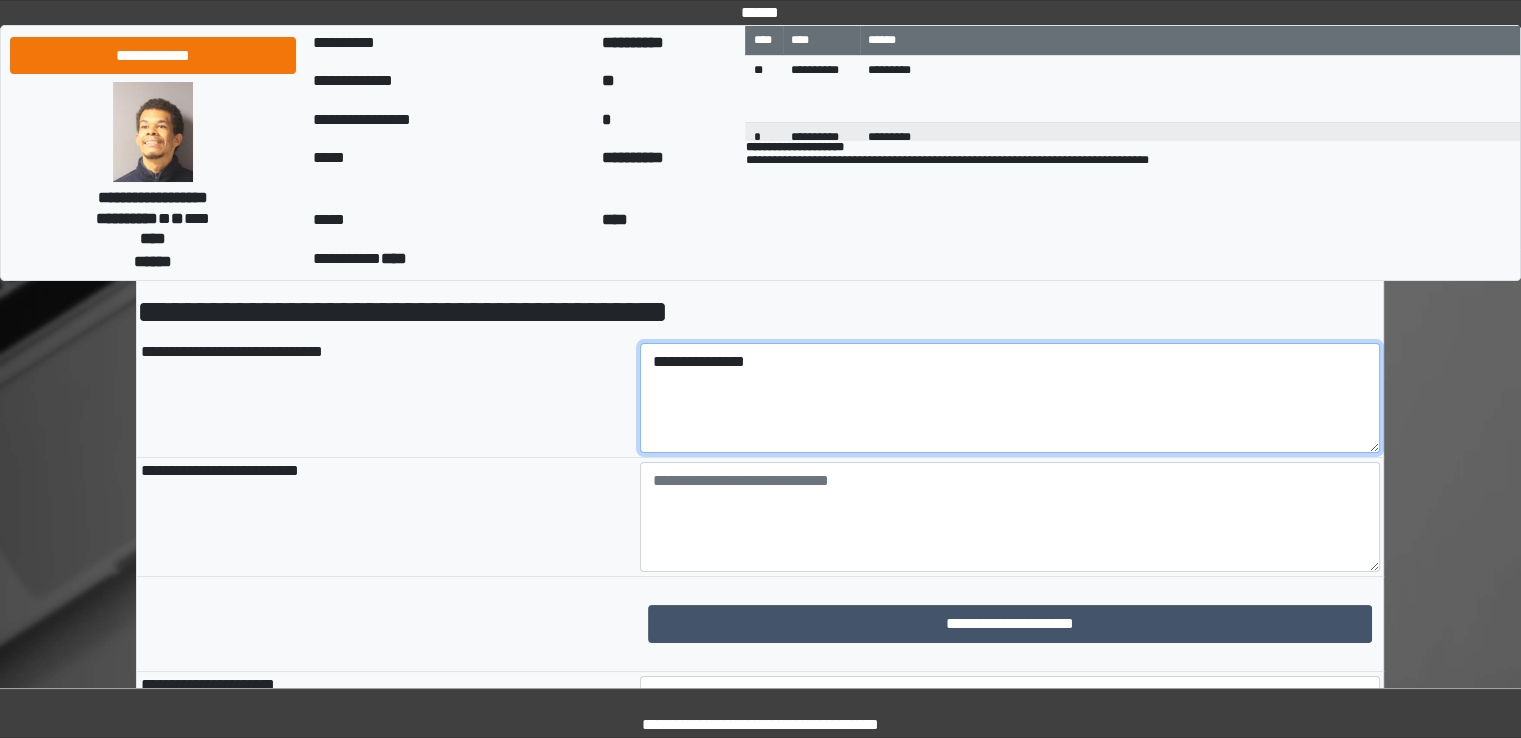 type on "**********" 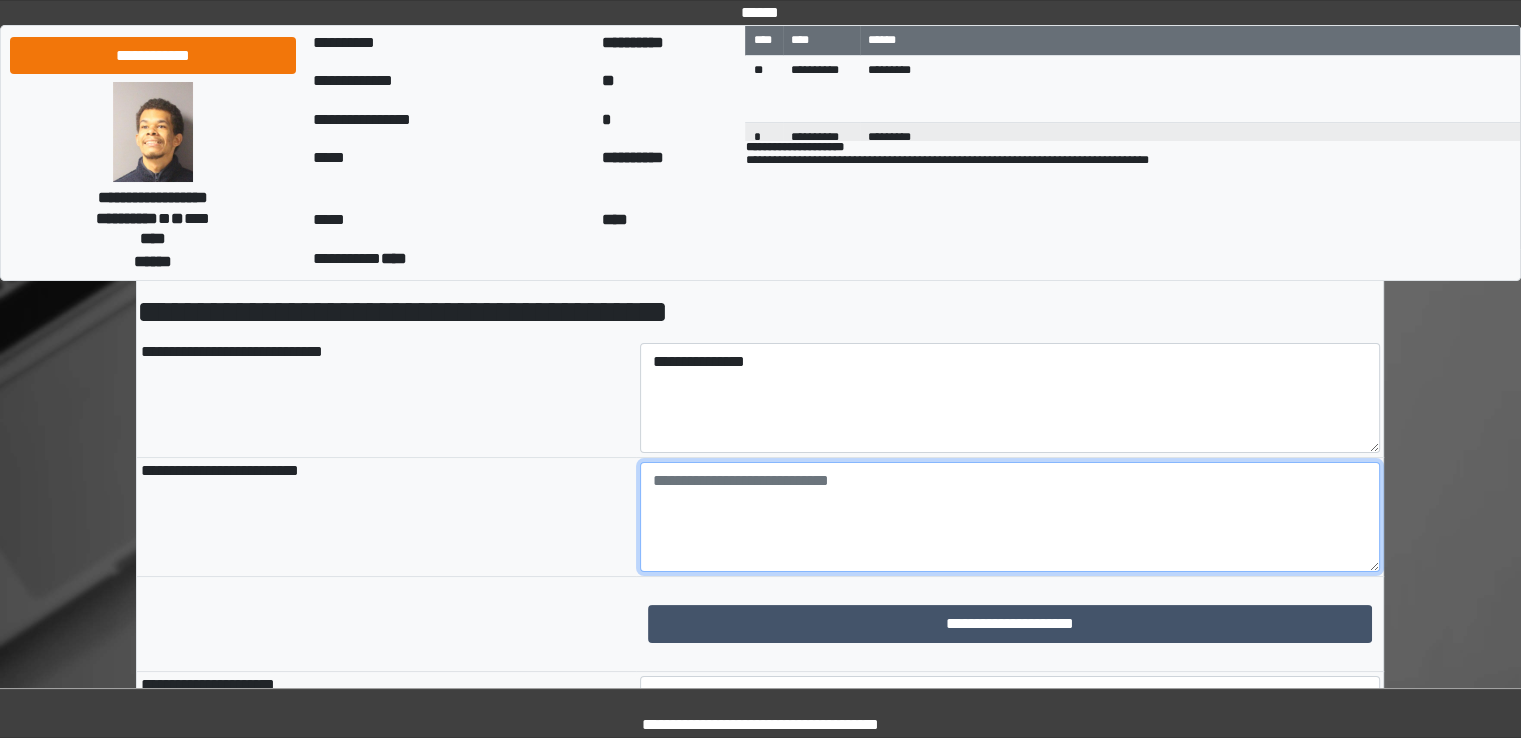 click at bounding box center (1010, 517) 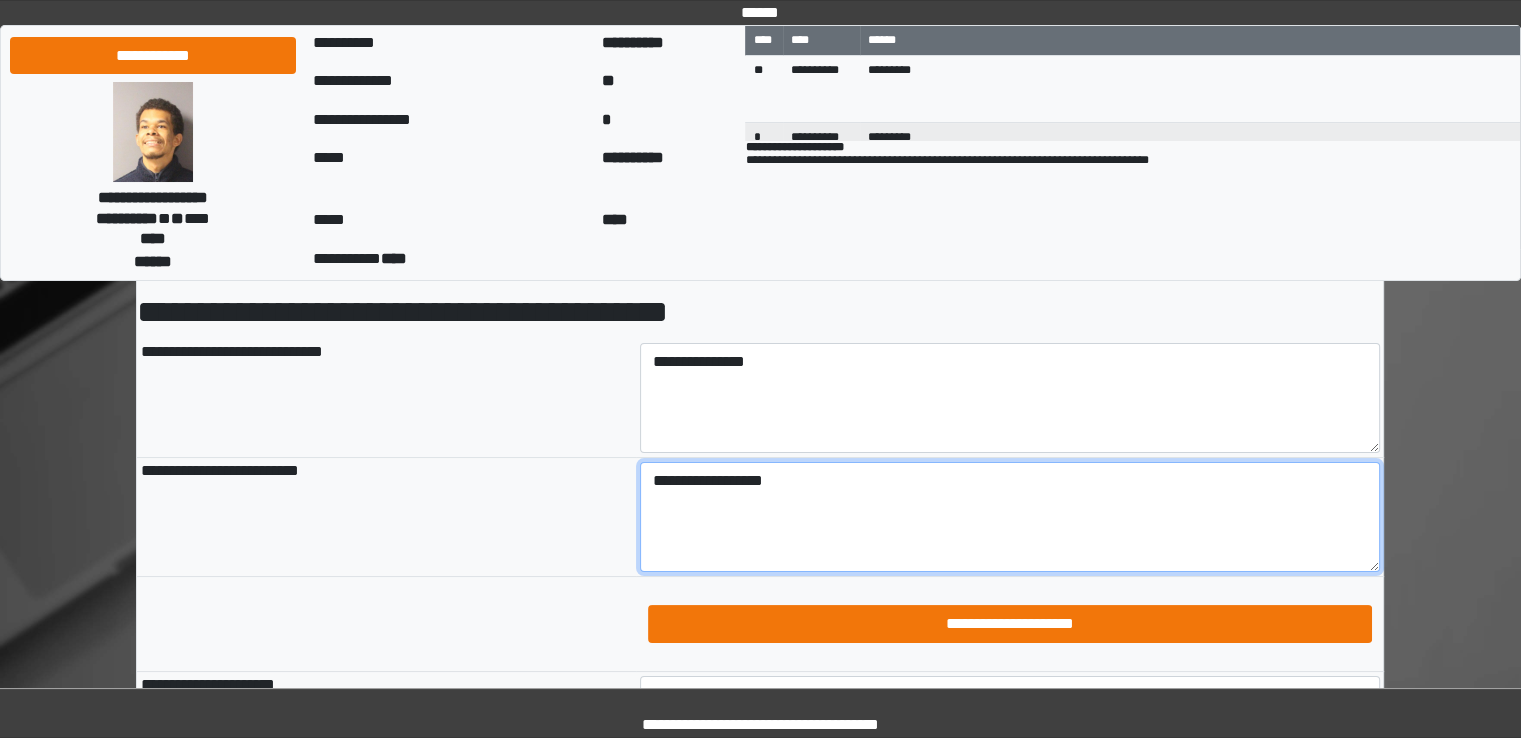 type on "**********" 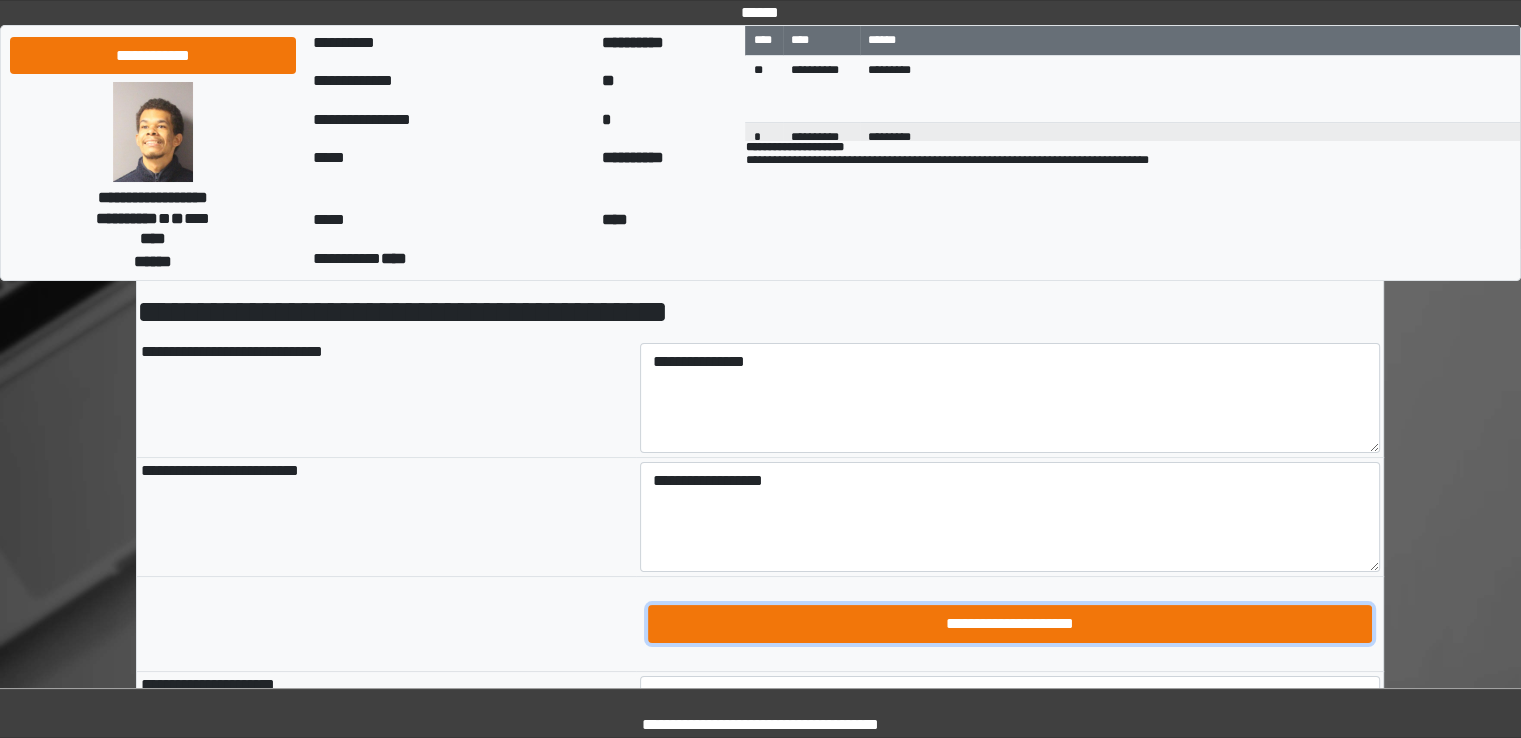 click on "**********" at bounding box center (1010, 624) 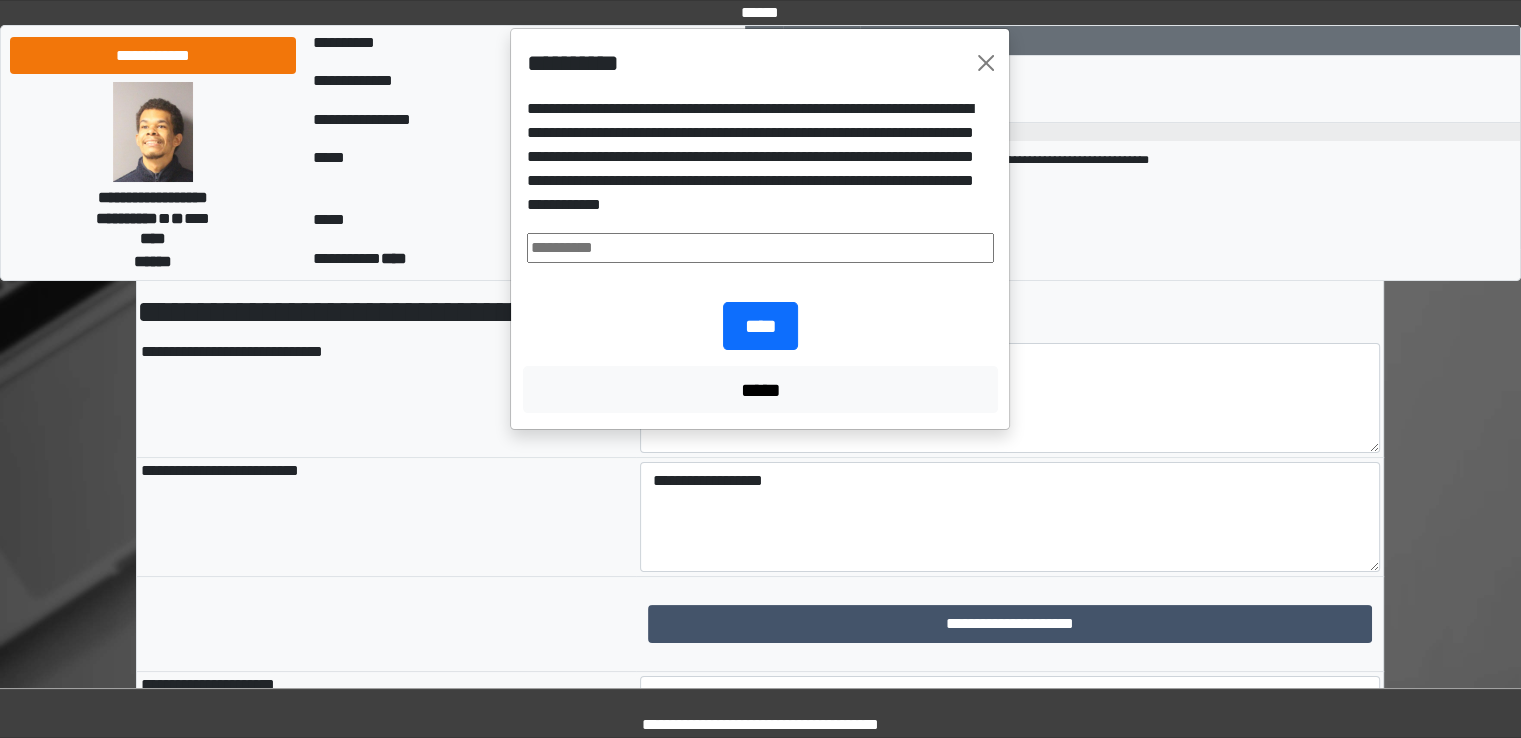 click at bounding box center [760, 248] 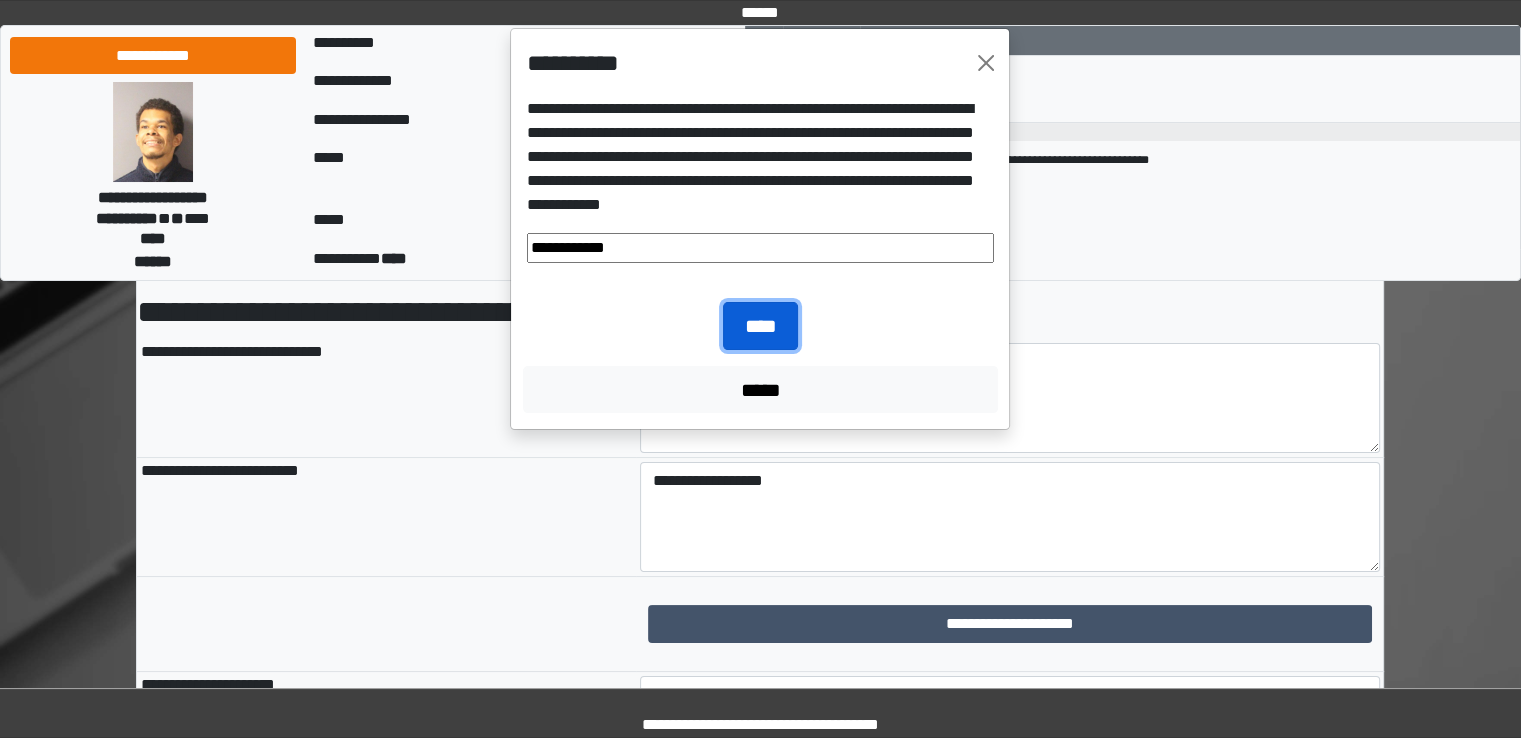 click on "****" at bounding box center (760, 326) 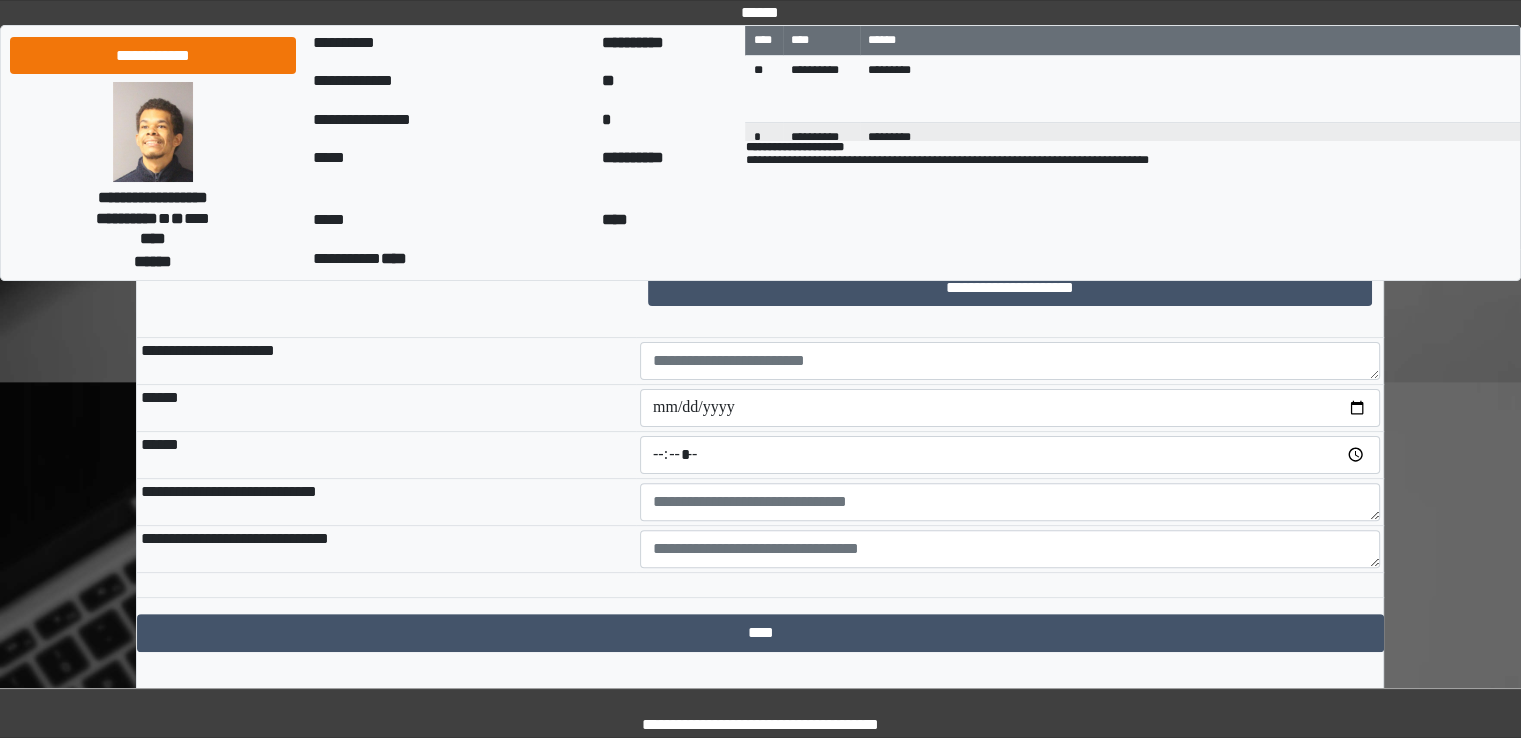 scroll, scrollTop: 500, scrollLeft: 0, axis: vertical 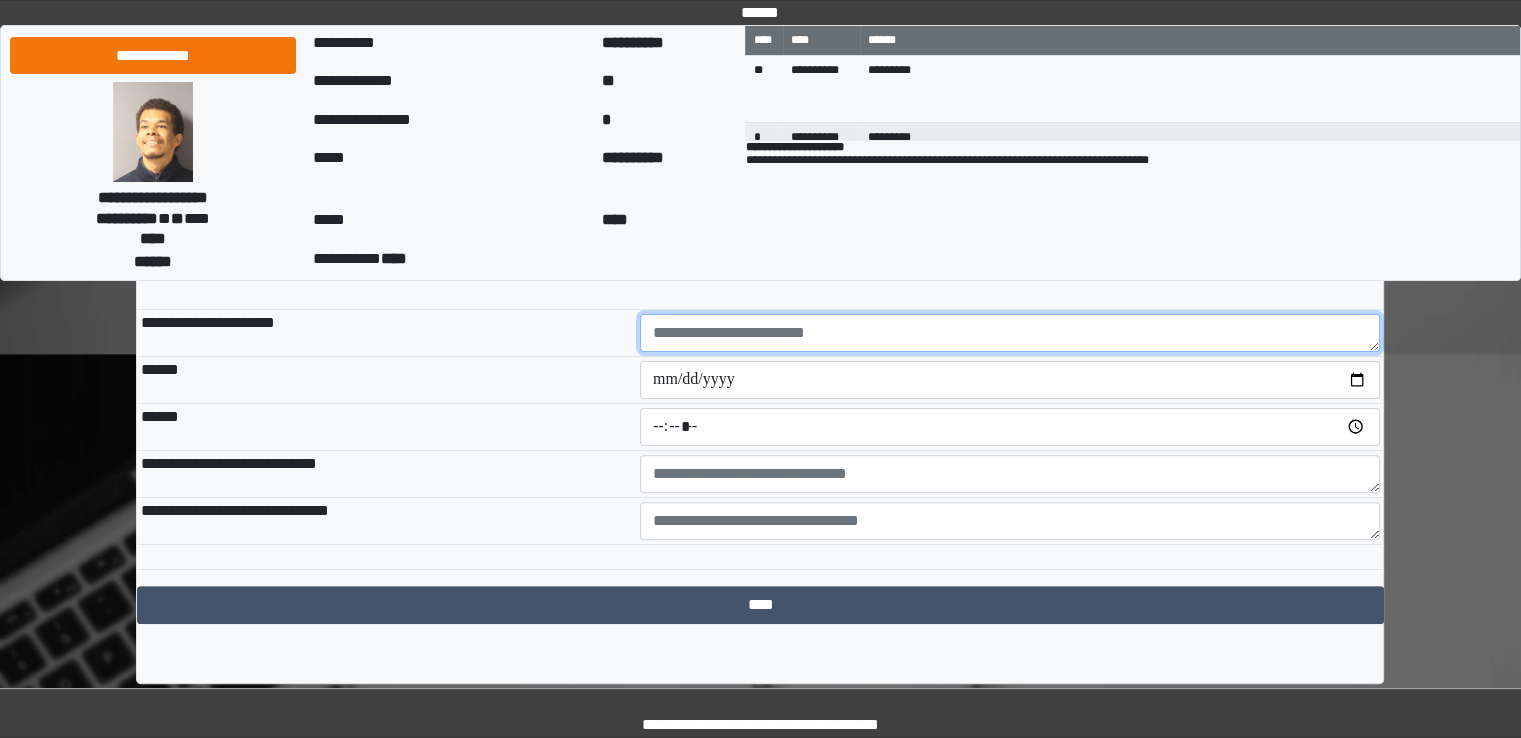 click at bounding box center [1010, 333] 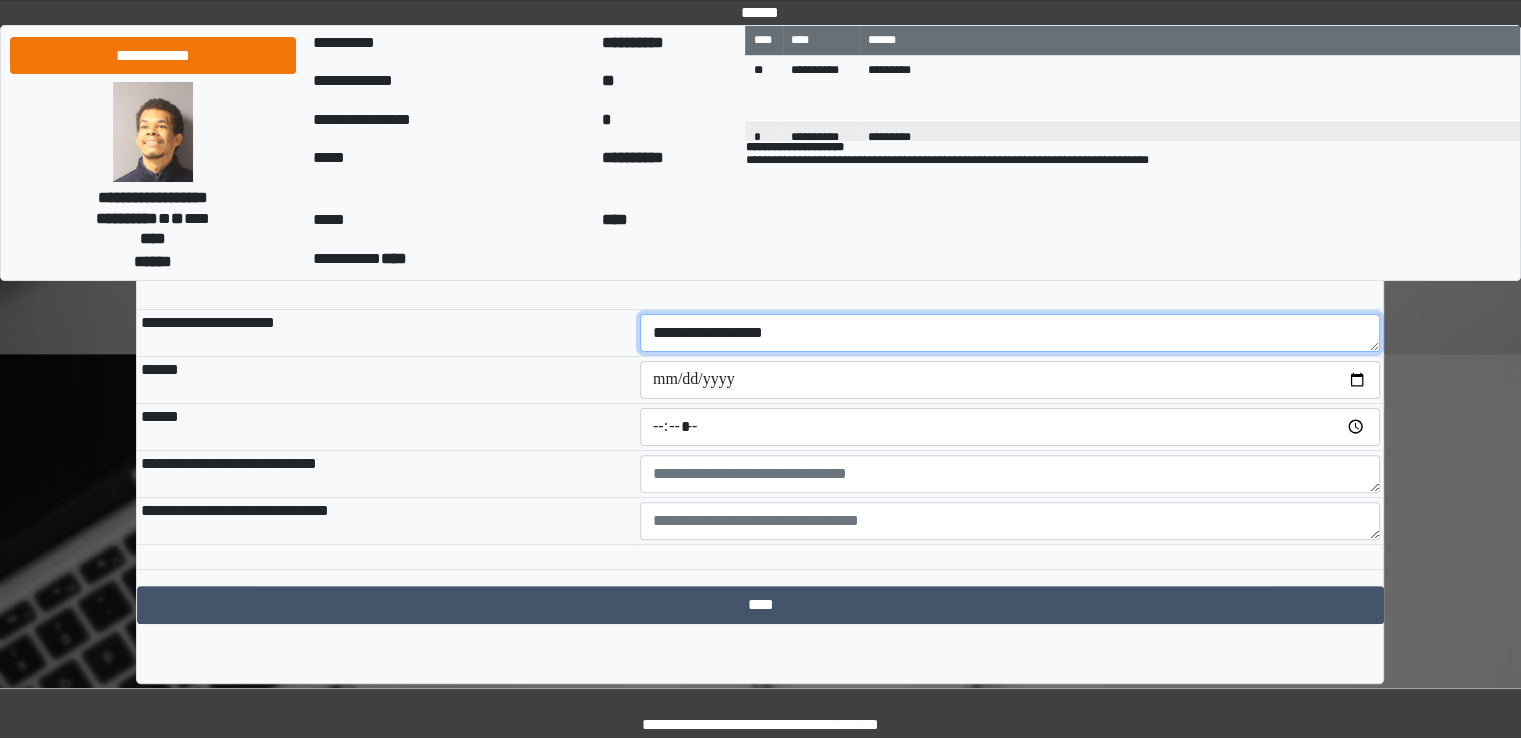 type on "**********" 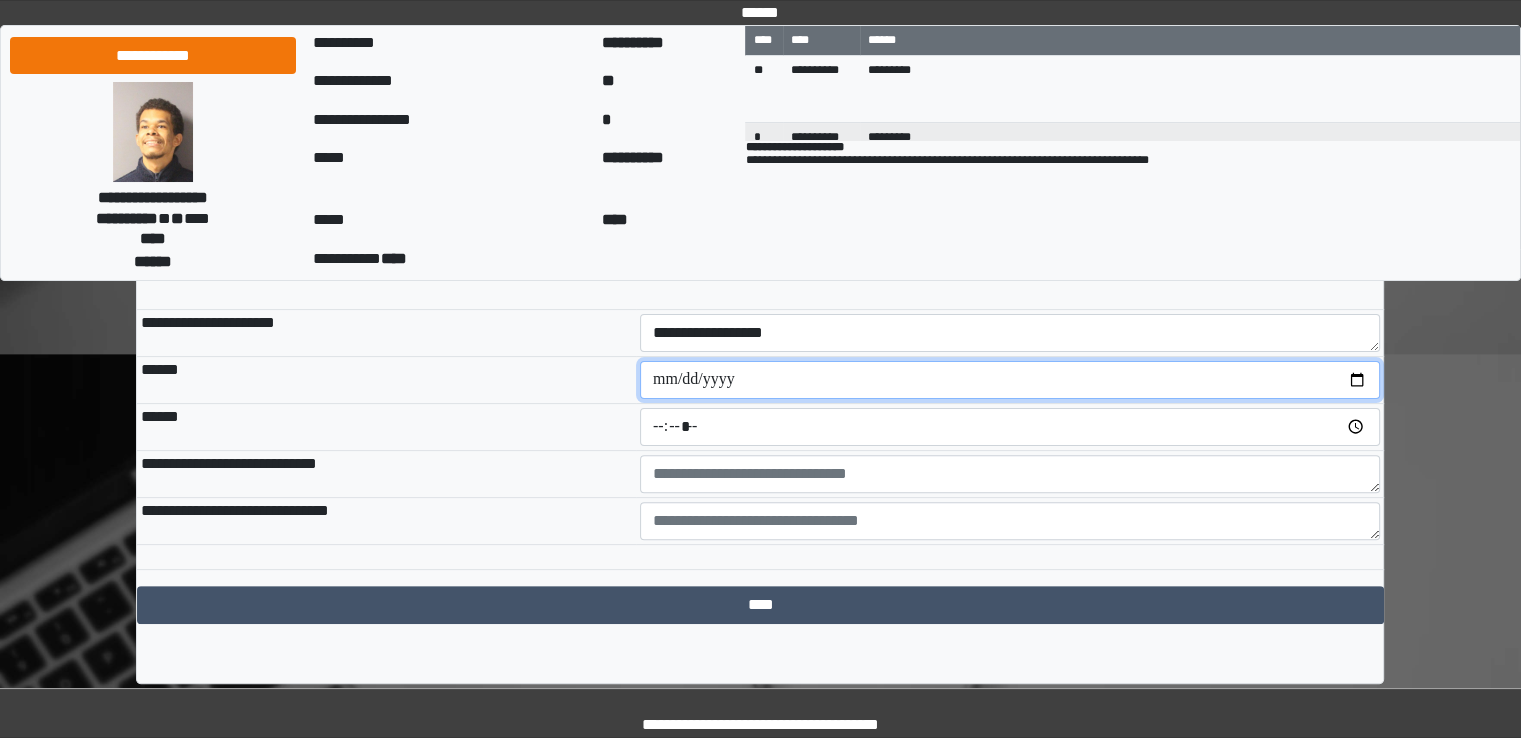 click at bounding box center [1010, 380] 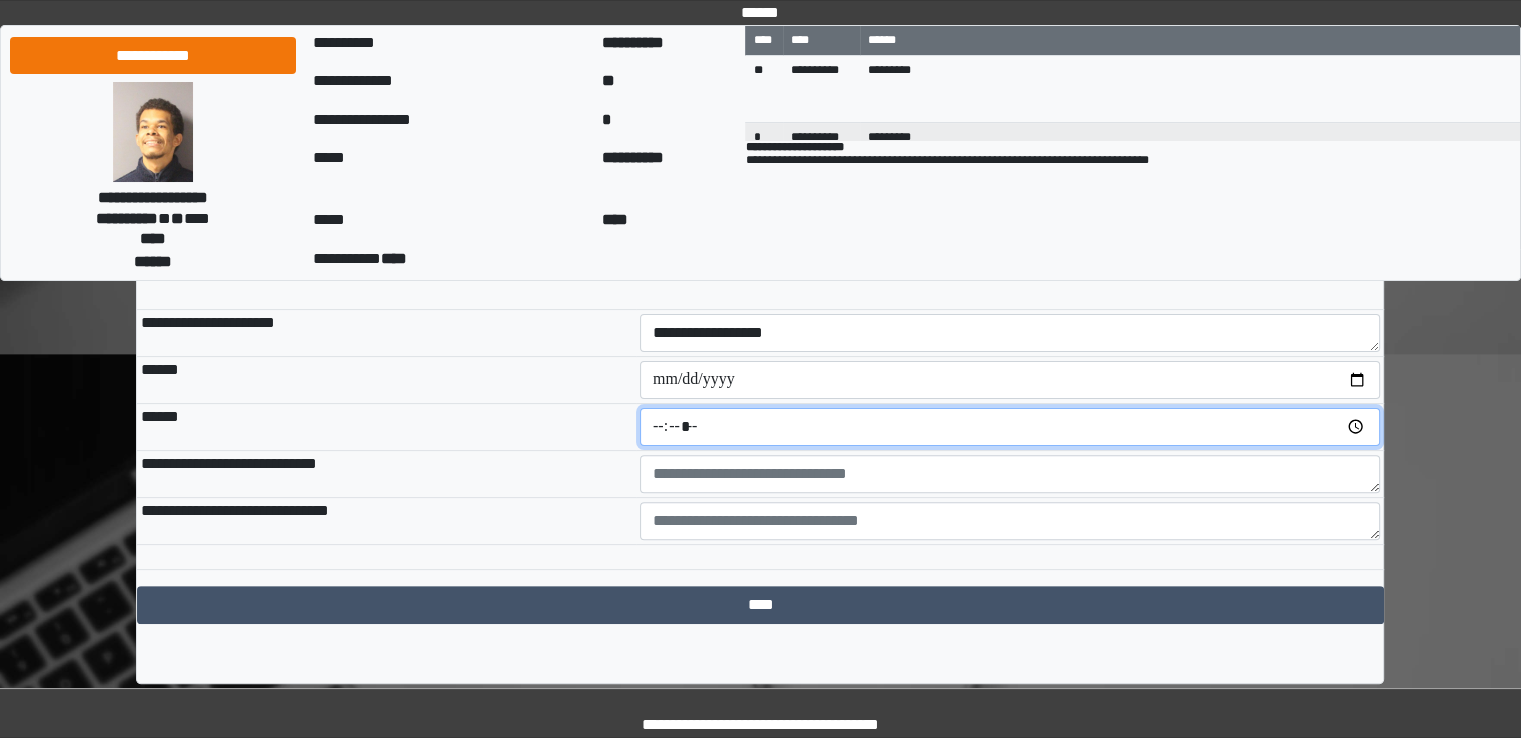 click at bounding box center [1010, 427] 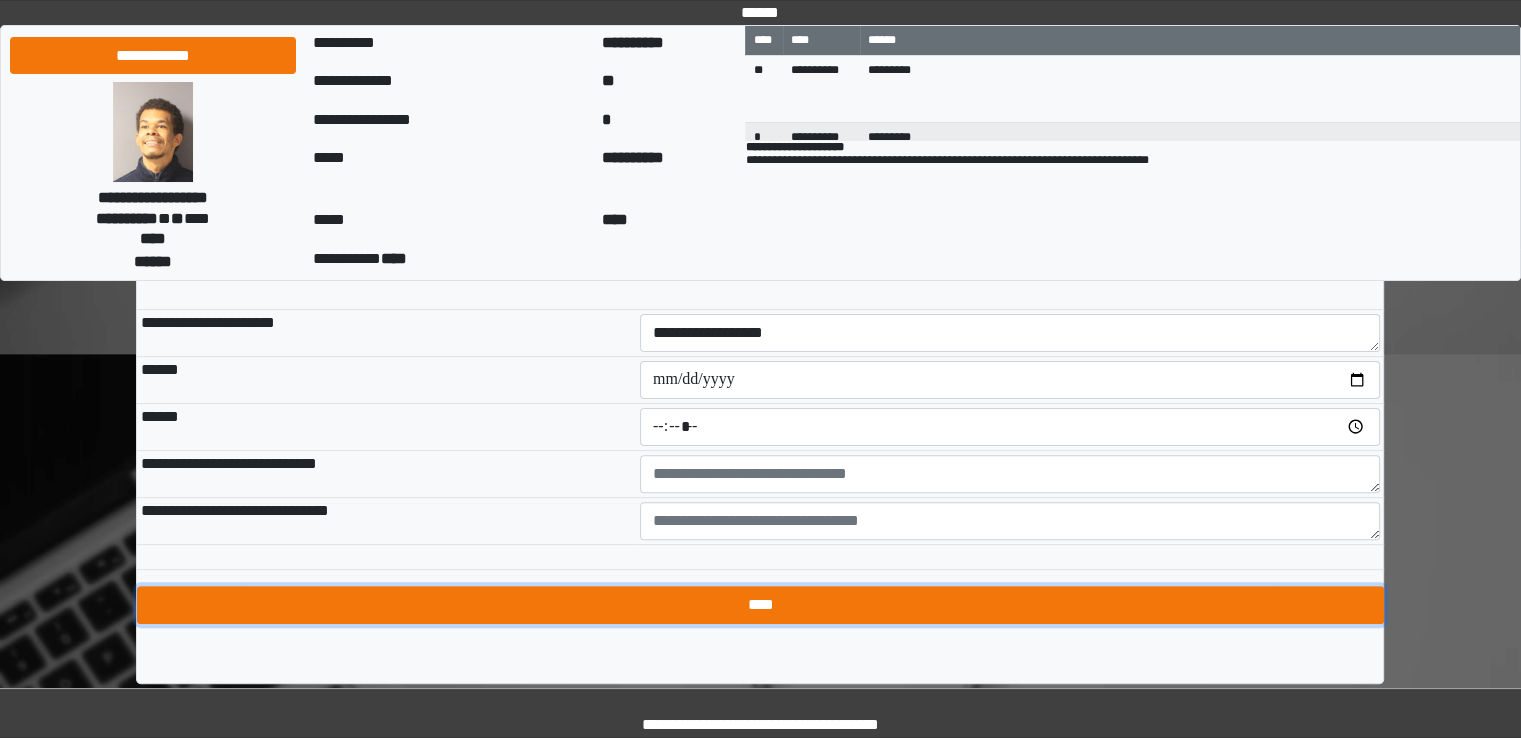 click on "****" at bounding box center (760, 605) 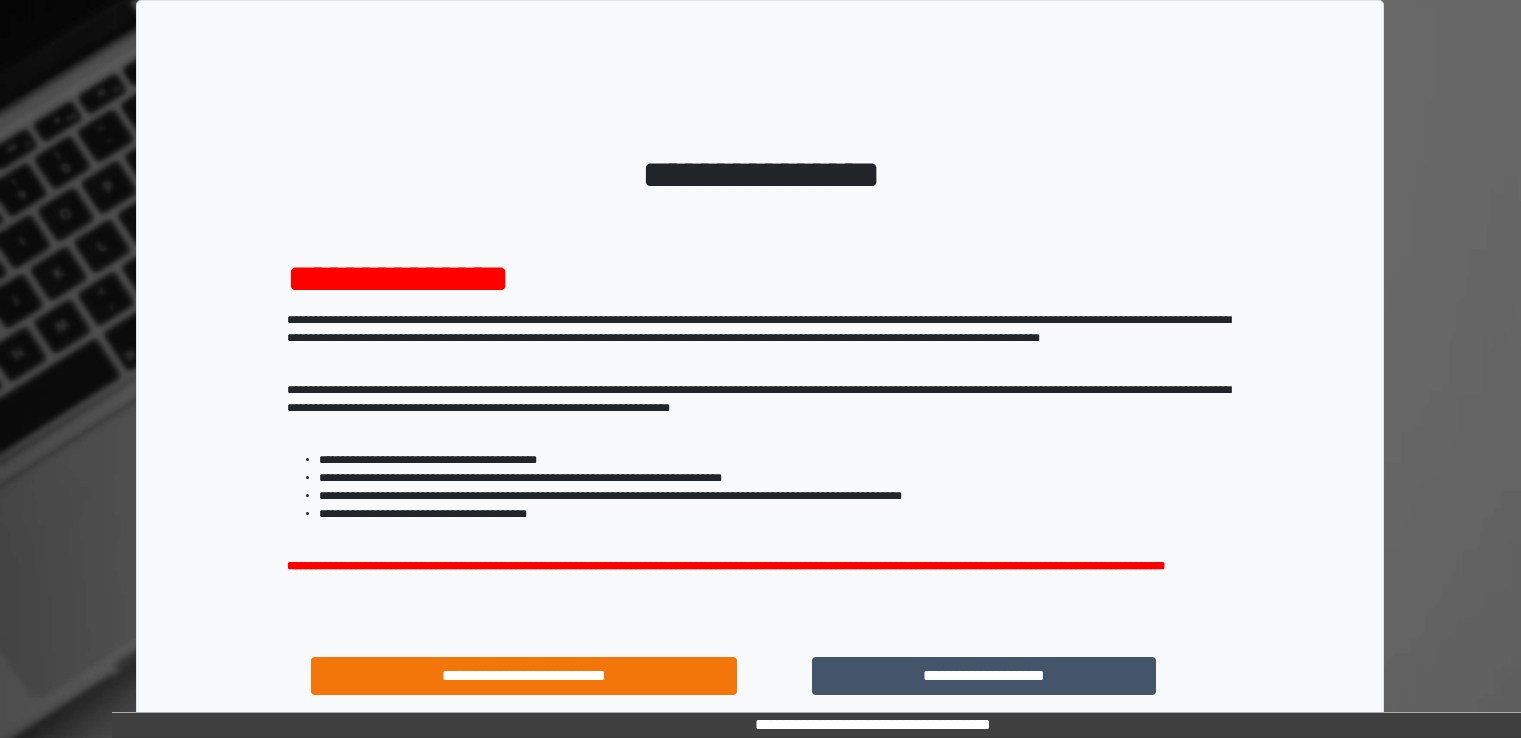 scroll, scrollTop: 0, scrollLeft: 0, axis: both 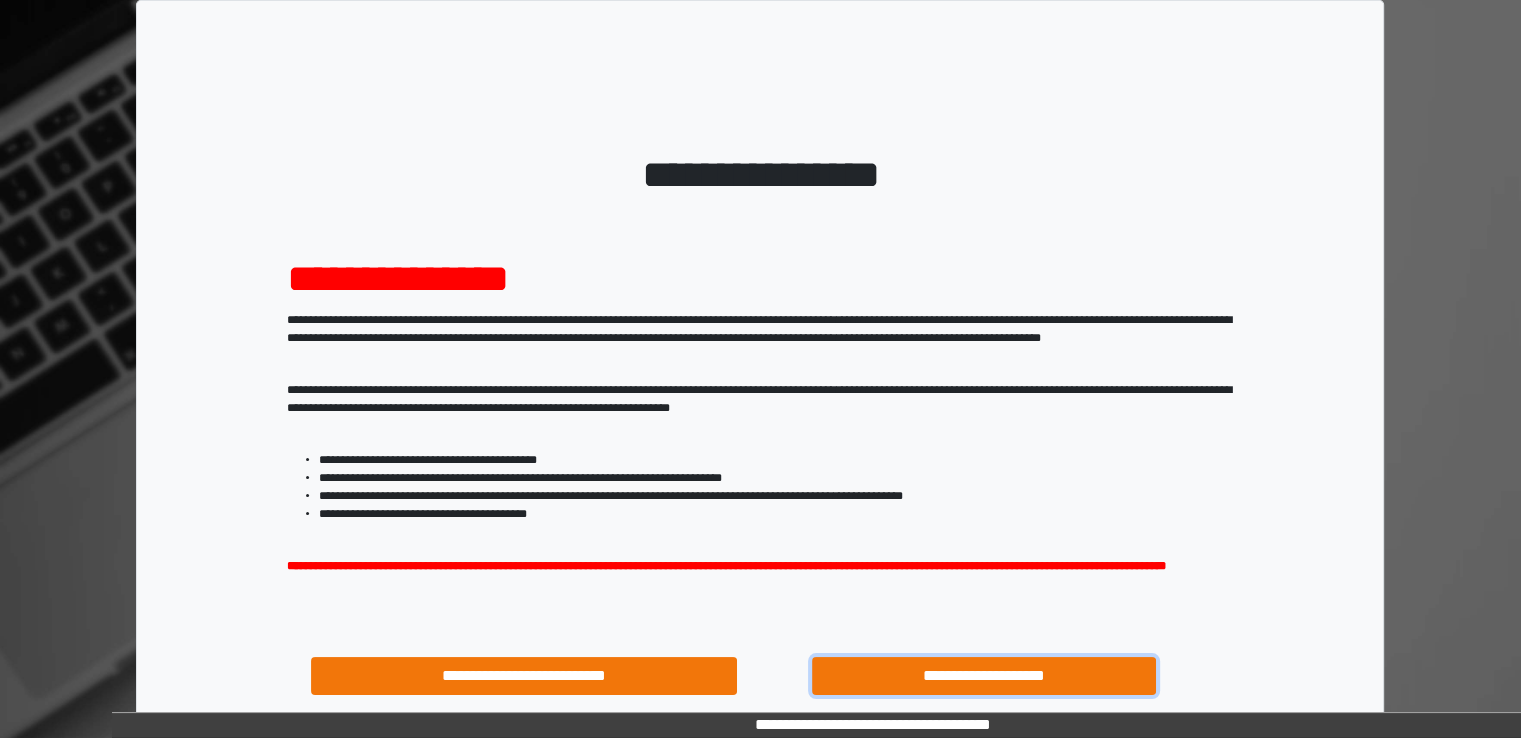 click on "**********" at bounding box center [984, 676] 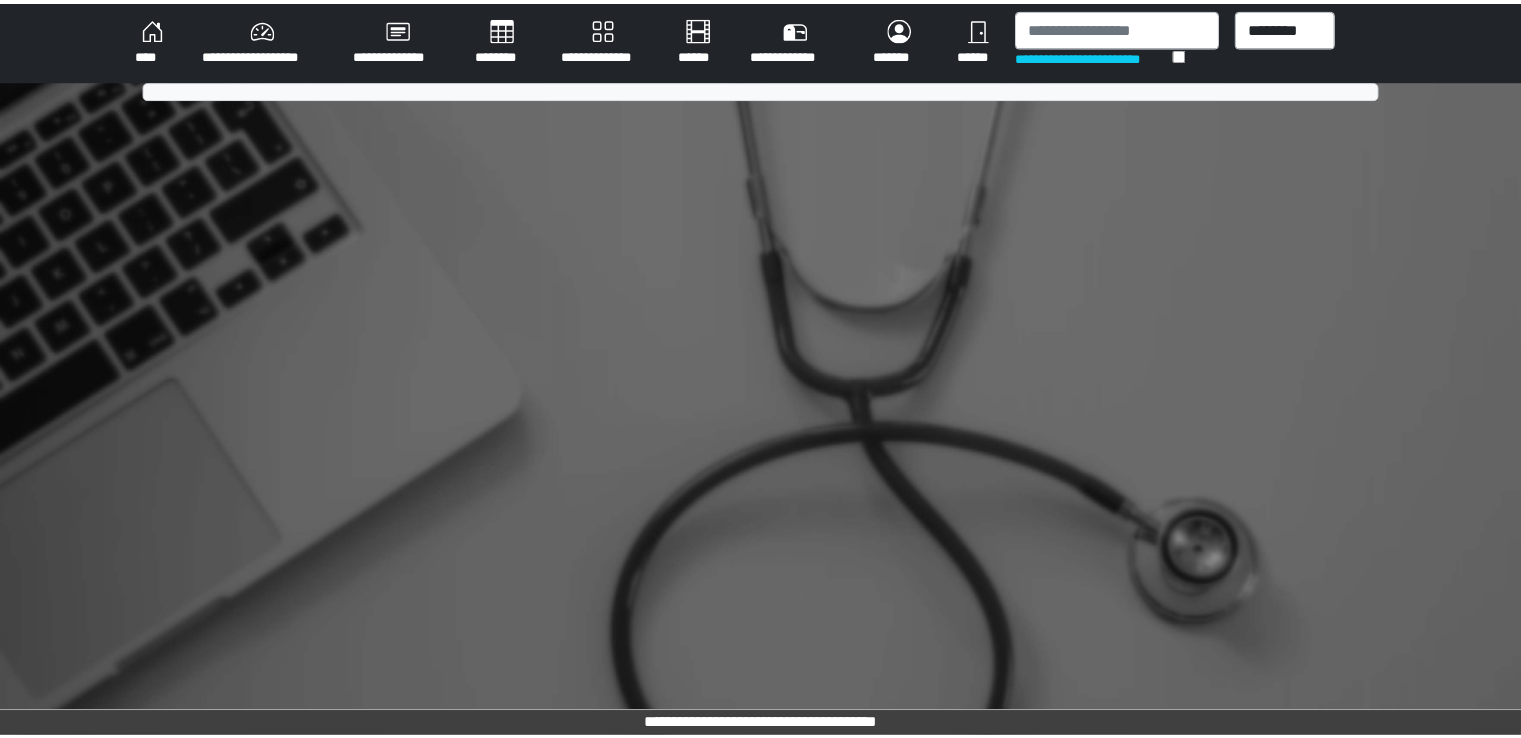 scroll, scrollTop: 0, scrollLeft: 0, axis: both 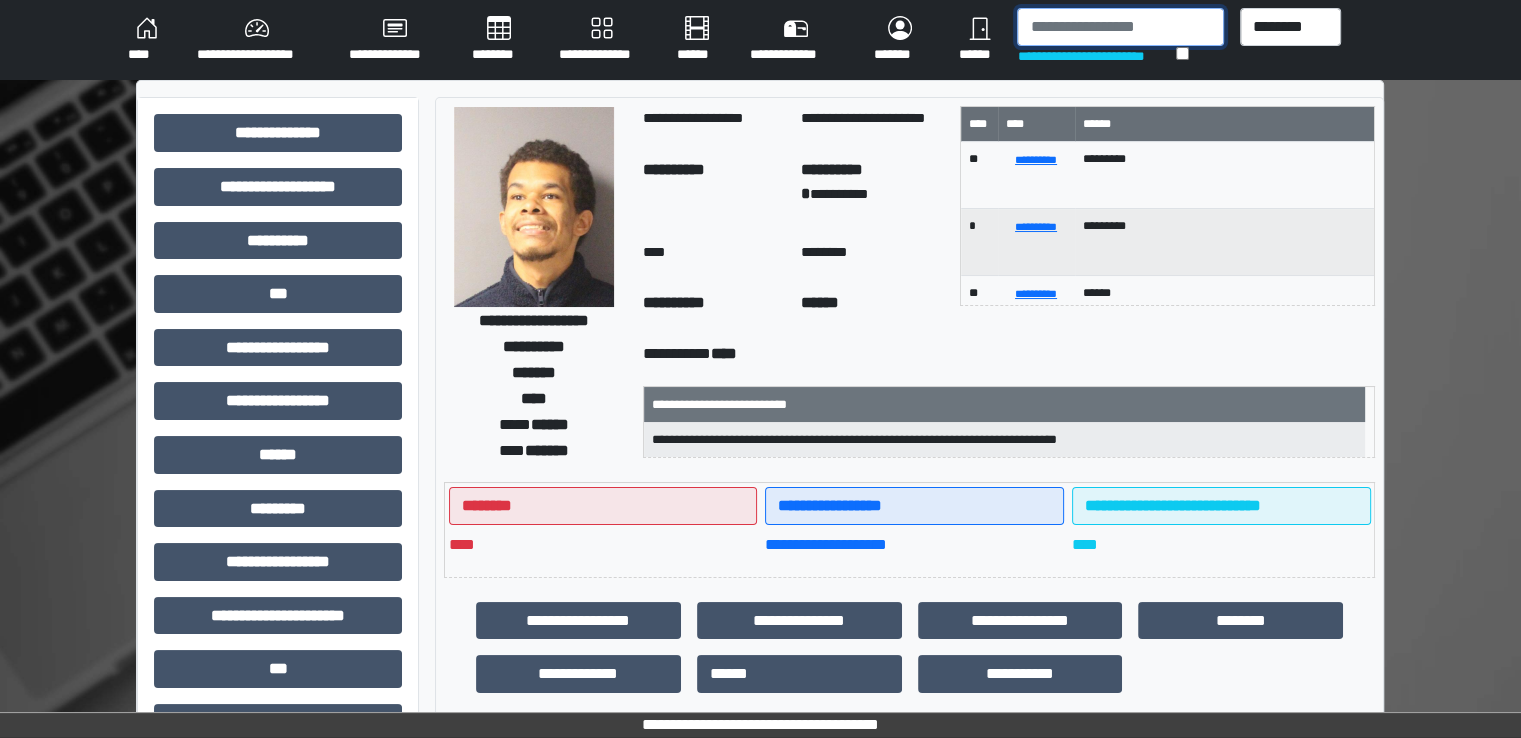 click at bounding box center [1120, 27] 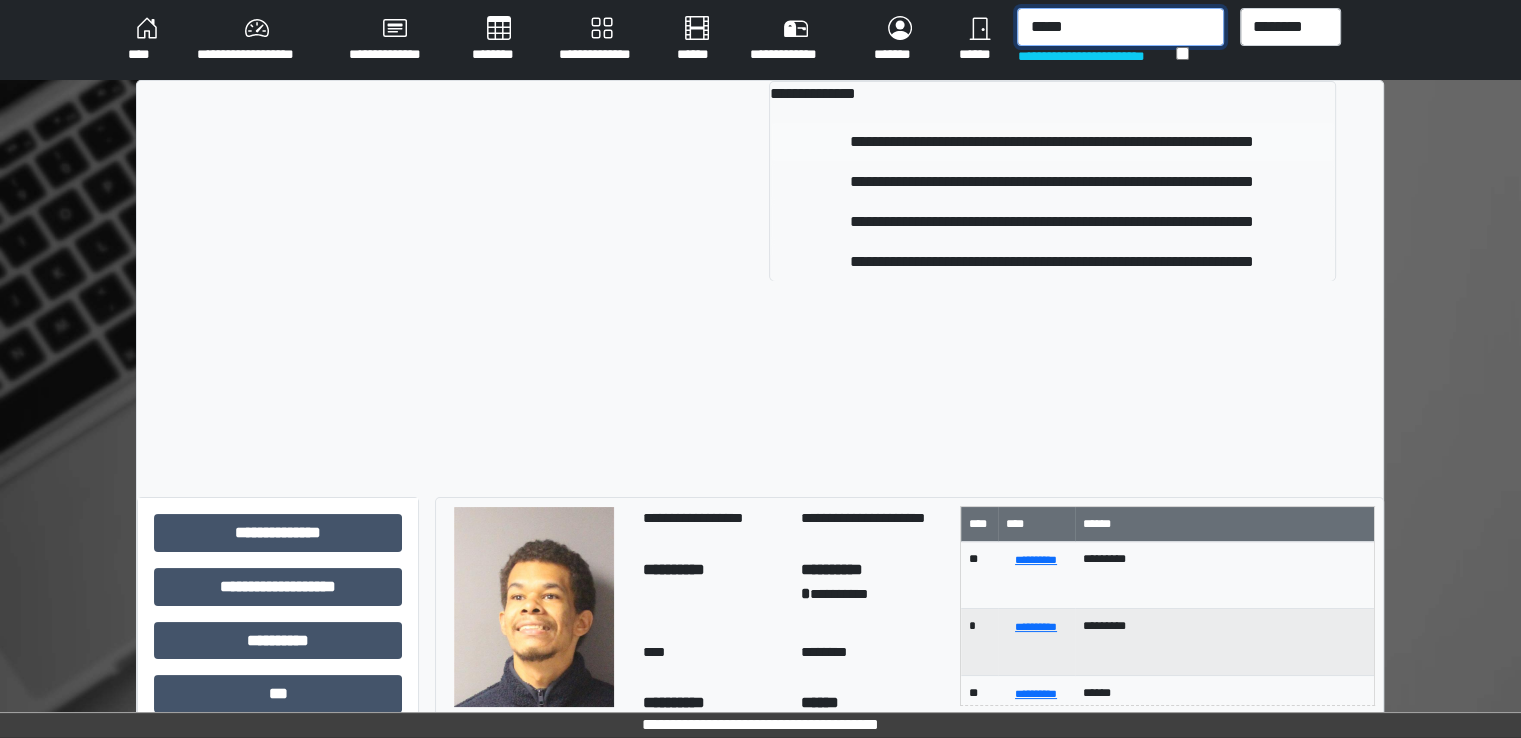 type on "*****" 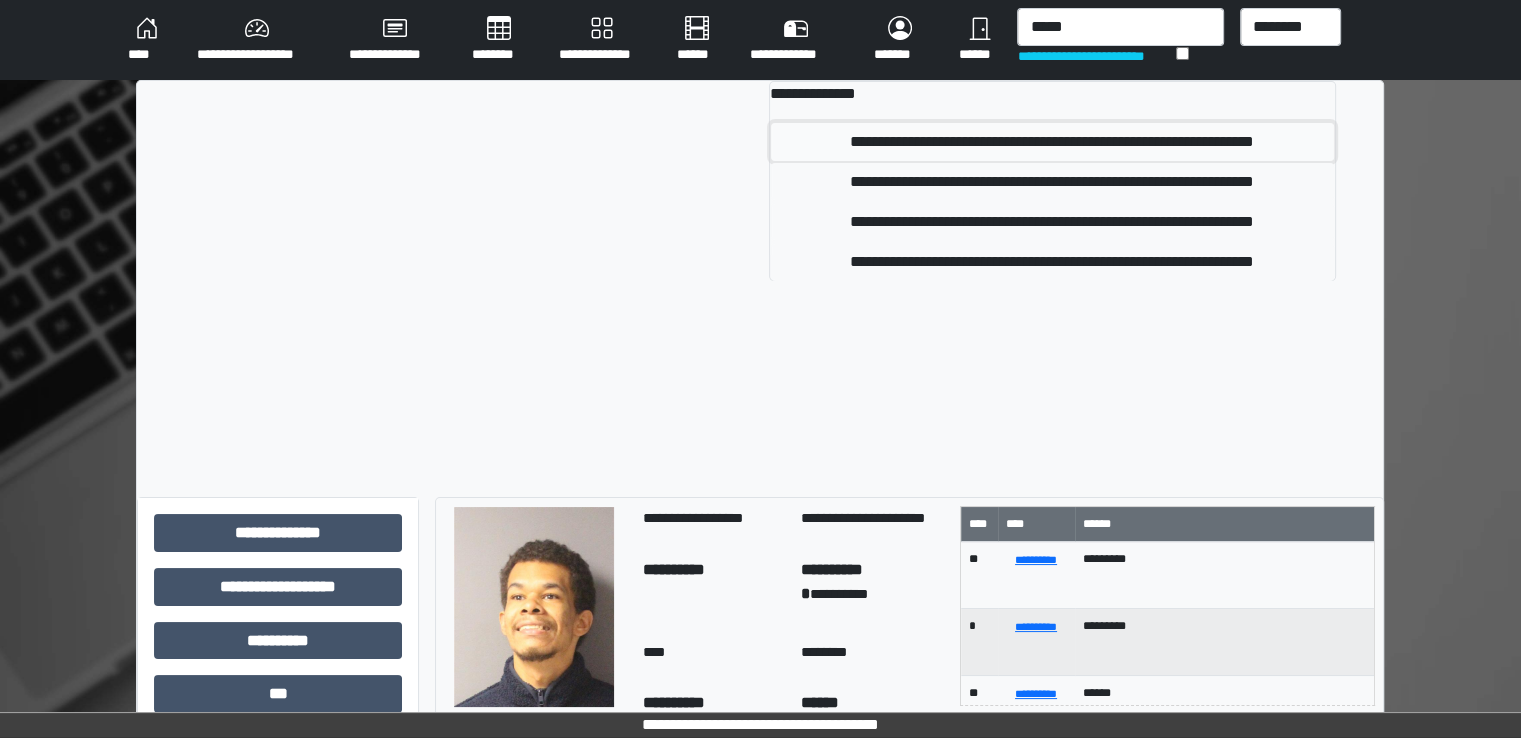 click on "**********" at bounding box center [1052, 142] 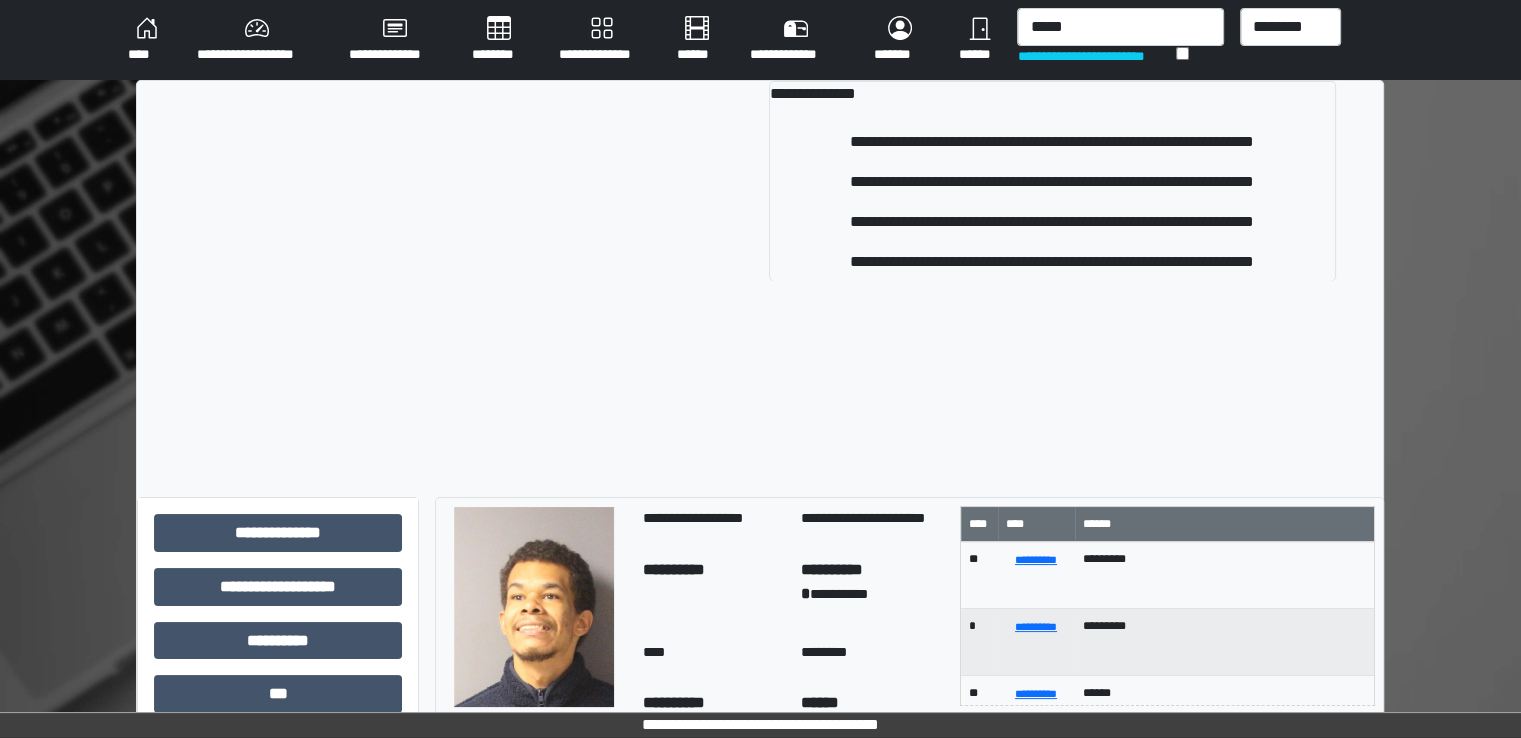 type 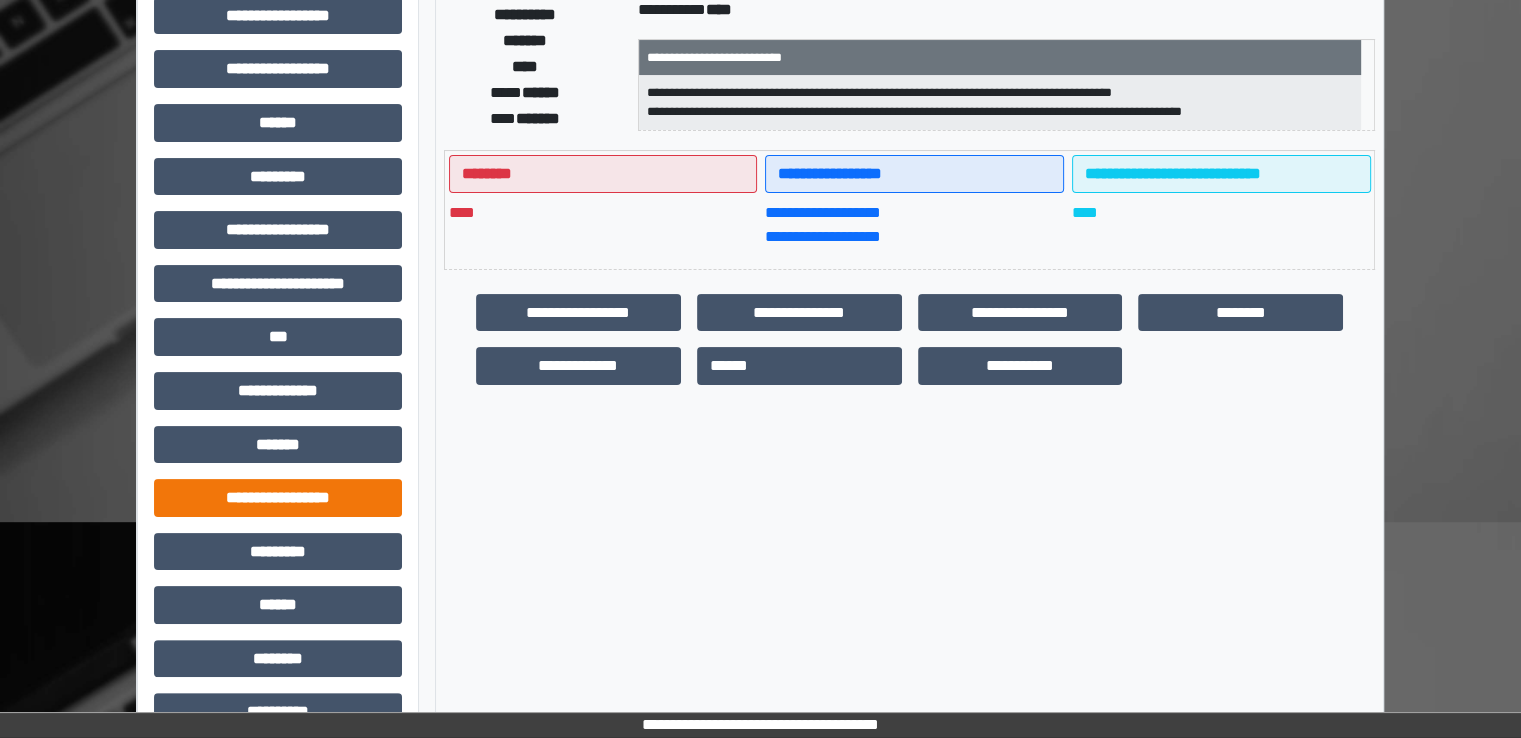 scroll, scrollTop: 428, scrollLeft: 0, axis: vertical 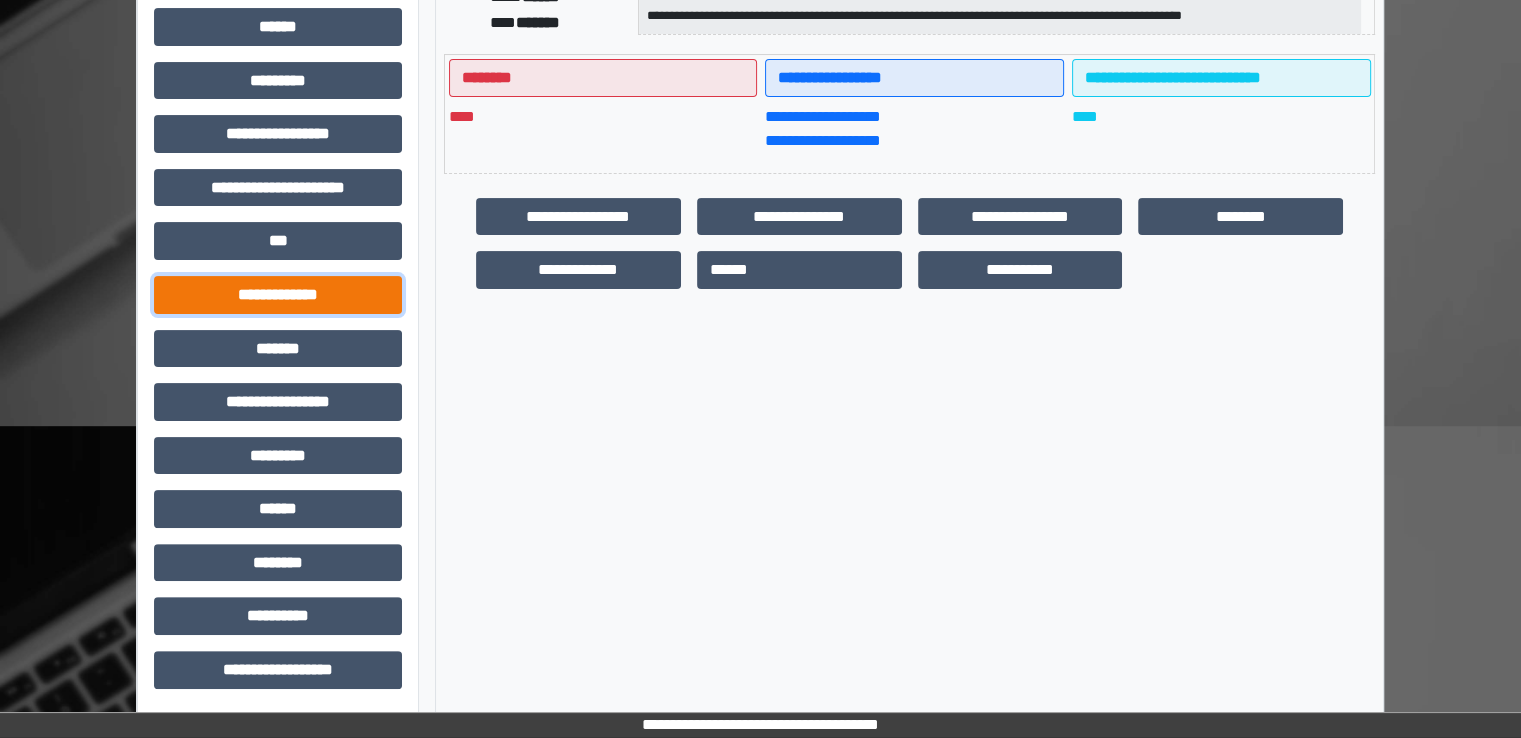 click on "**********" at bounding box center (278, 295) 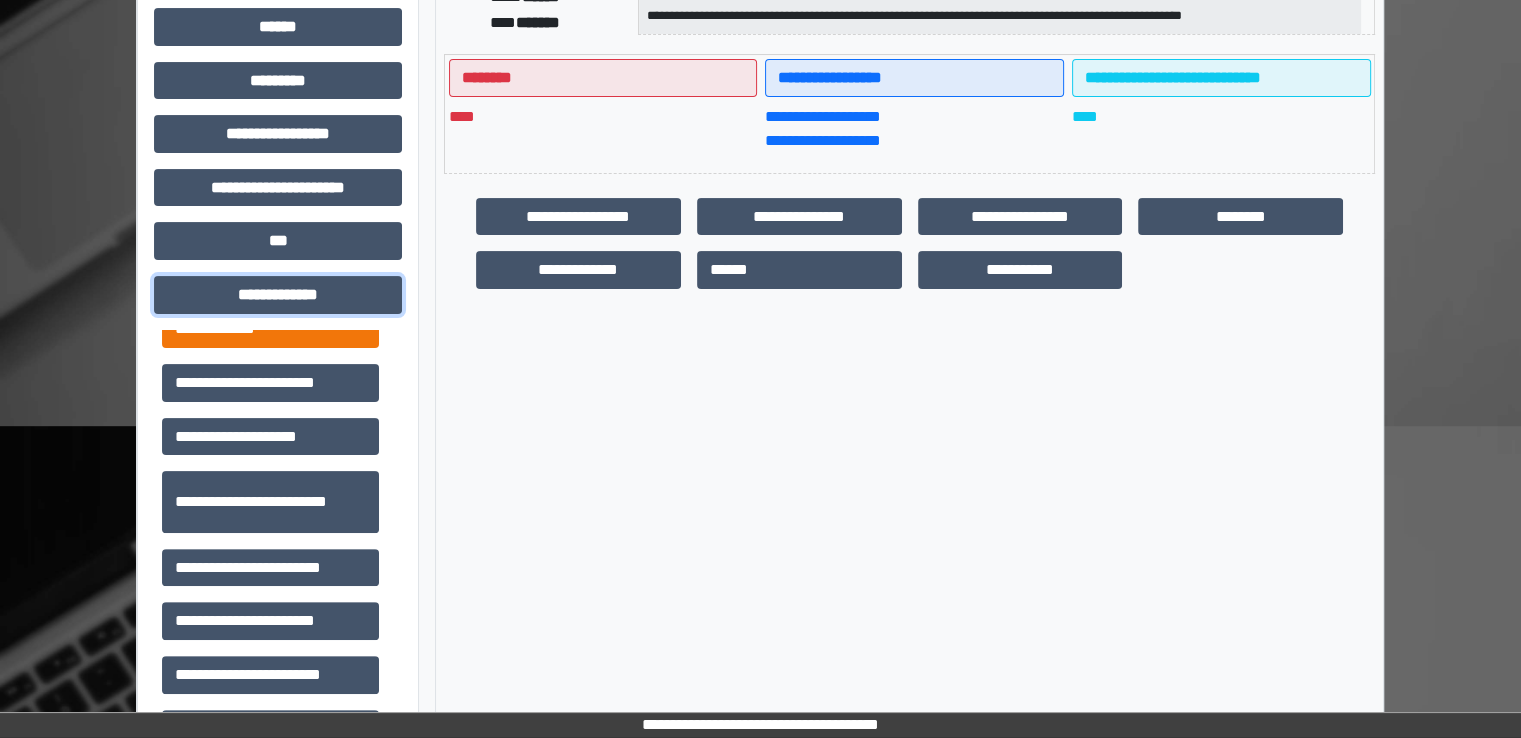 scroll, scrollTop: 500, scrollLeft: 0, axis: vertical 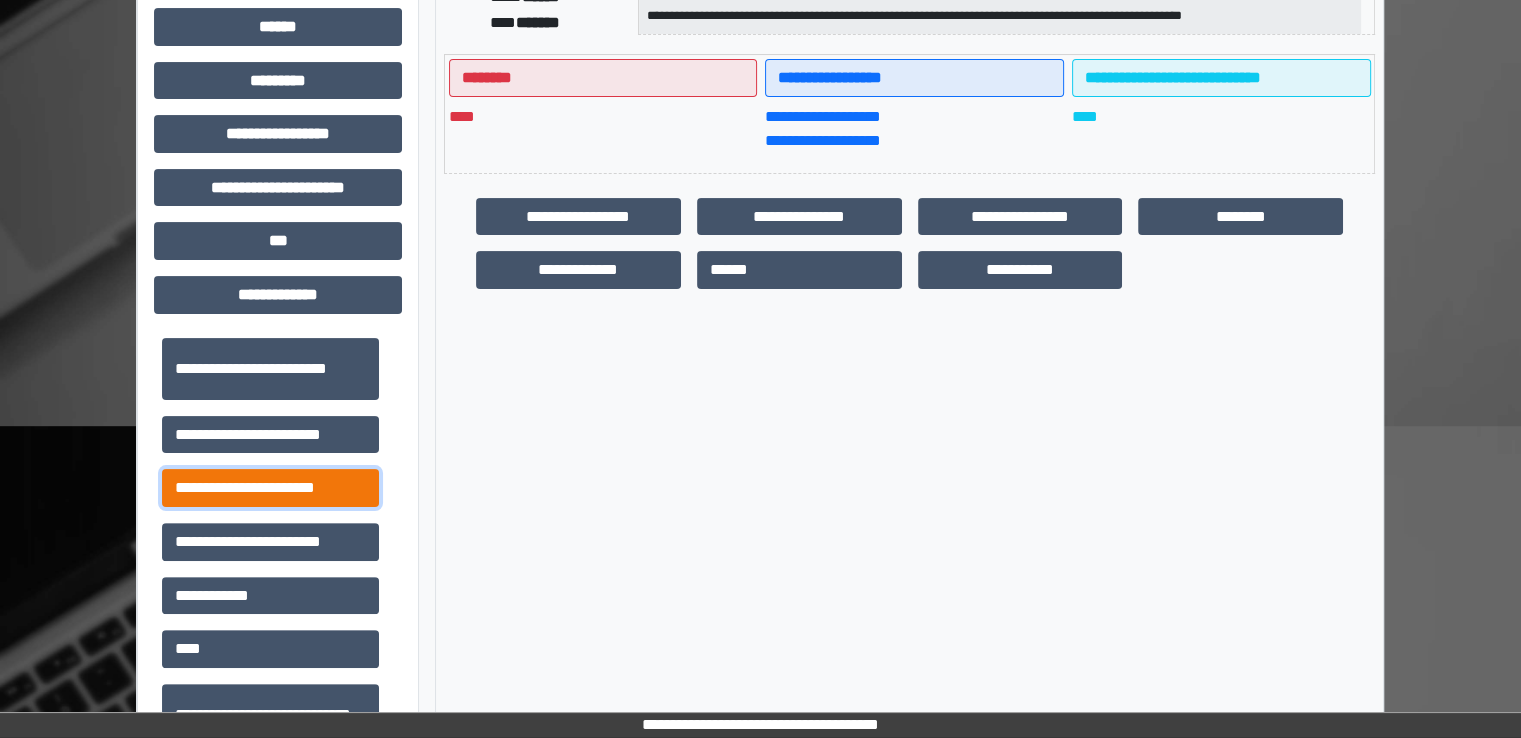 click on "**********" at bounding box center (270, 488) 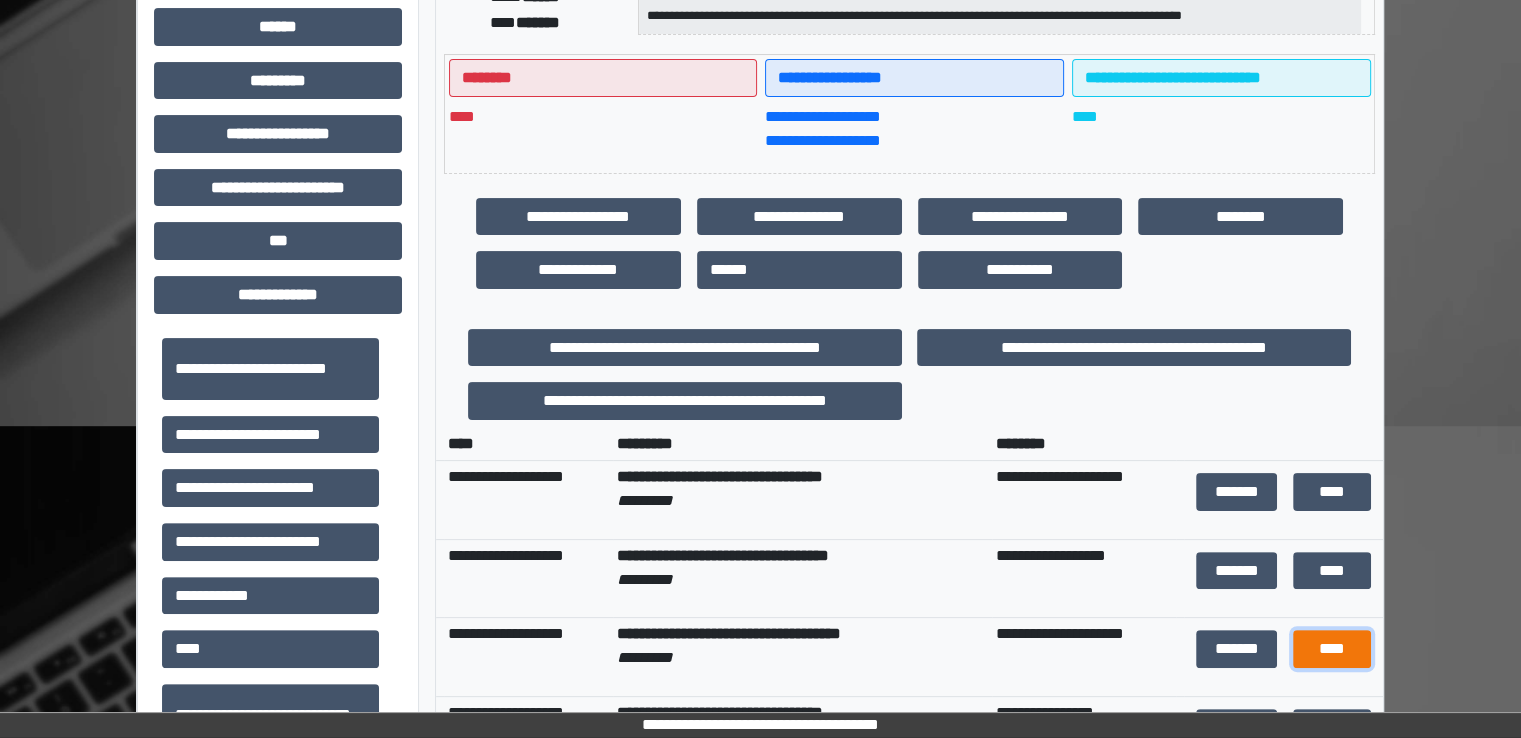click on "****" at bounding box center [1332, 649] 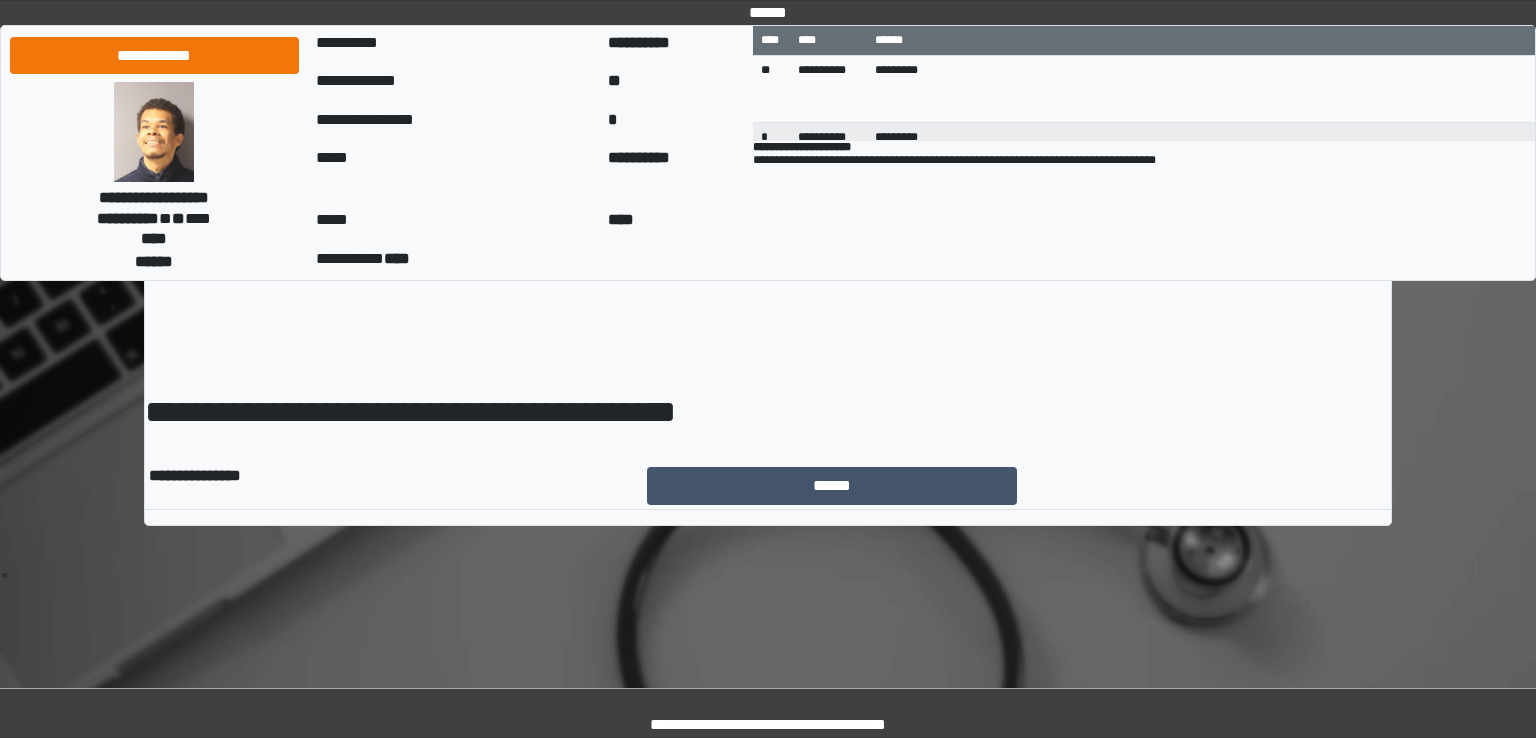 scroll, scrollTop: 0, scrollLeft: 0, axis: both 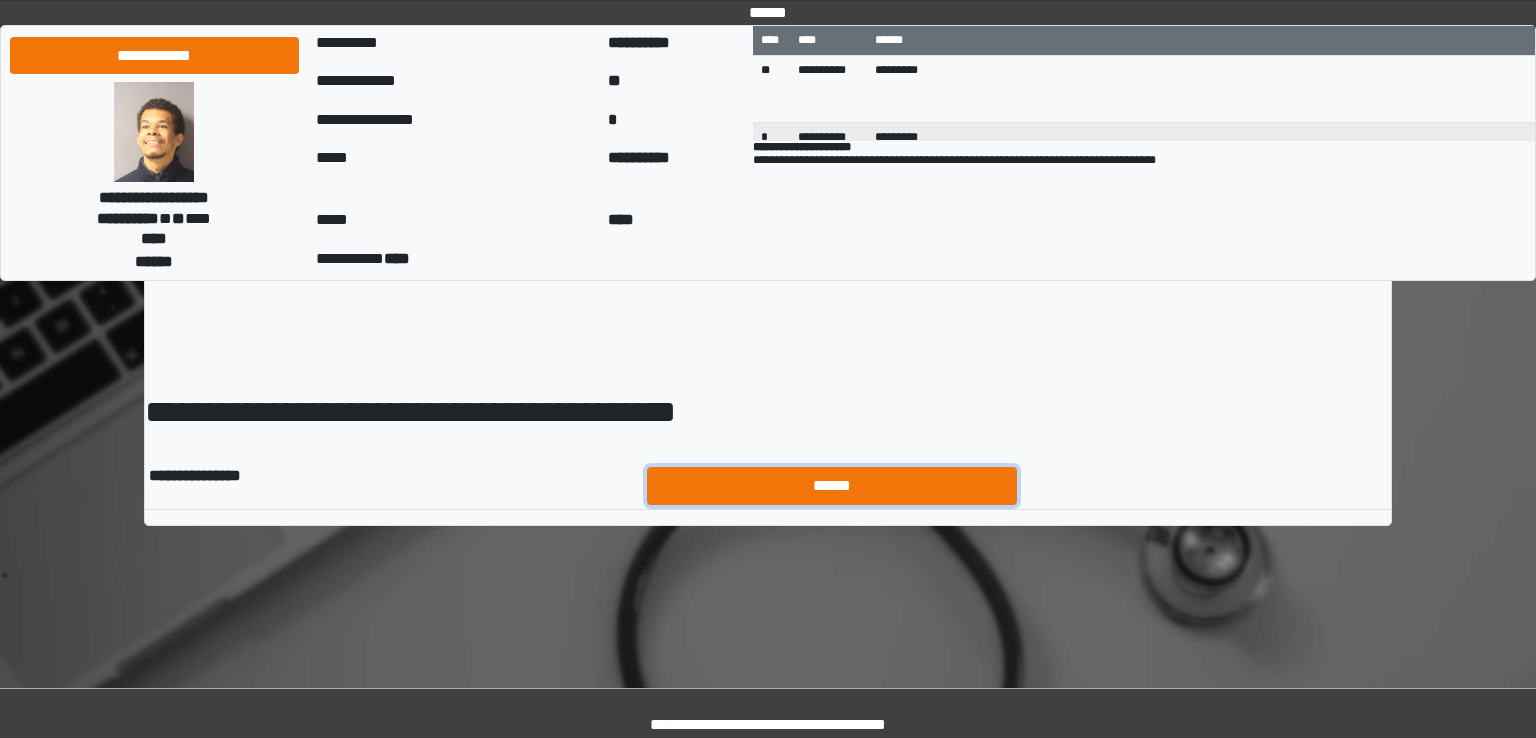 click on "******" at bounding box center [832, 486] 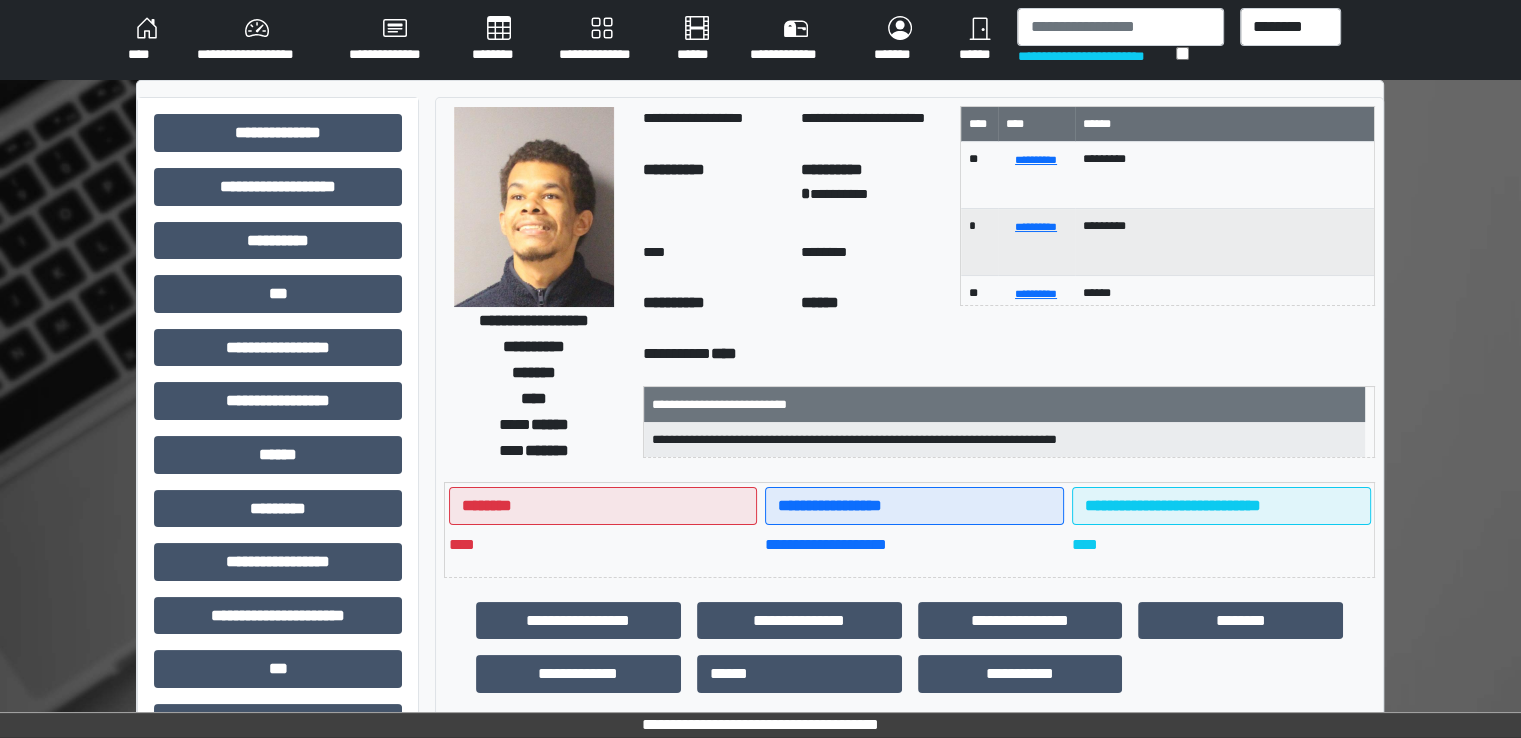 scroll, scrollTop: 428, scrollLeft: 0, axis: vertical 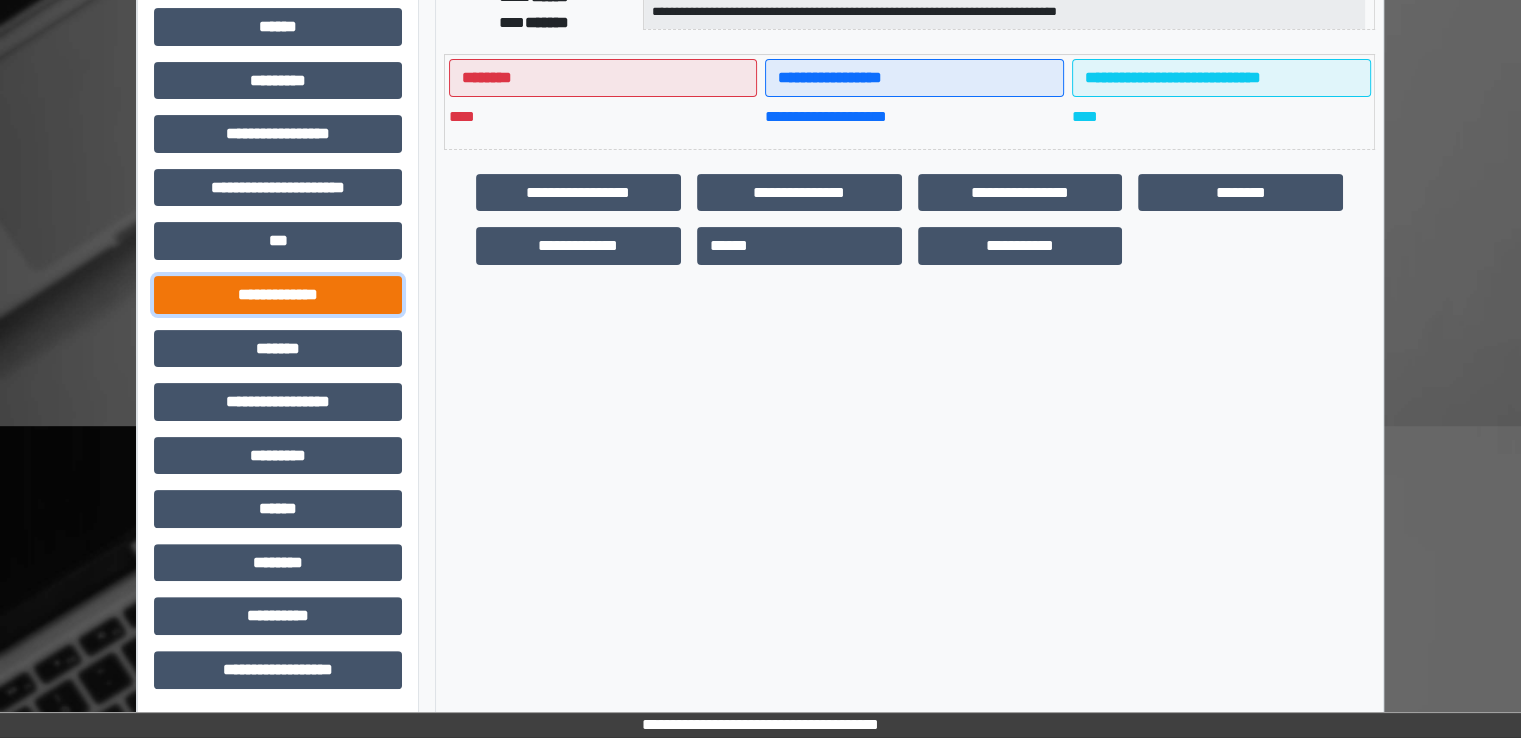 click on "**********" at bounding box center (278, 295) 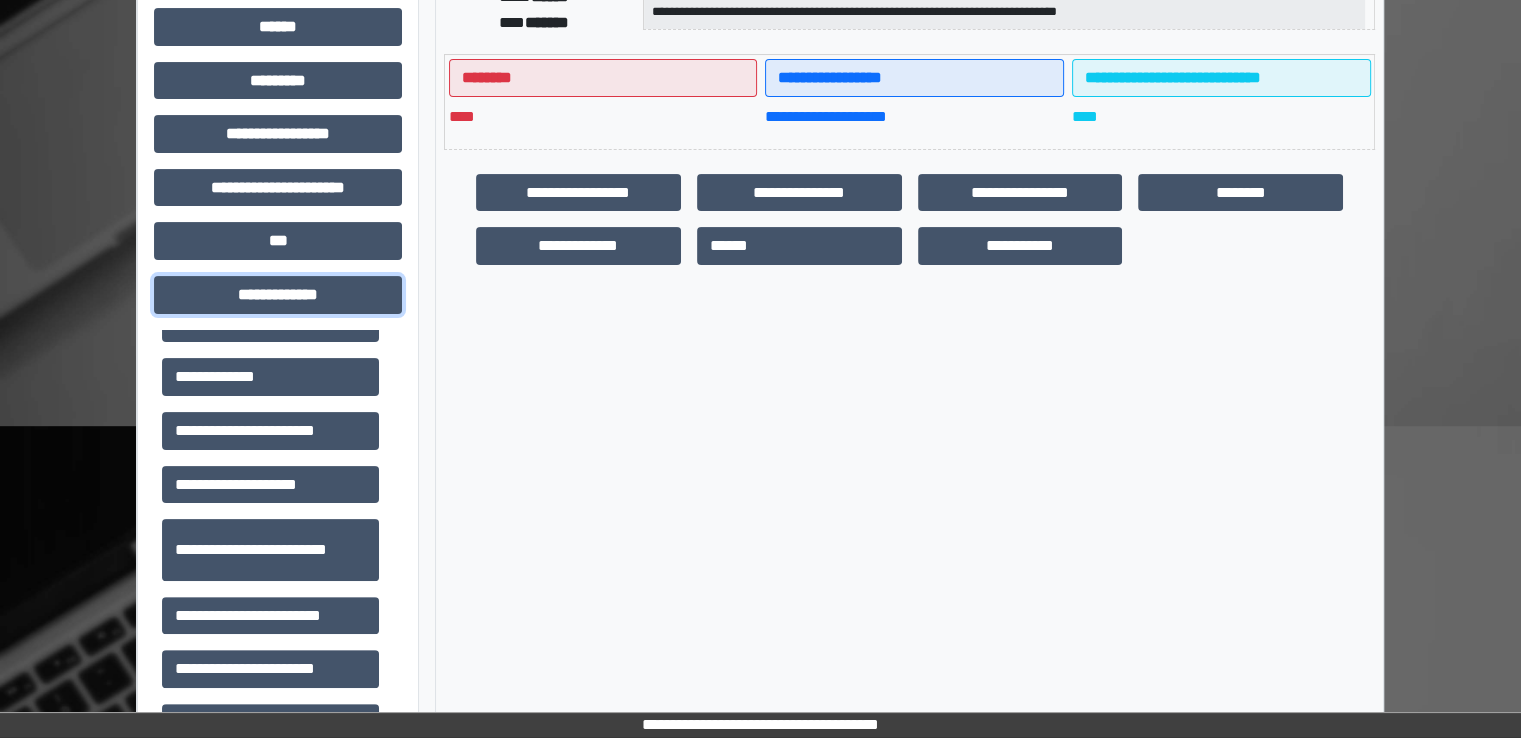 scroll, scrollTop: 600, scrollLeft: 0, axis: vertical 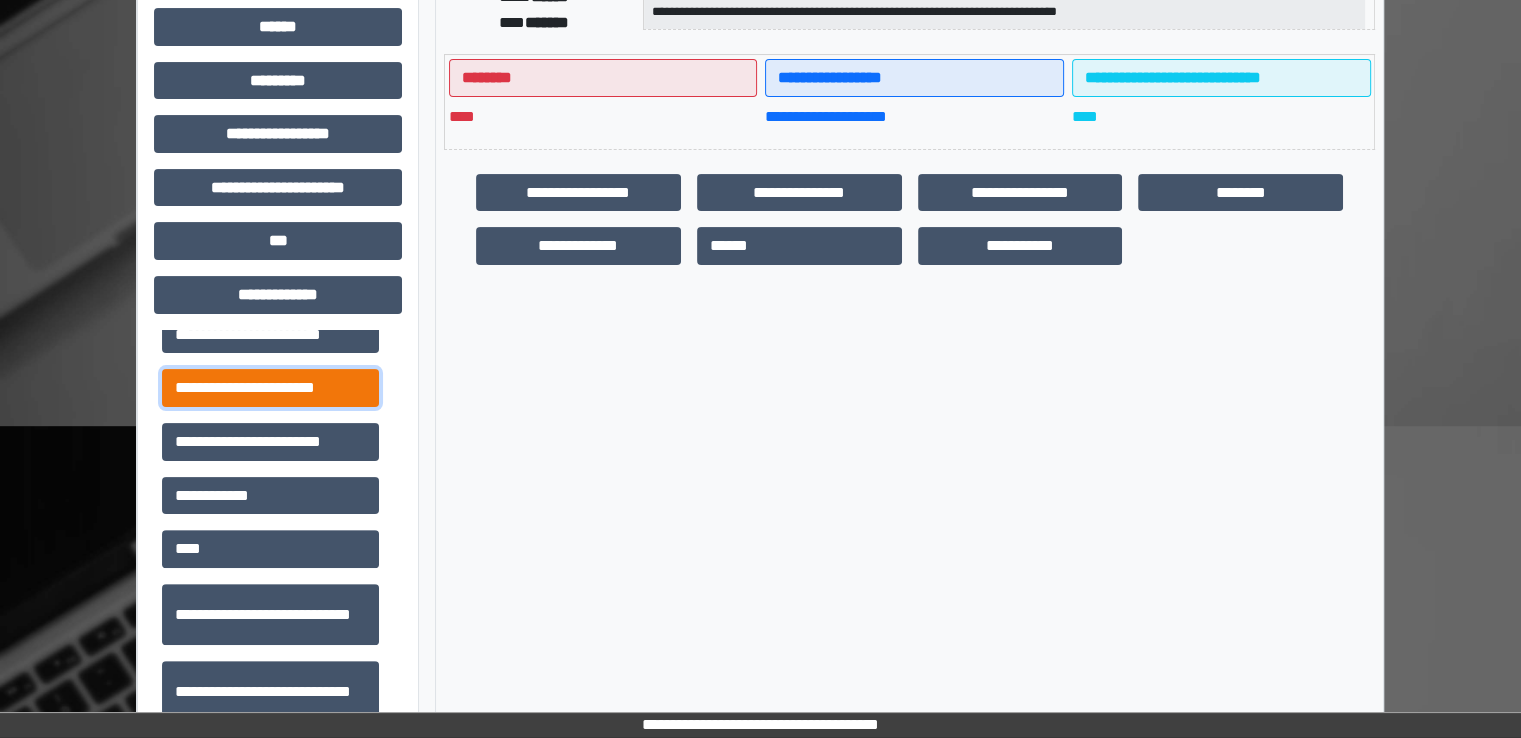 click on "**********" at bounding box center [270, 388] 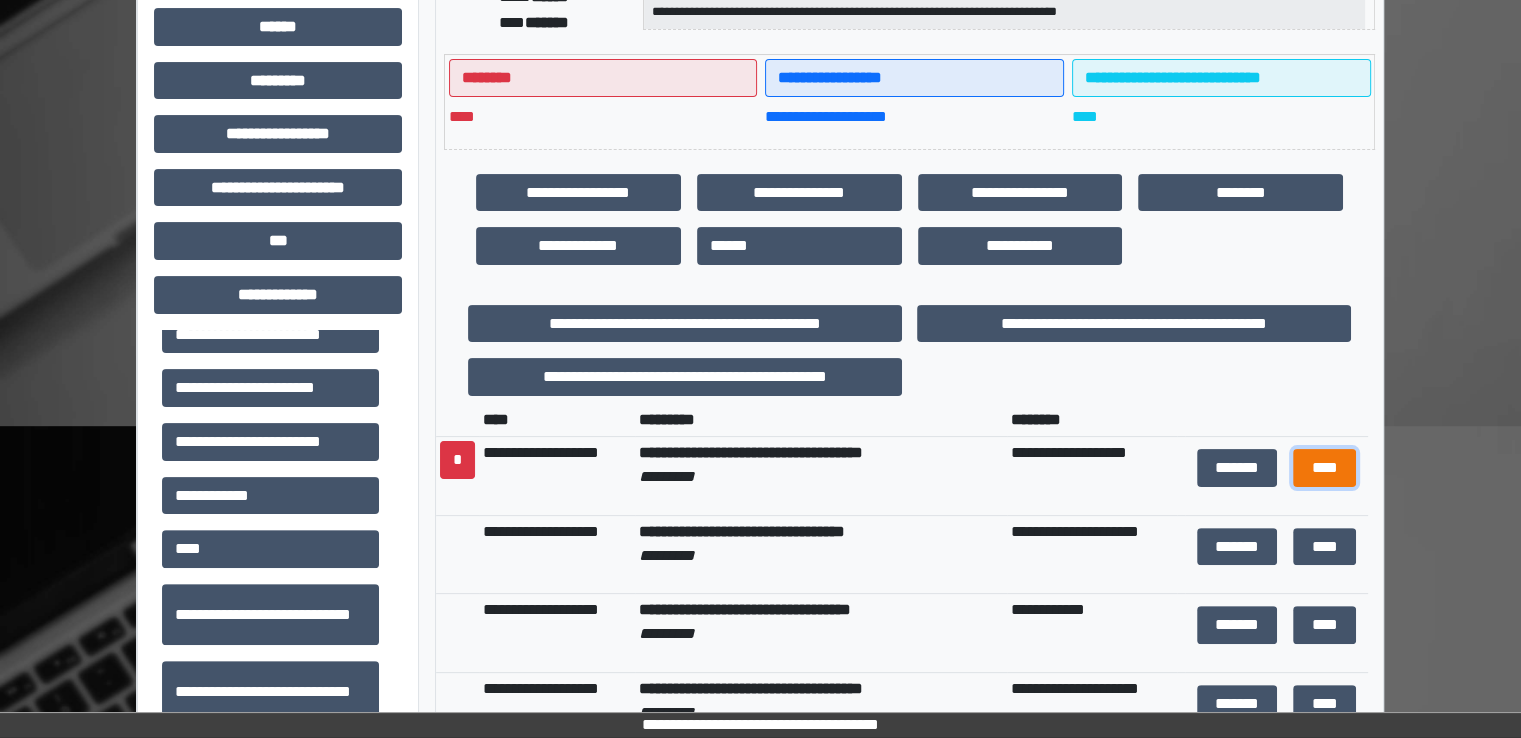 click on "****" at bounding box center (1324, 468) 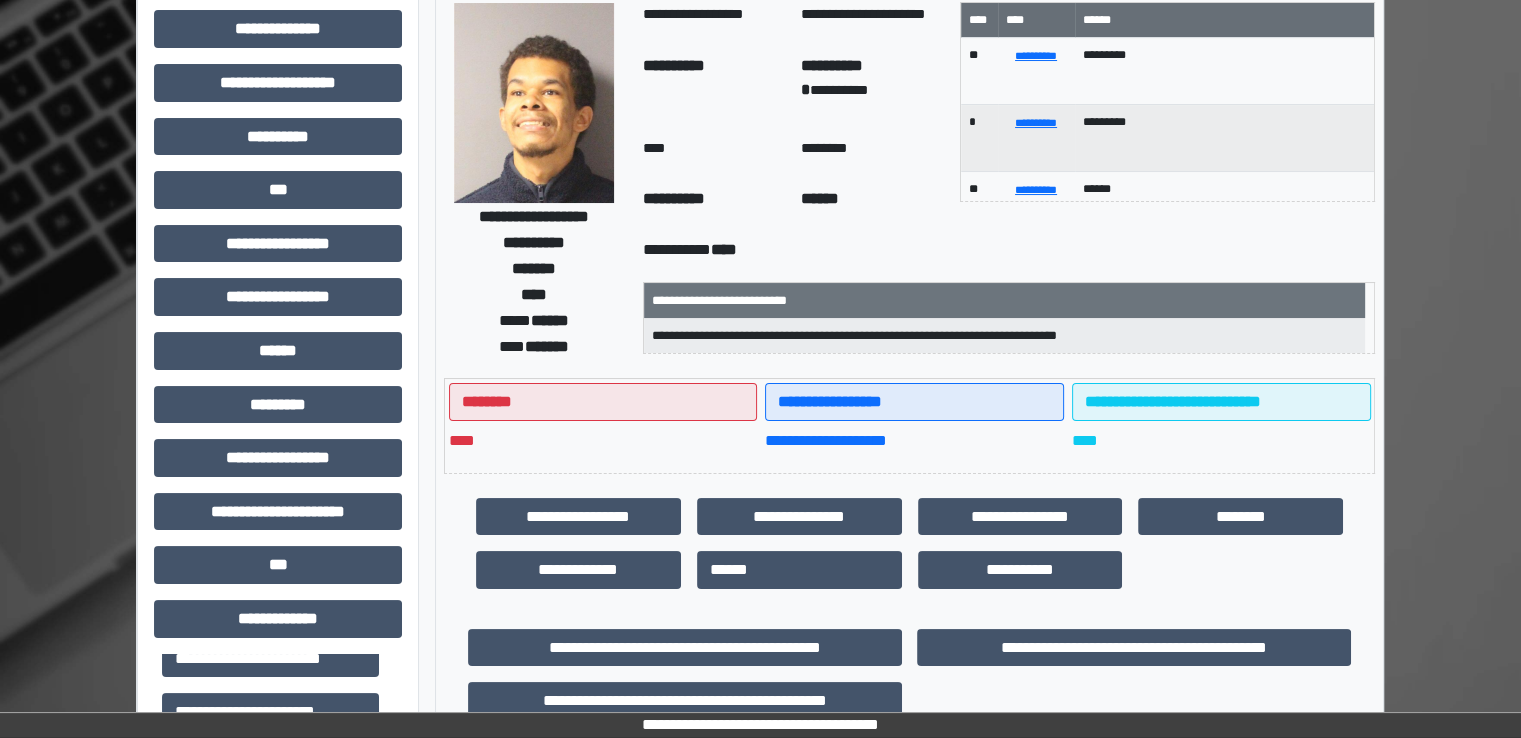 scroll, scrollTop: 0, scrollLeft: 0, axis: both 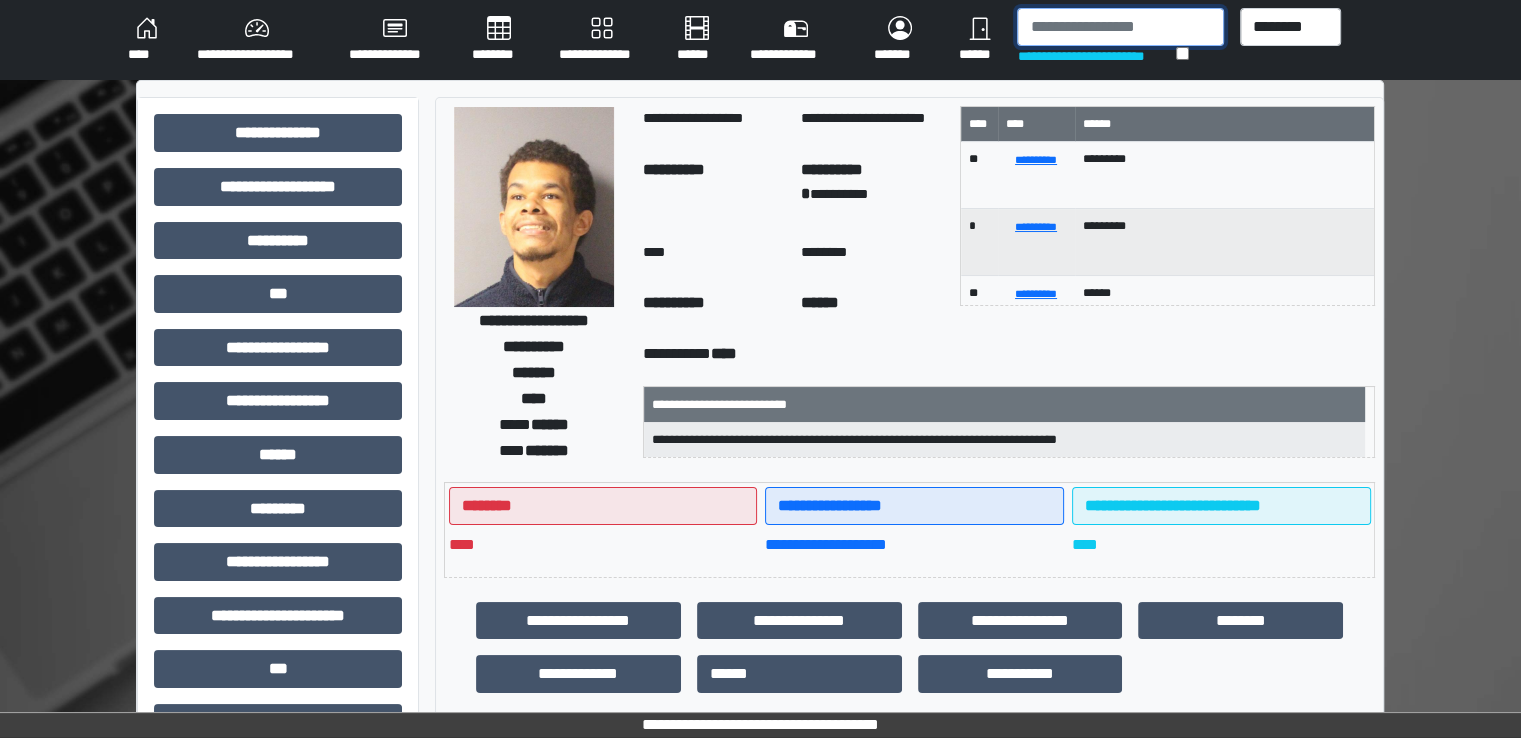 click at bounding box center (1120, 27) 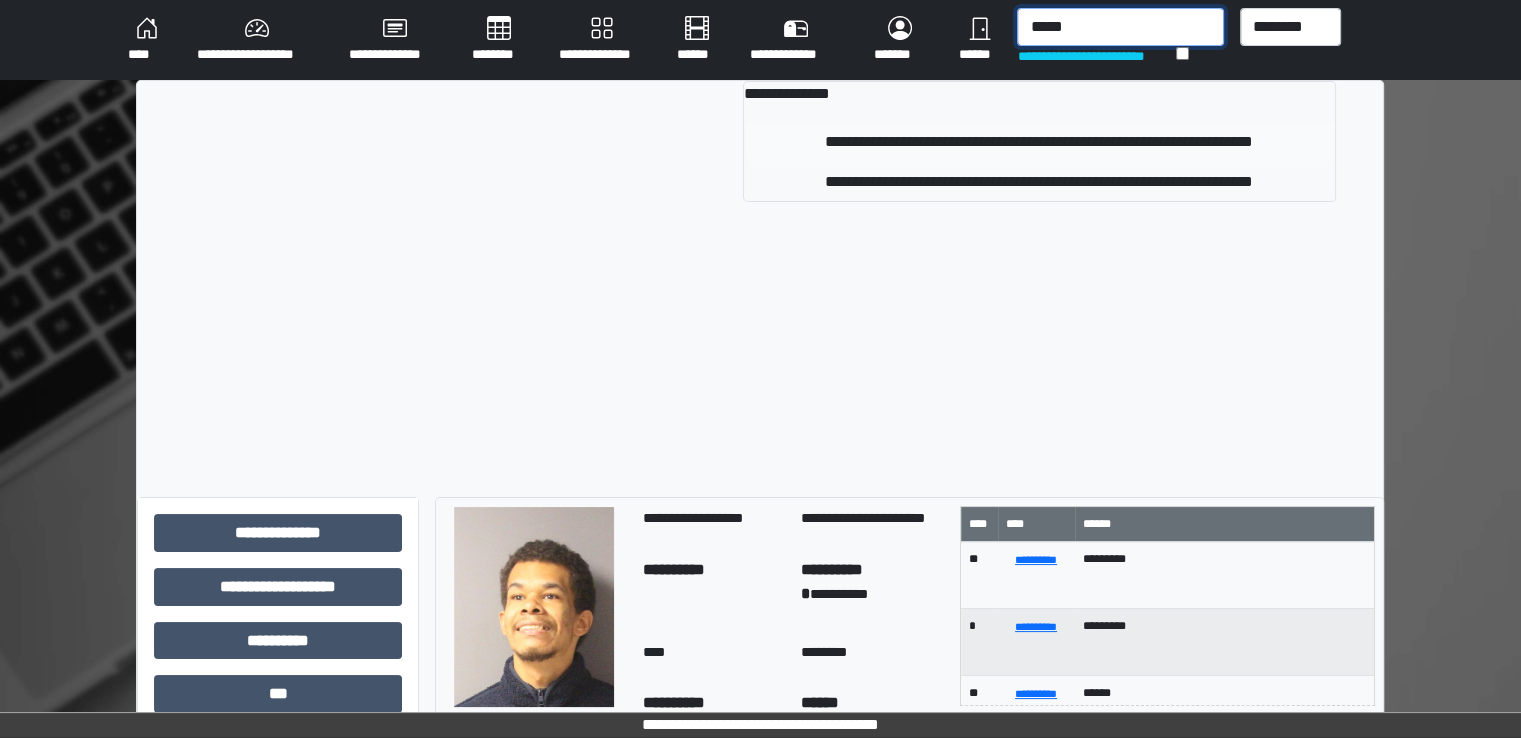 type on "*****" 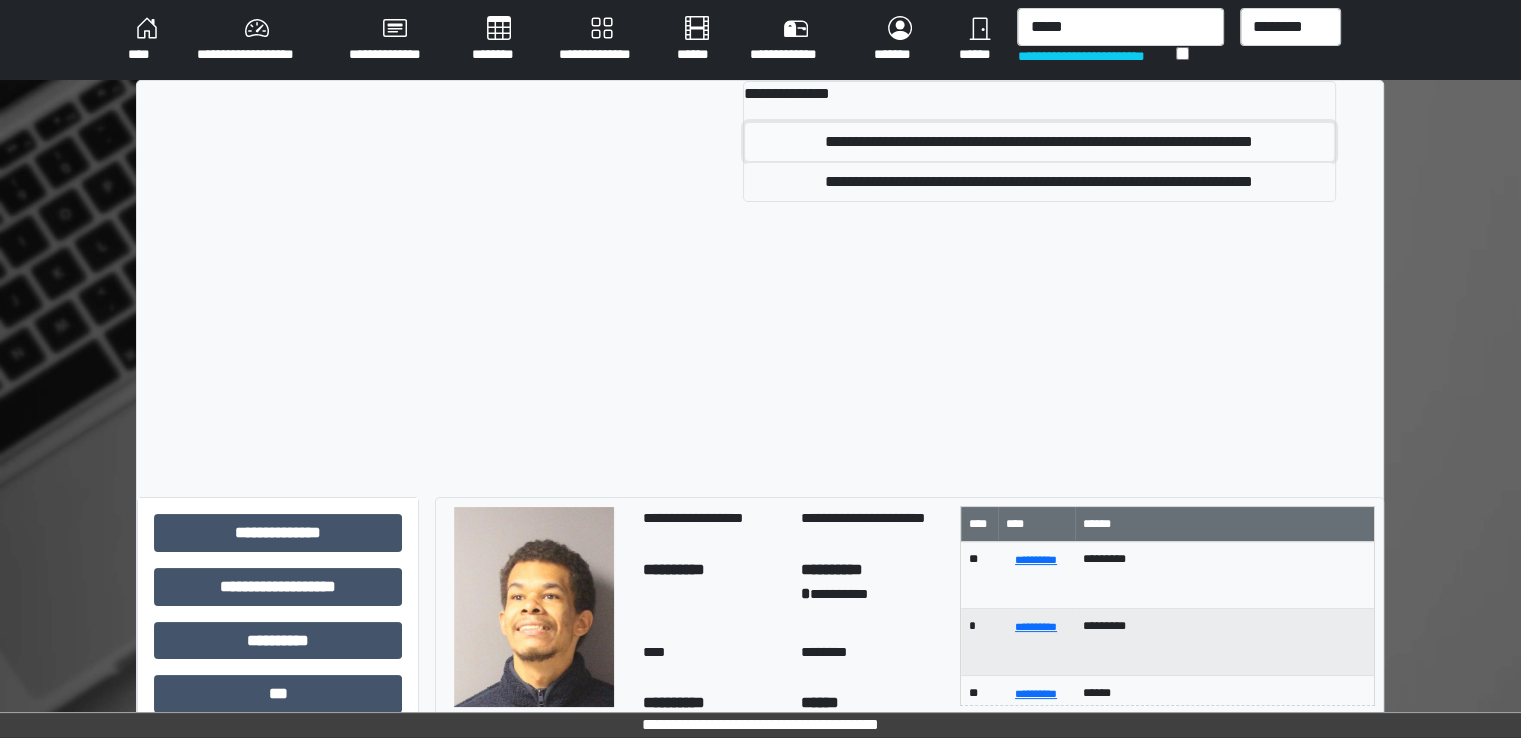 click on "**********" at bounding box center (1039, 142) 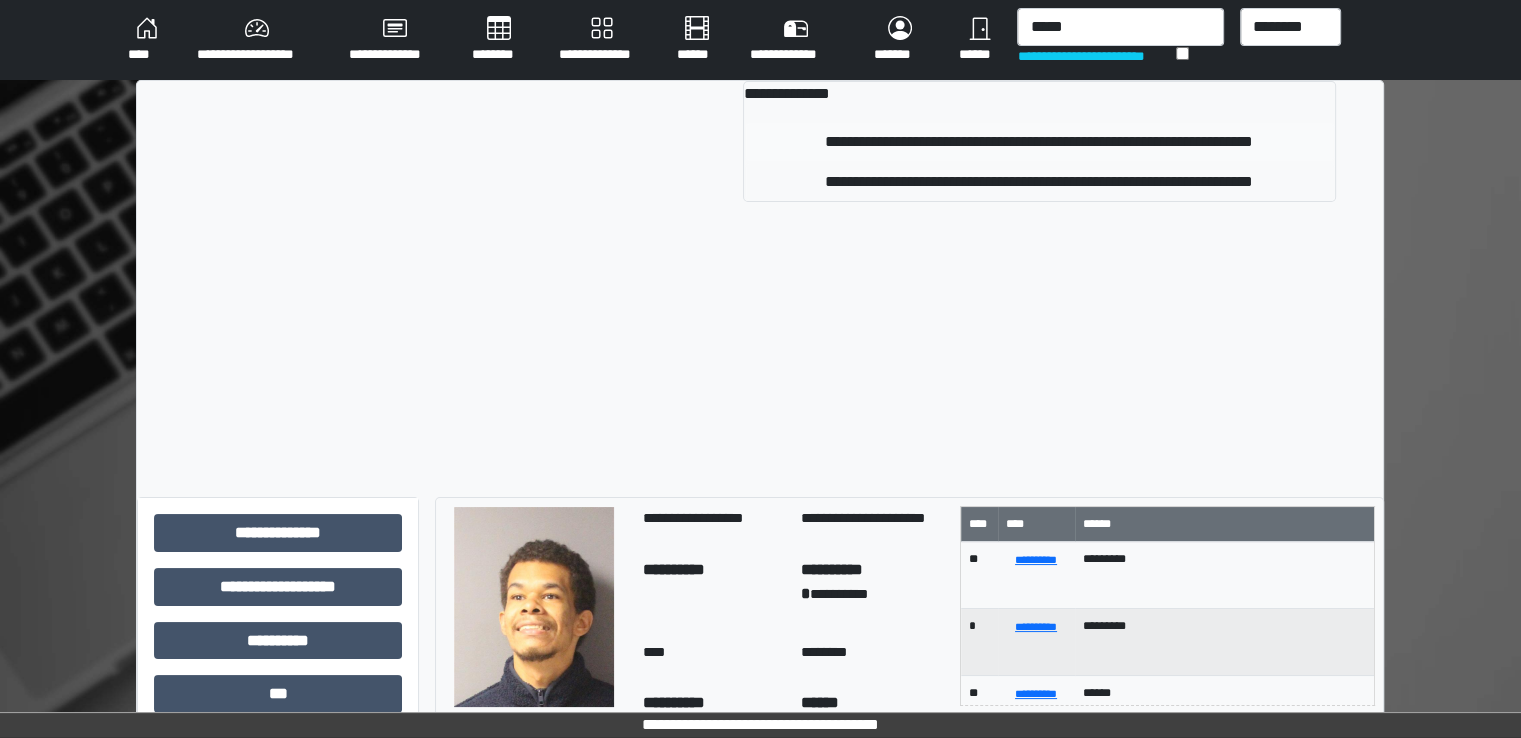 type 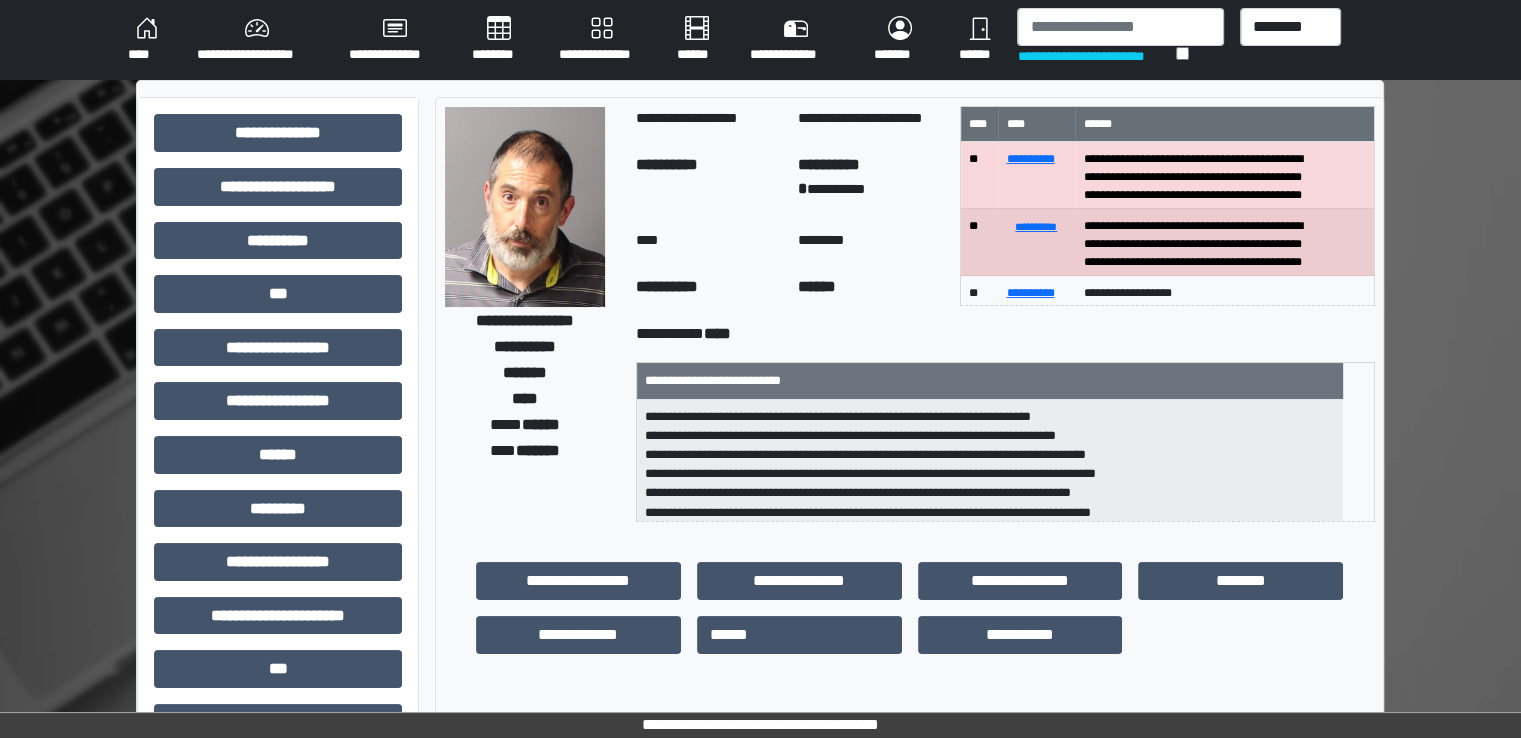 scroll, scrollTop: 428, scrollLeft: 0, axis: vertical 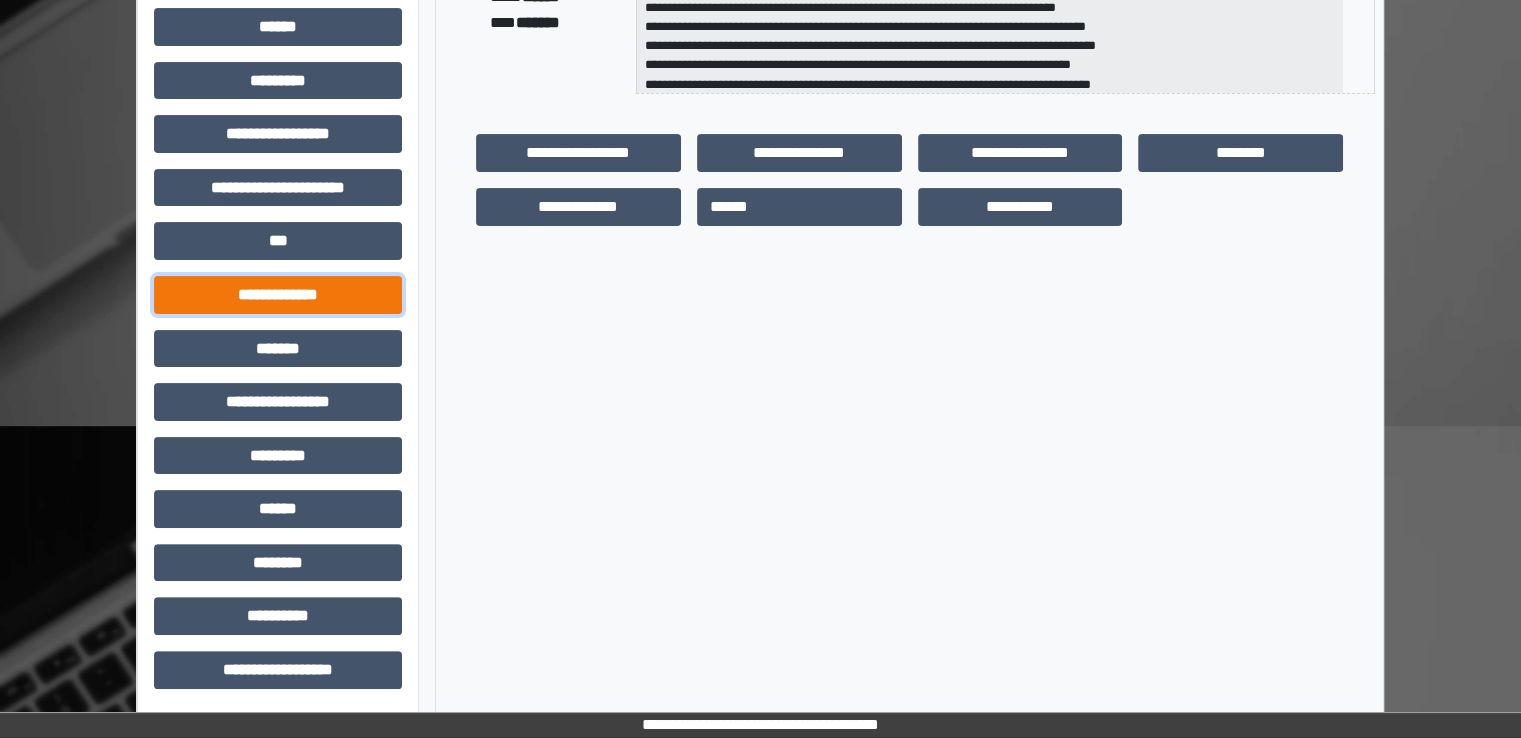 click on "**********" at bounding box center (278, 295) 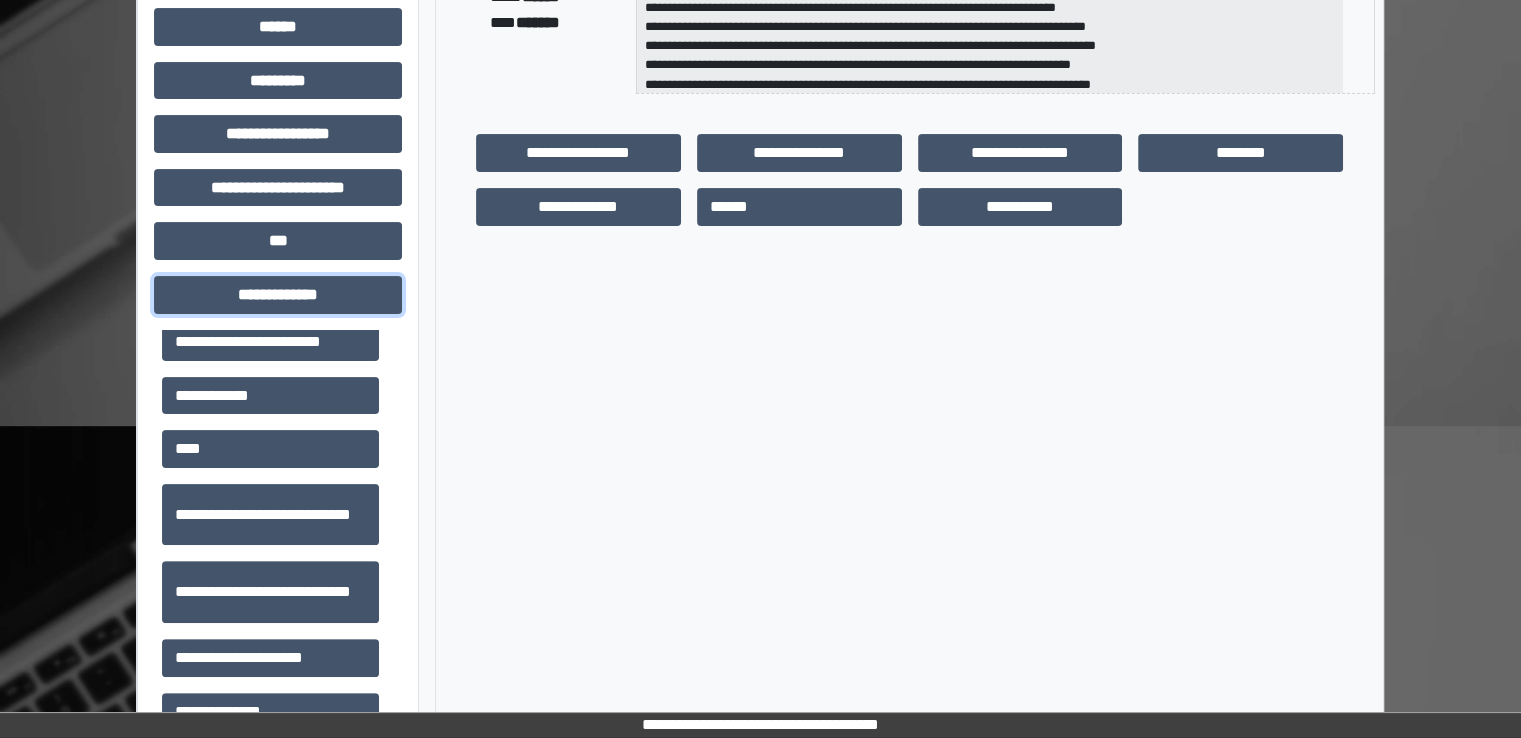 scroll, scrollTop: 600, scrollLeft: 0, axis: vertical 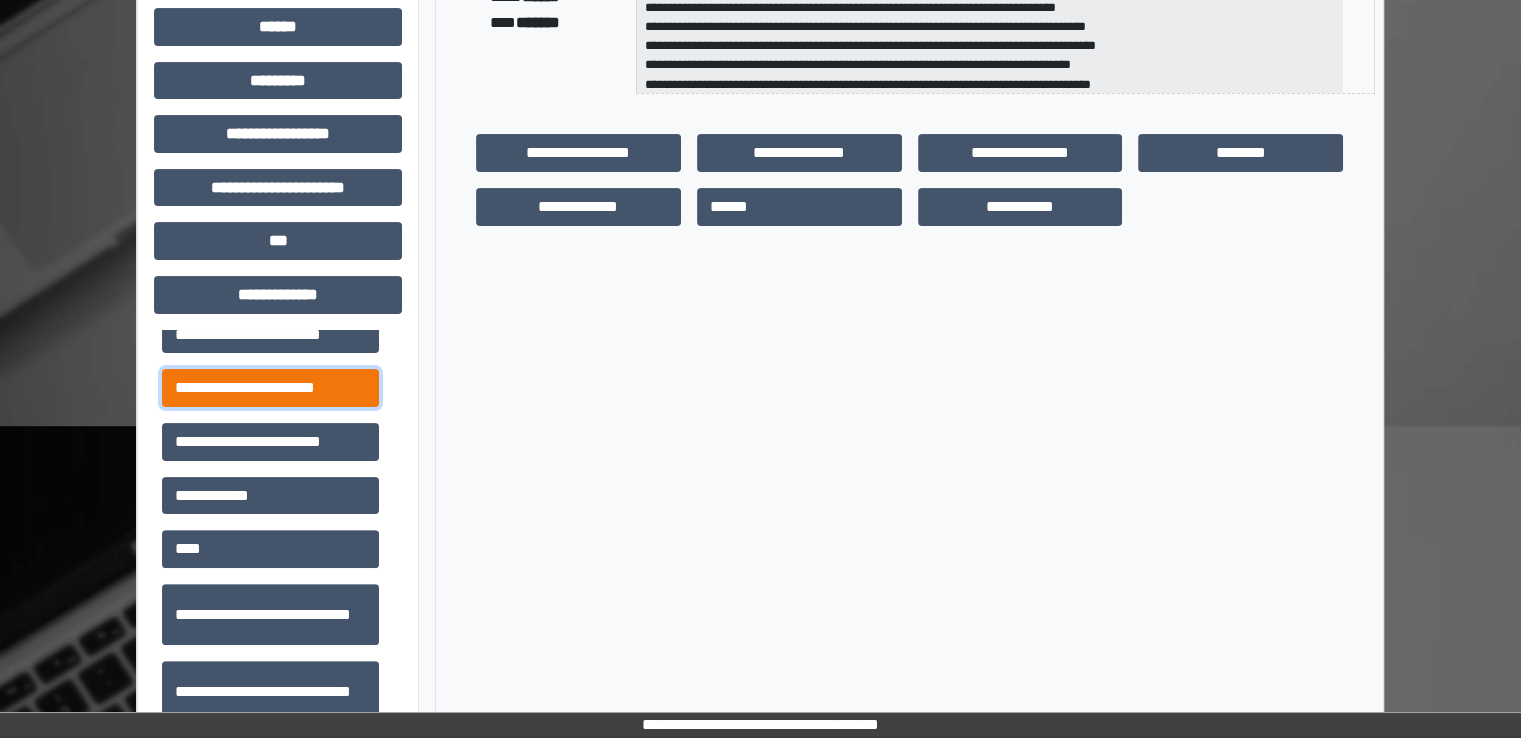 click on "**********" at bounding box center (270, 388) 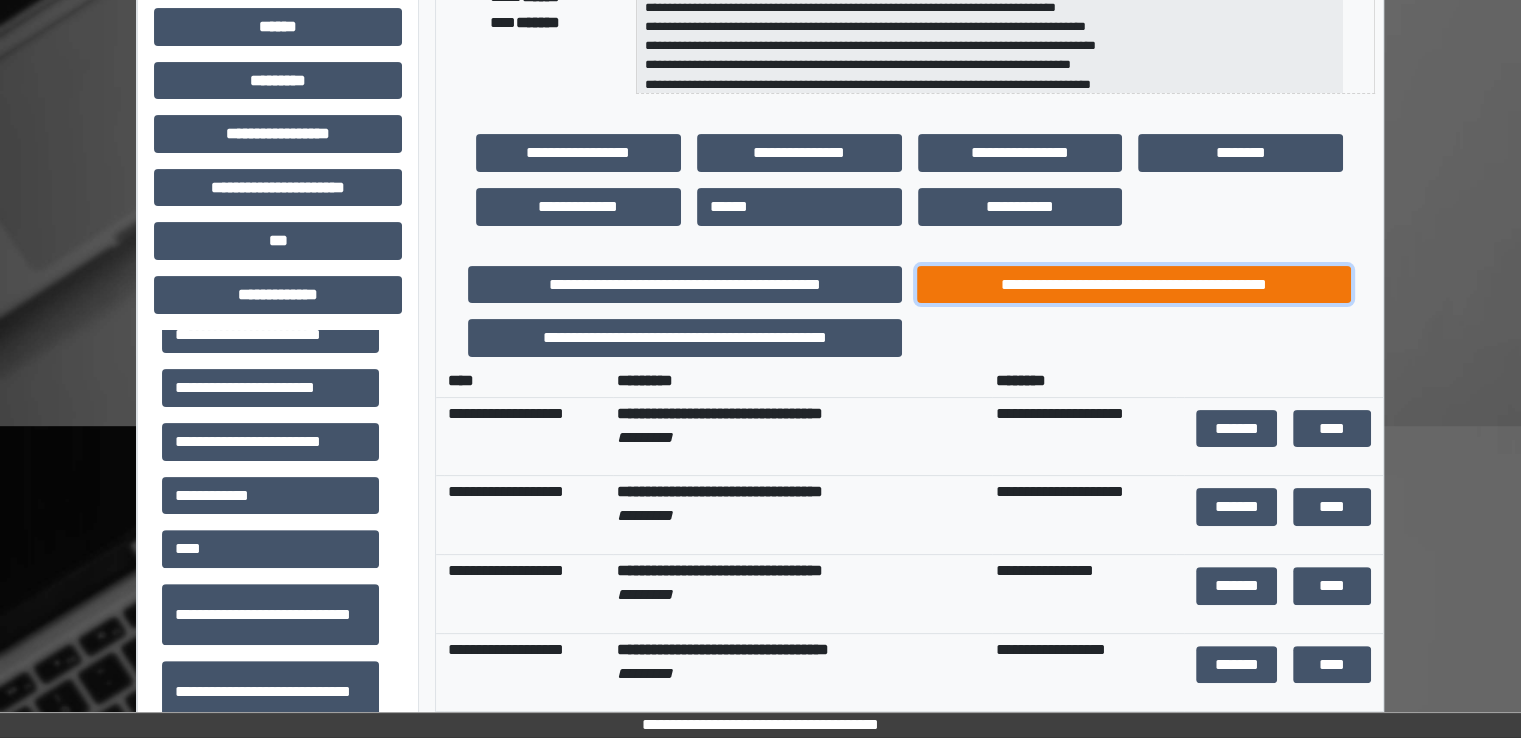 click on "**********" at bounding box center [1134, 285] 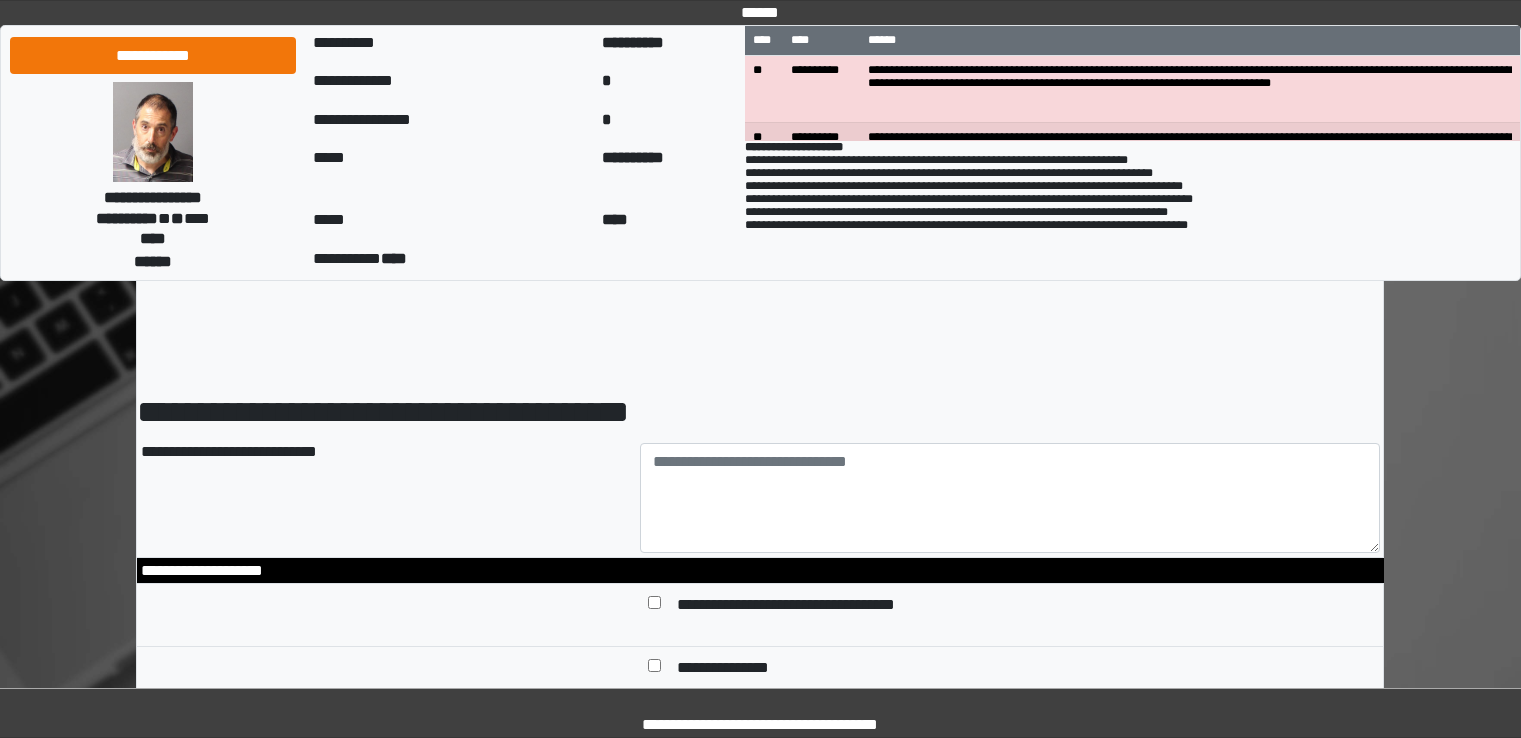 scroll, scrollTop: 0, scrollLeft: 0, axis: both 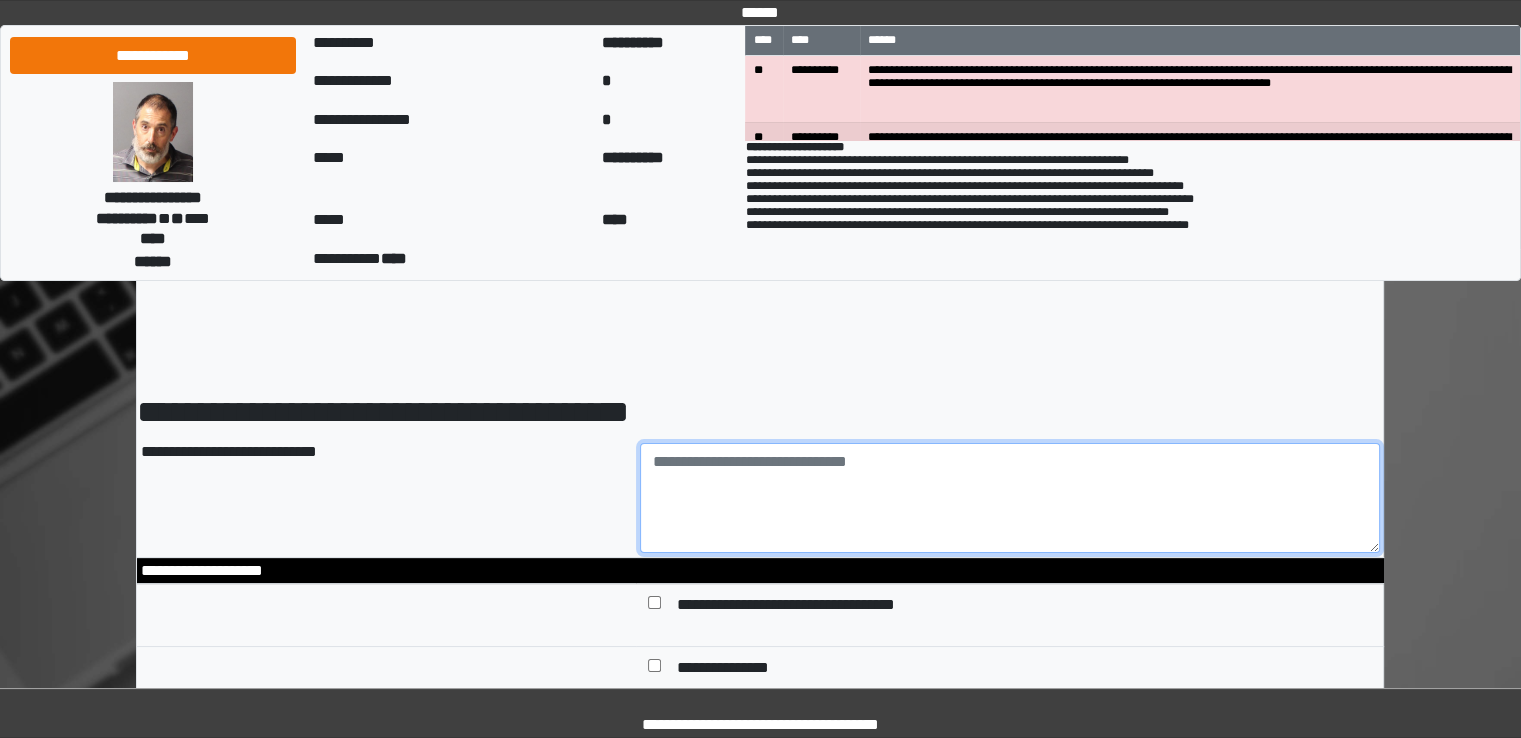 click at bounding box center [1010, 498] 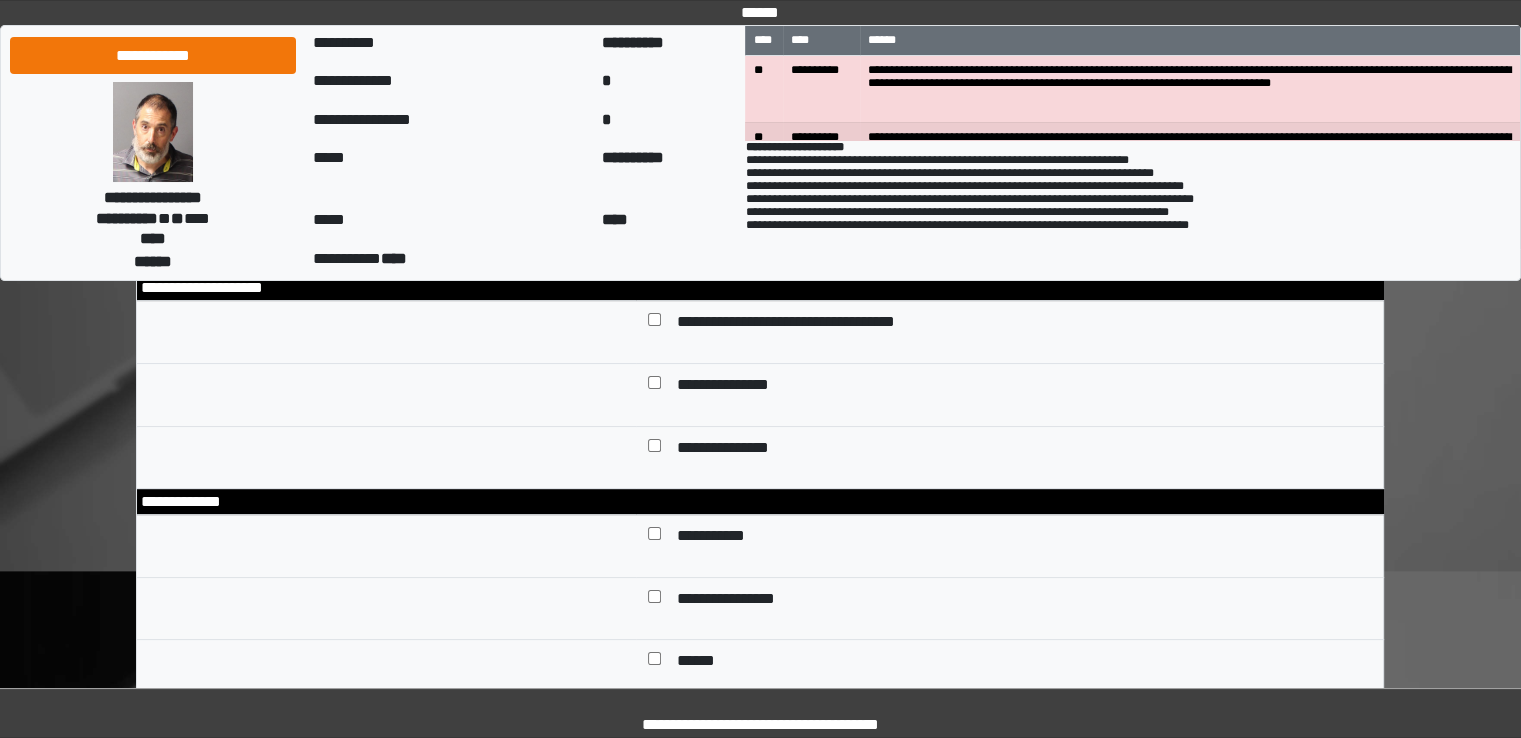 scroll, scrollTop: 300, scrollLeft: 0, axis: vertical 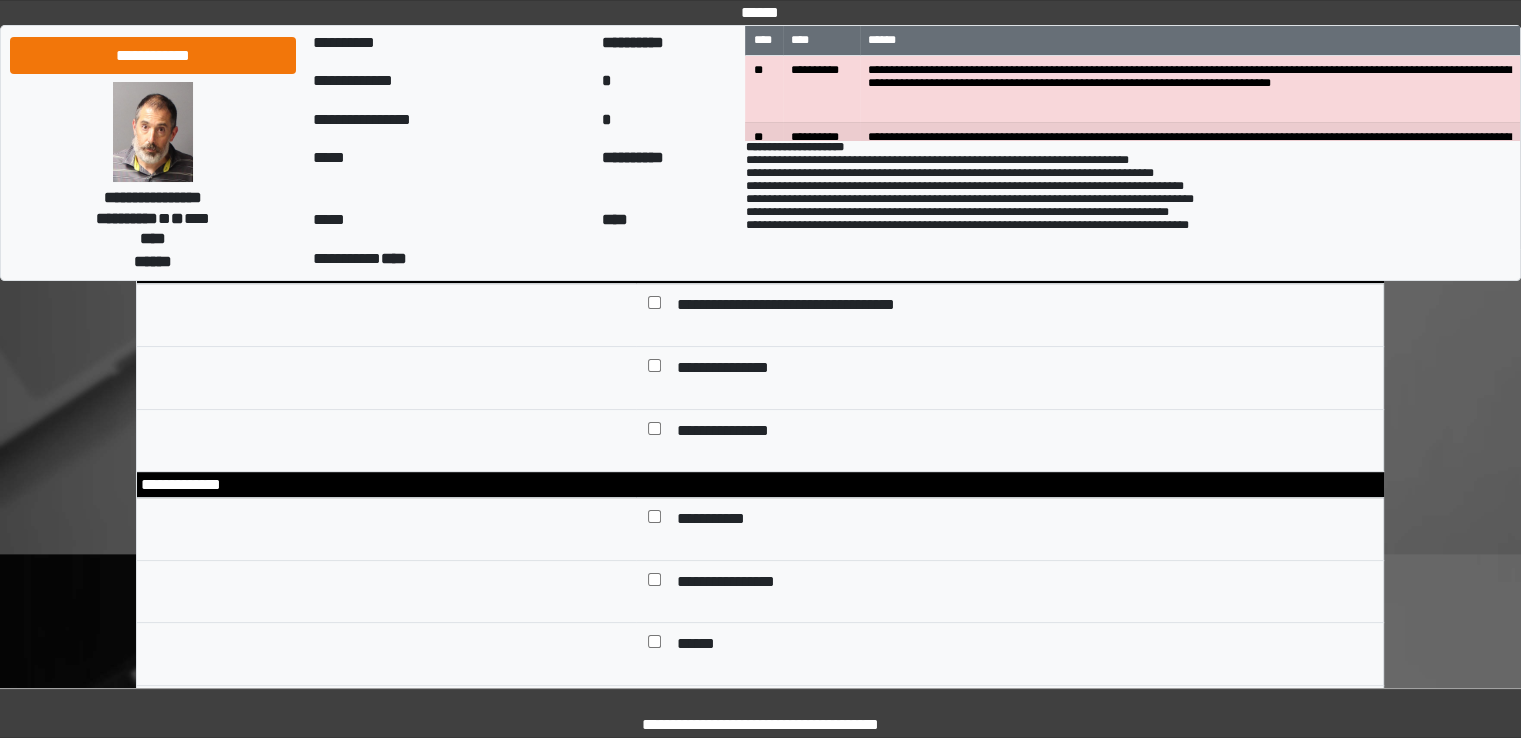 type on "**********" 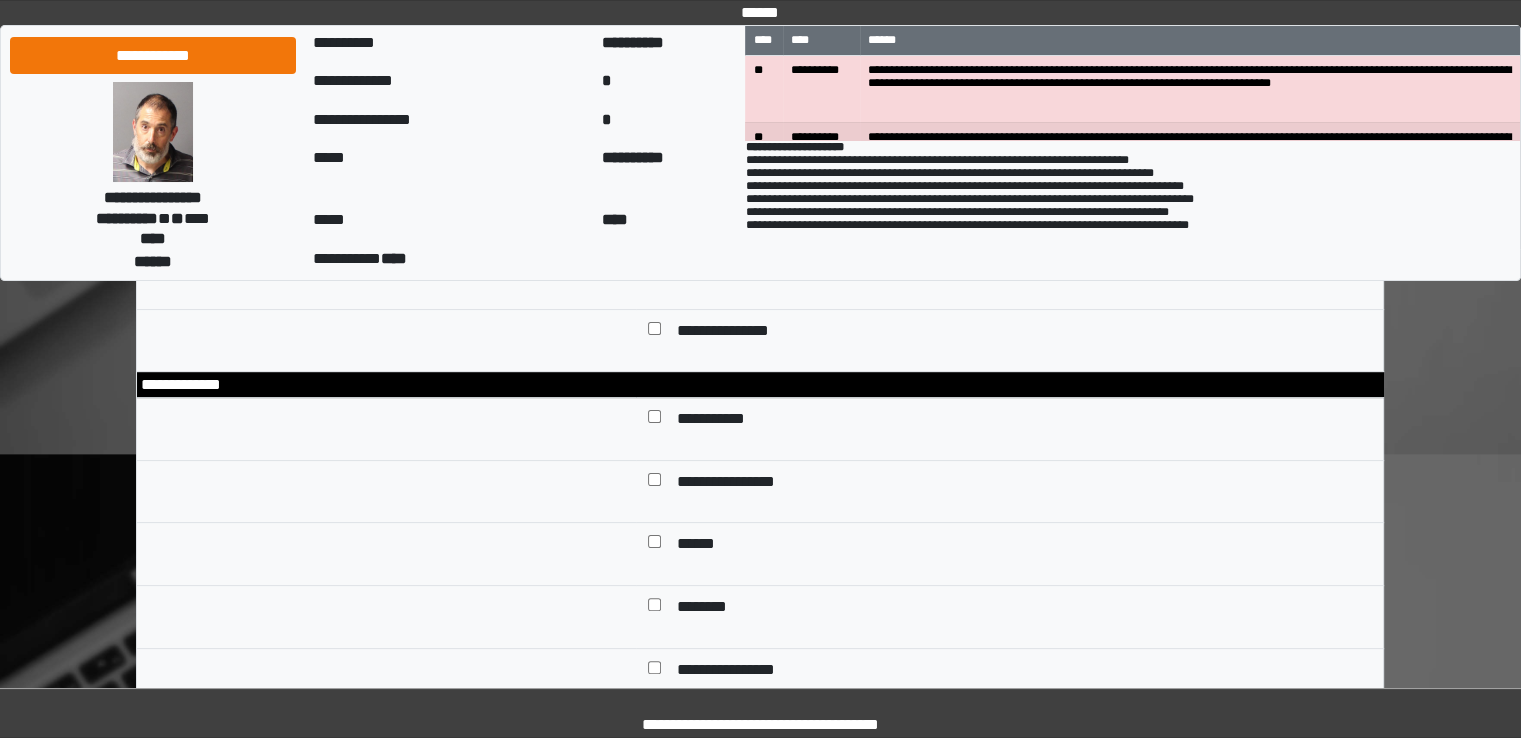 click on "**********" at bounding box center [738, 484] 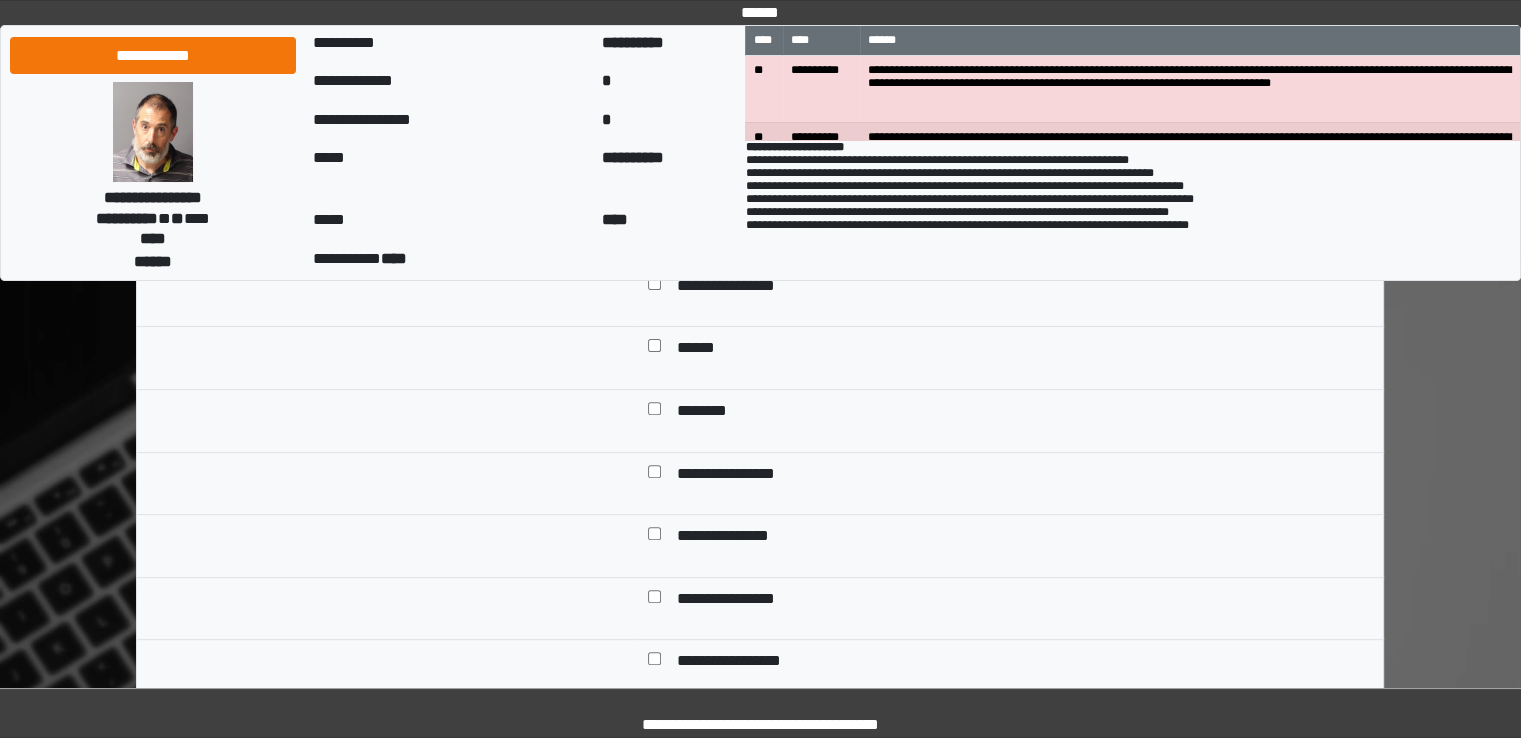 scroll, scrollTop: 600, scrollLeft: 0, axis: vertical 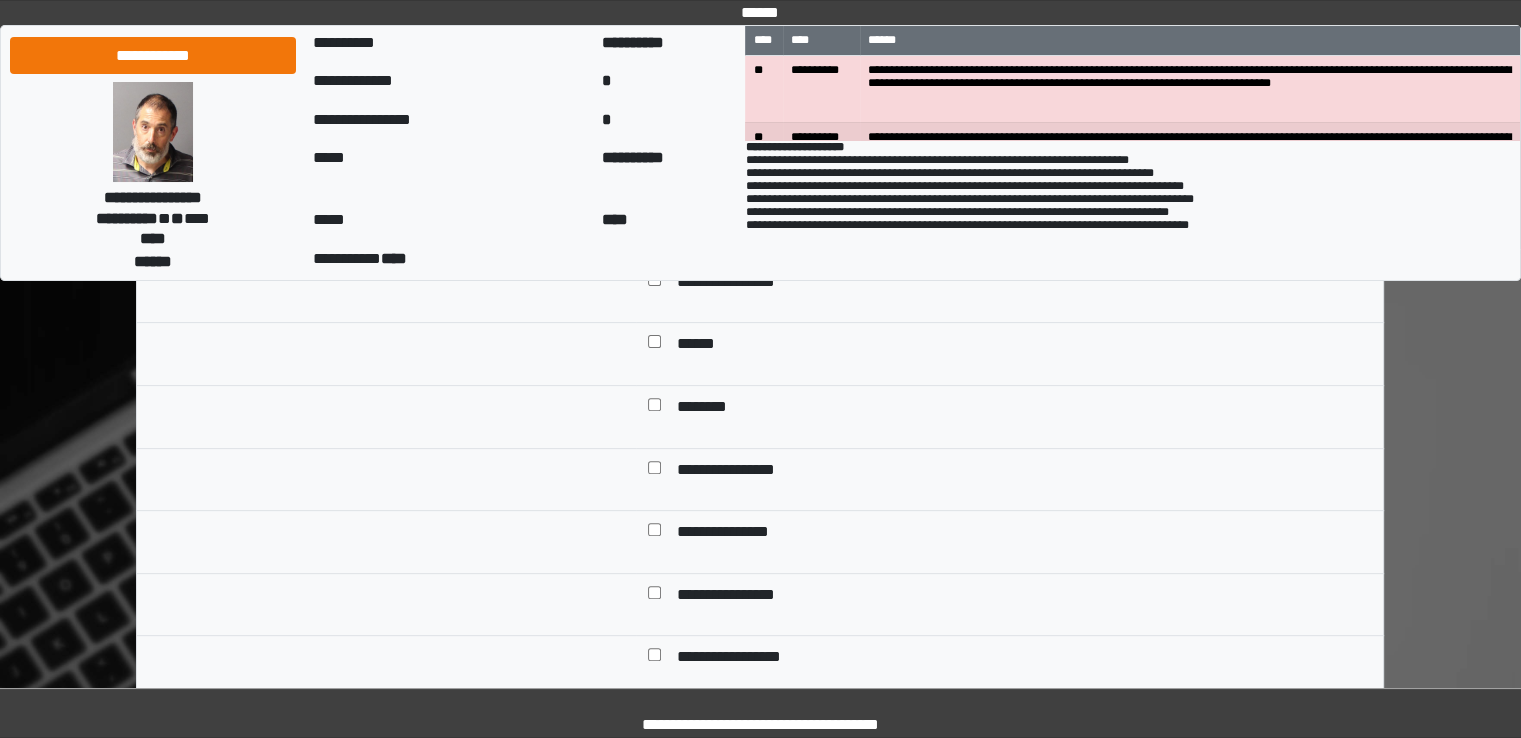 click on "******" at bounding box center (697, 346) 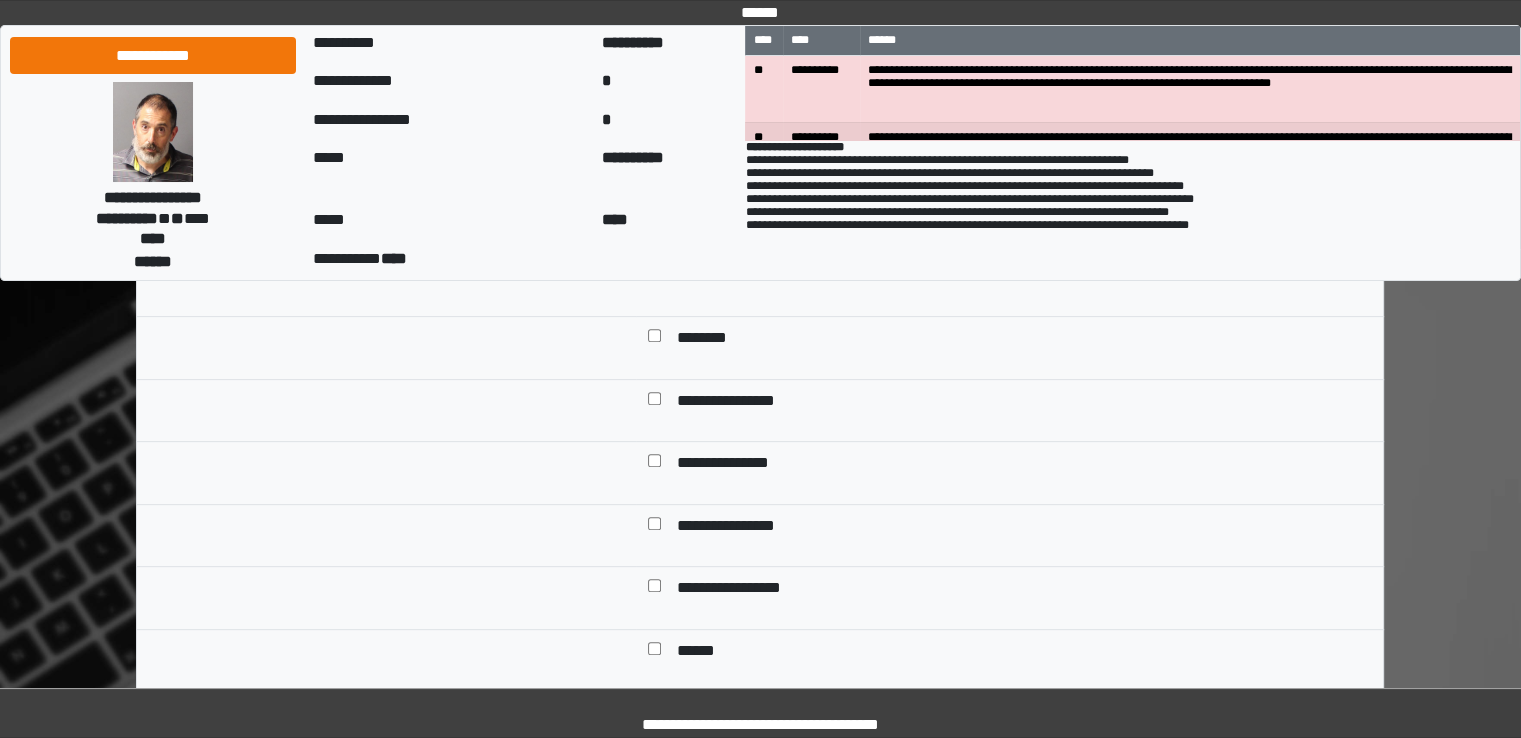 scroll, scrollTop: 700, scrollLeft: 0, axis: vertical 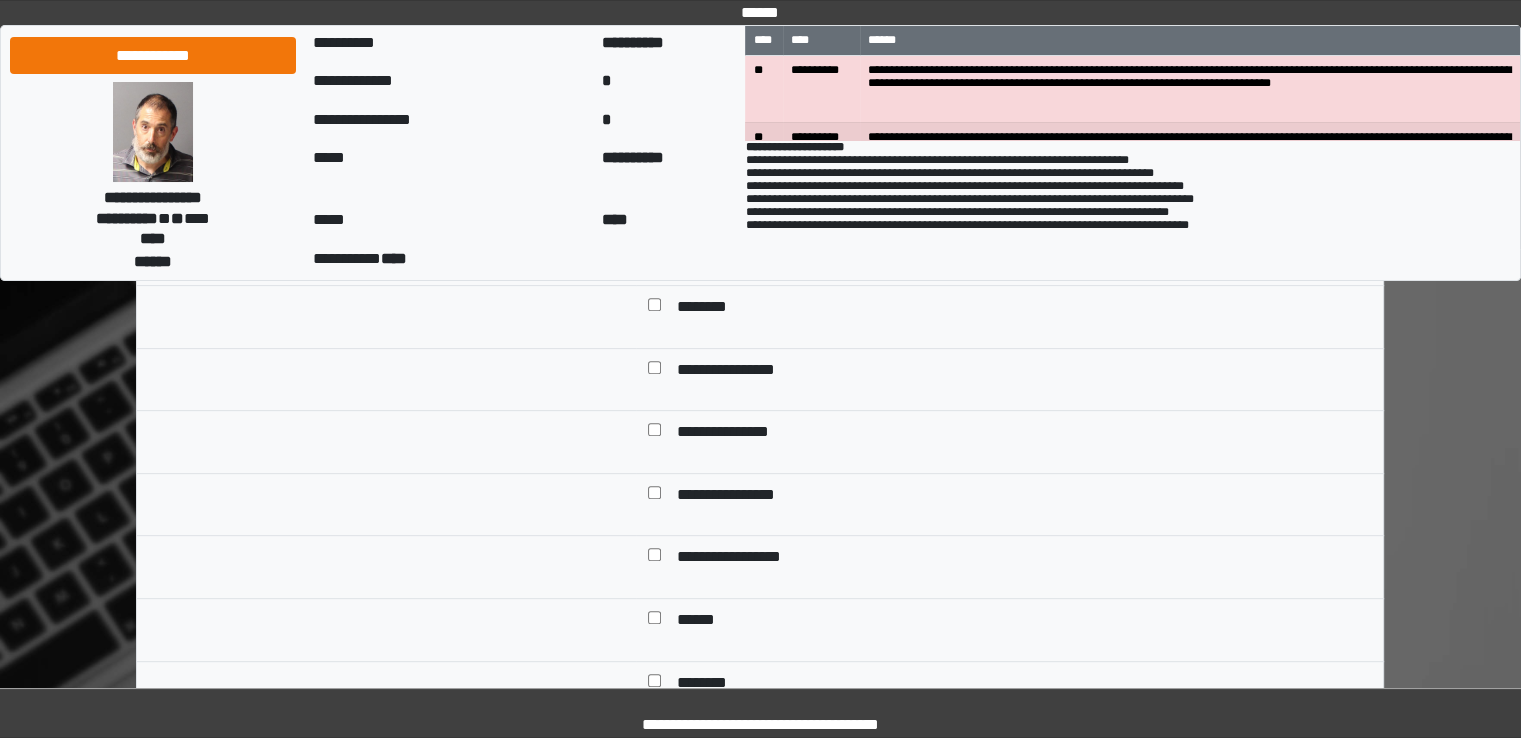 click on "**********" at bounding box center [739, 434] 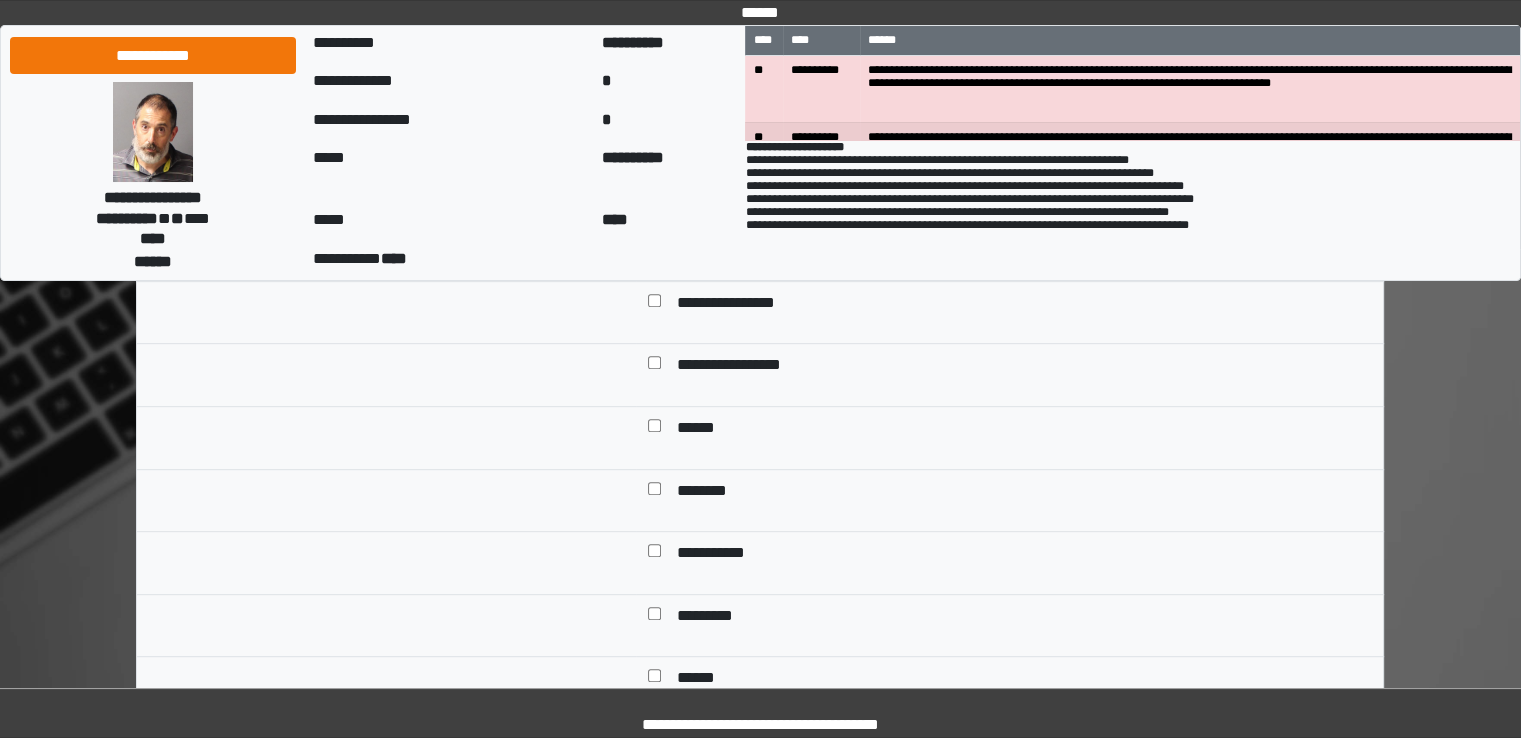 scroll, scrollTop: 900, scrollLeft: 0, axis: vertical 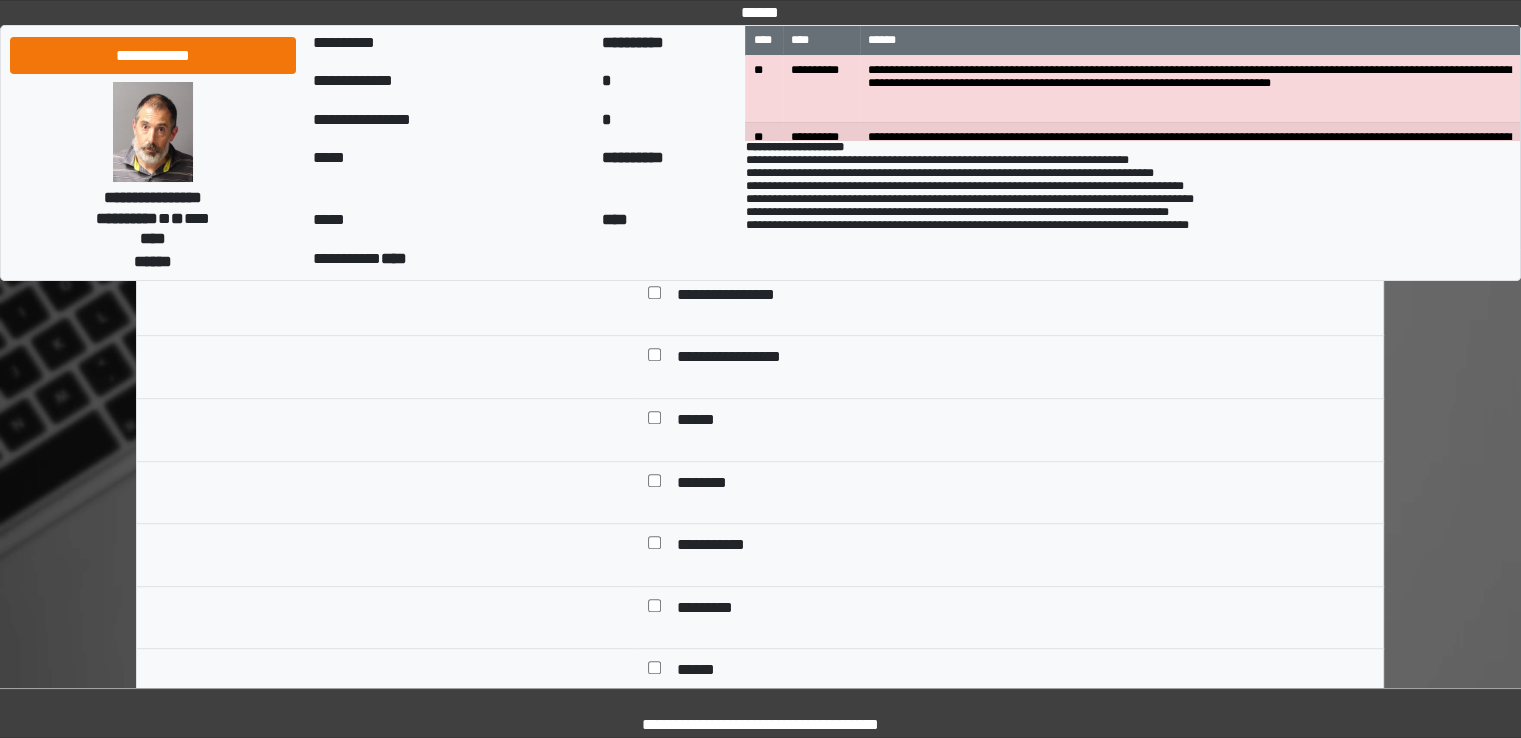 click on "********" at bounding box center (707, 485) 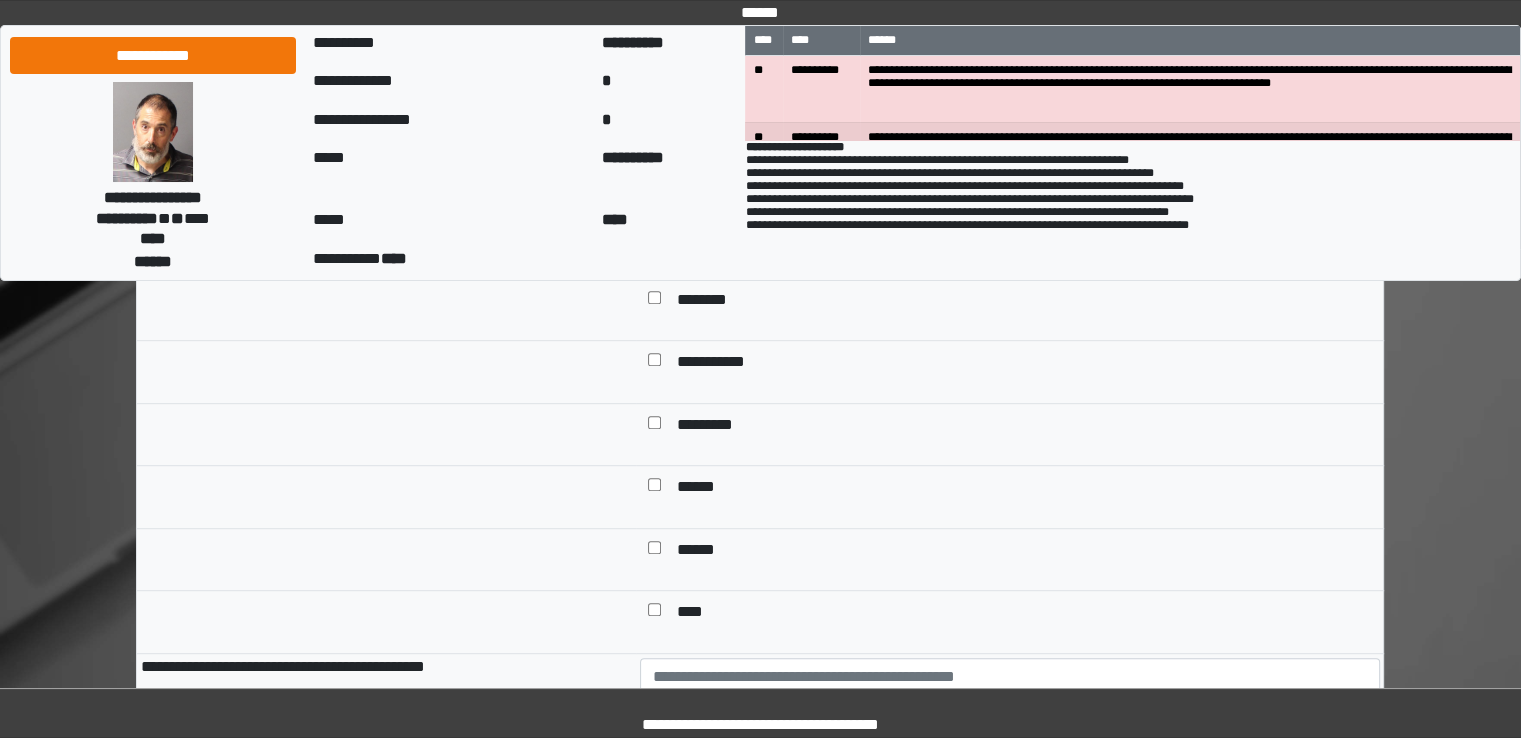 scroll, scrollTop: 1100, scrollLeft: 0, axis: vertical 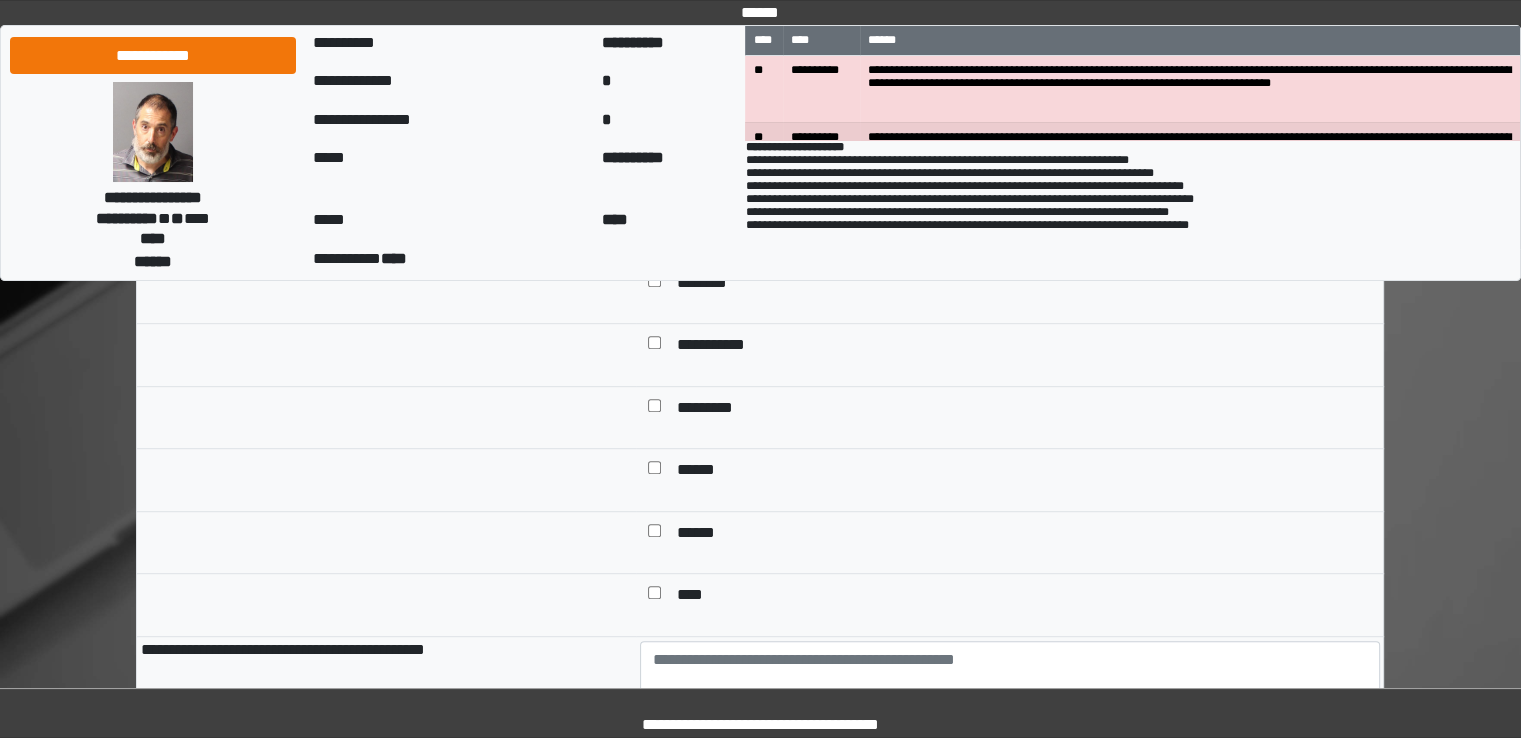 click on "******" at bounding box center [700, 535] 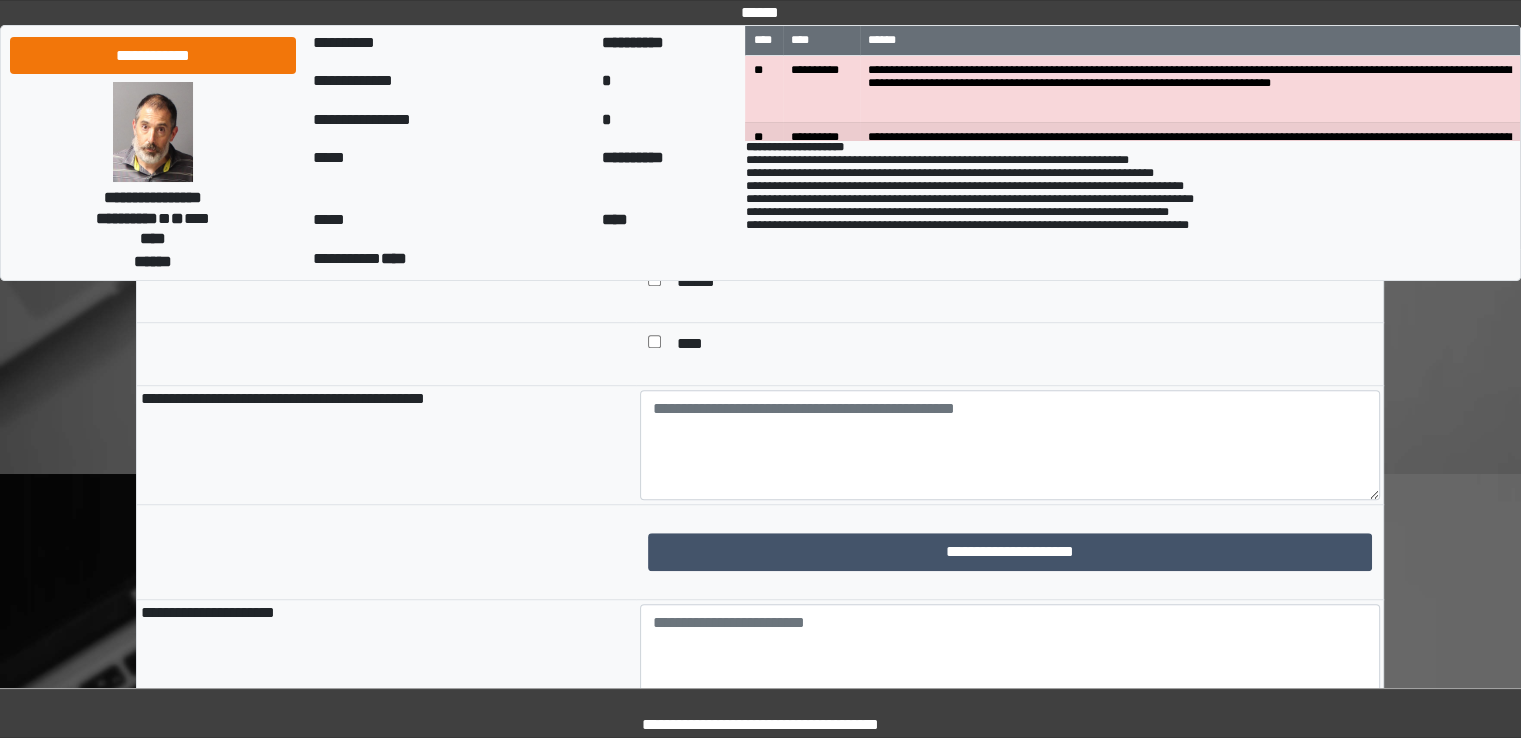 scroll, scrollTop: 1400, scrollLeft: 0, axis: vertical 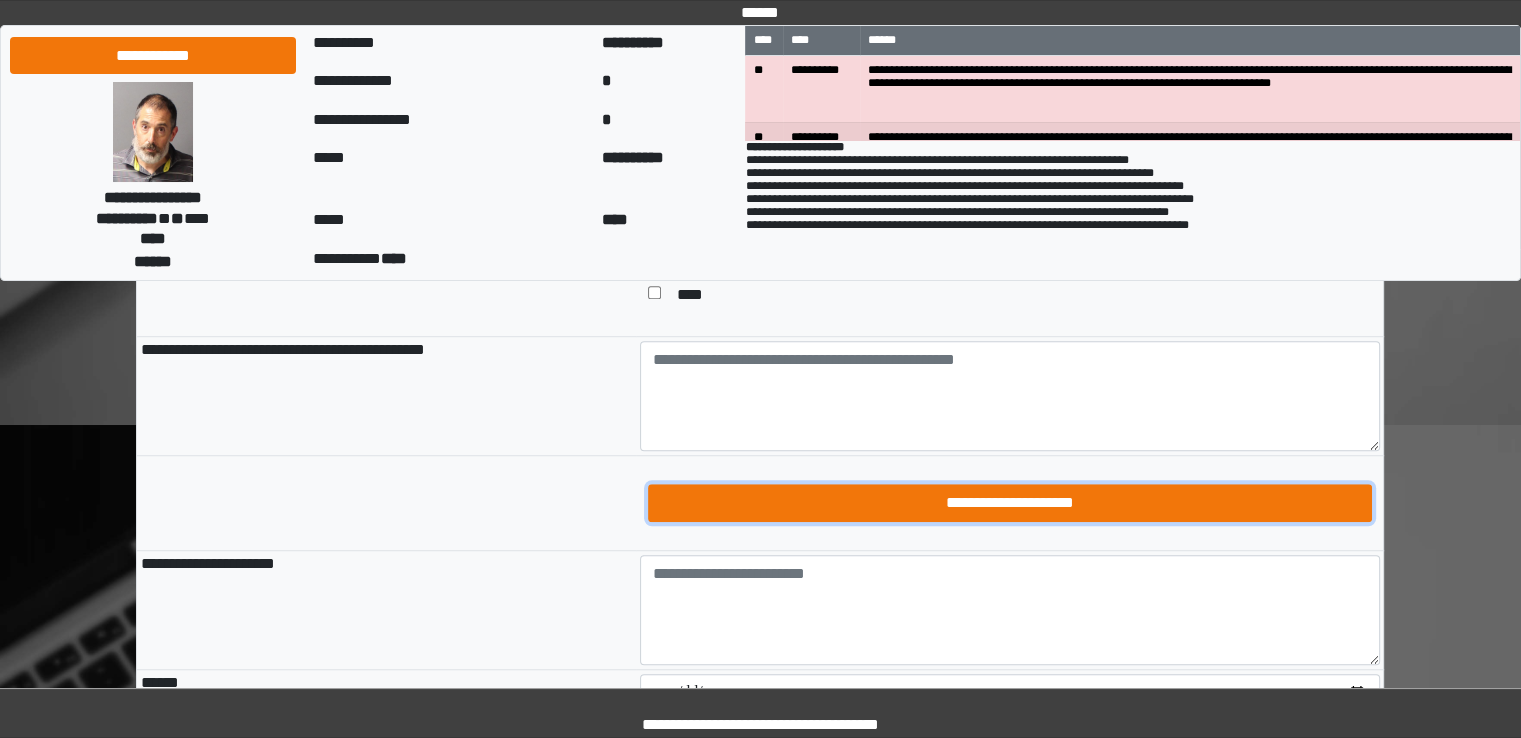 click on "**********" at bounding box center (1010, 503) 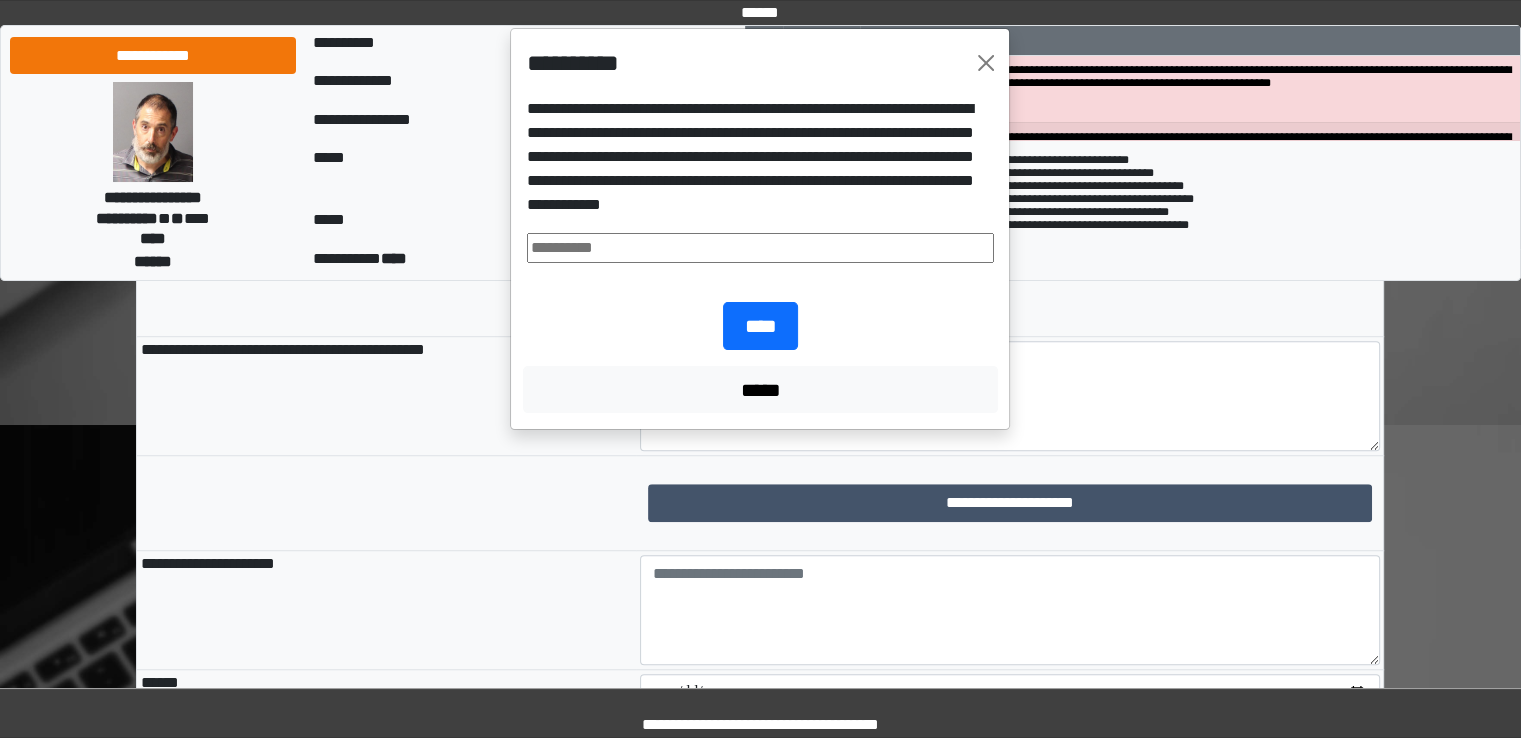 click at bounding box center (760, 248) 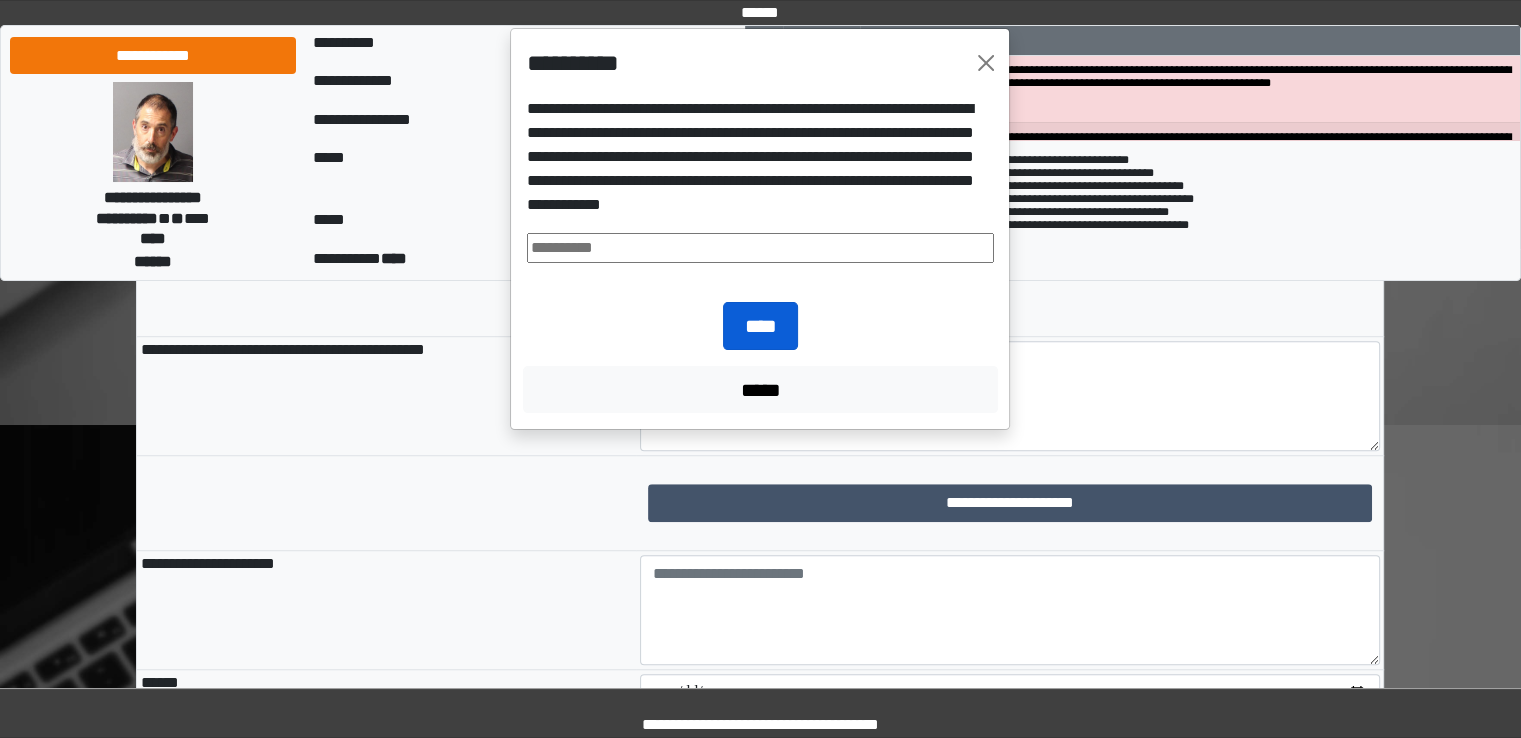 type on "**********" 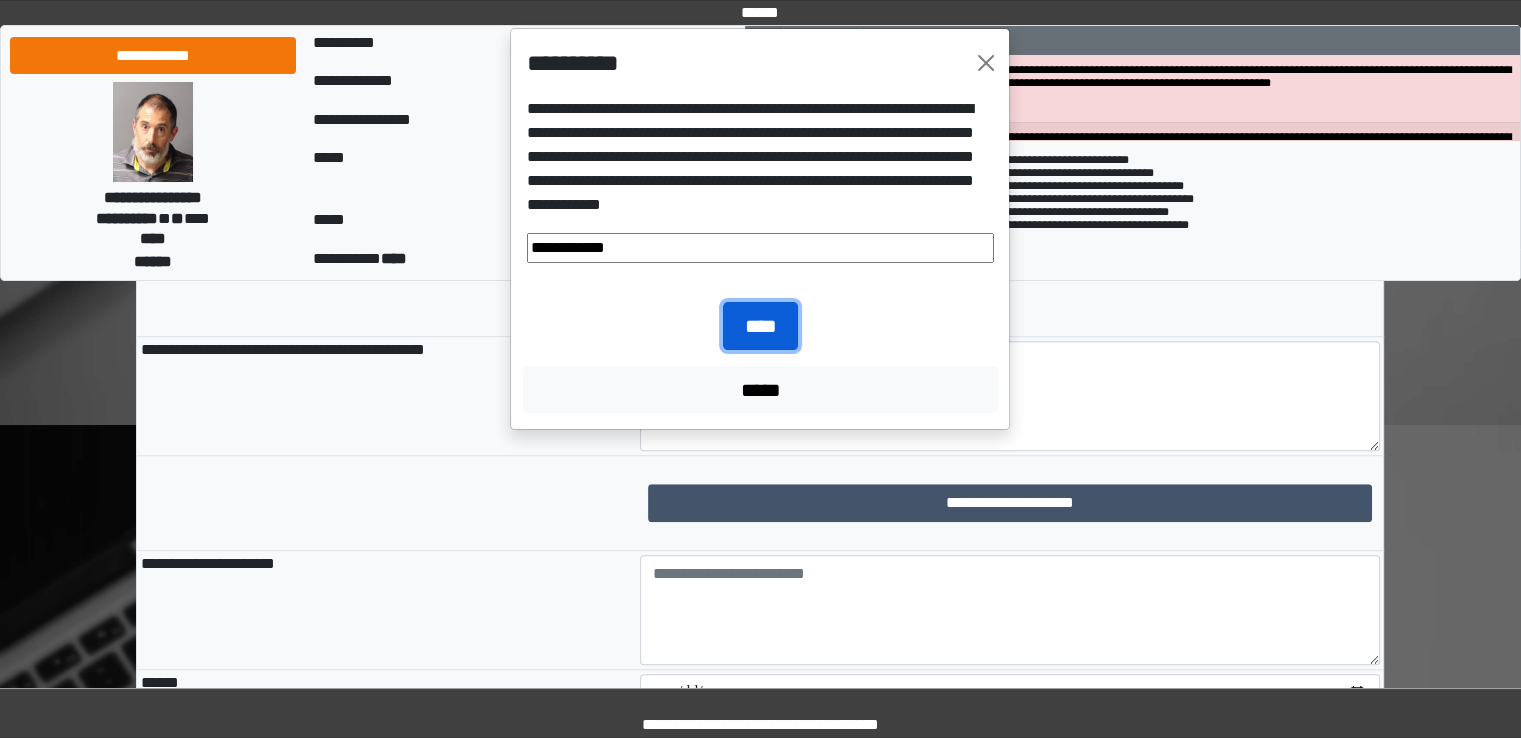 click on "****" at bounding box center [760, 326] 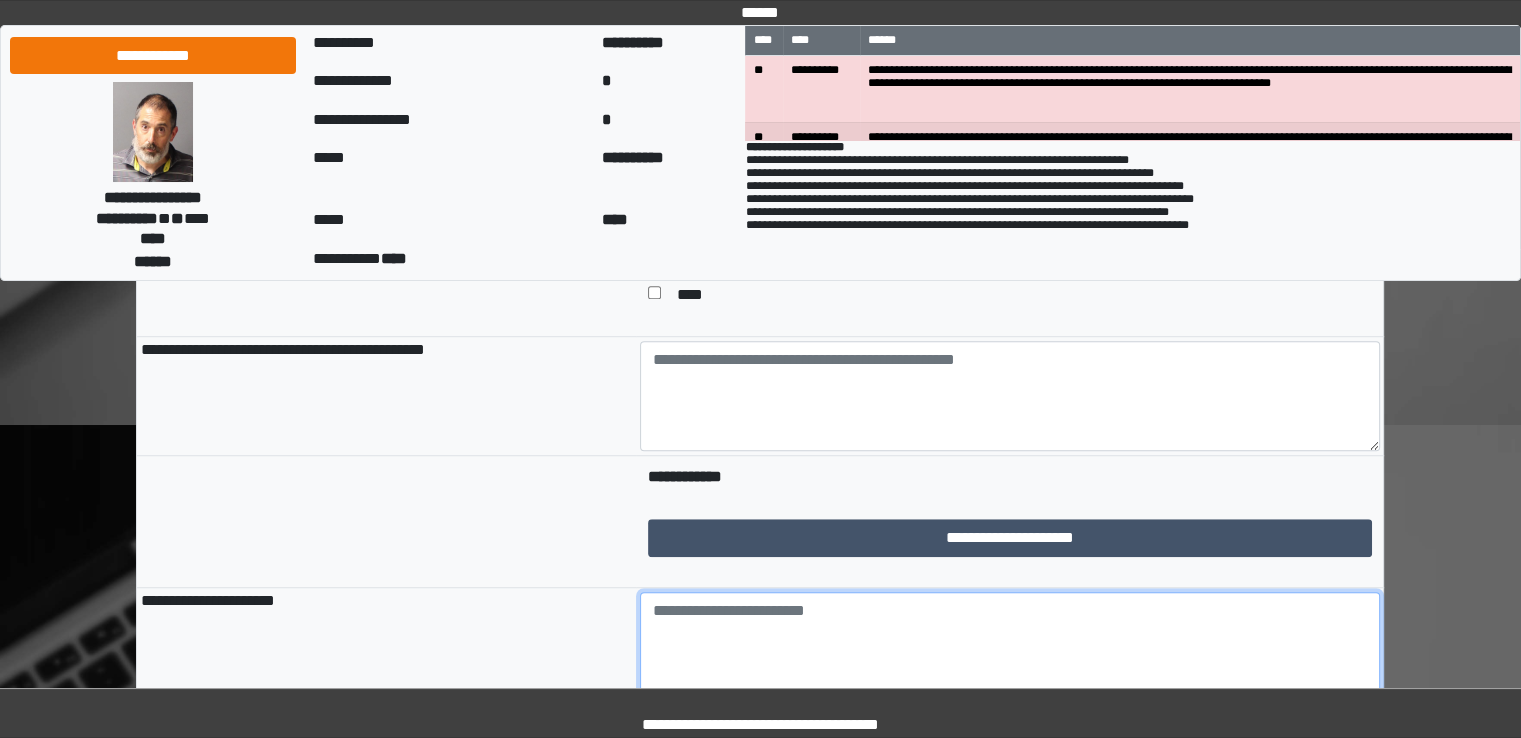 click at bounding box center (1010, 647) 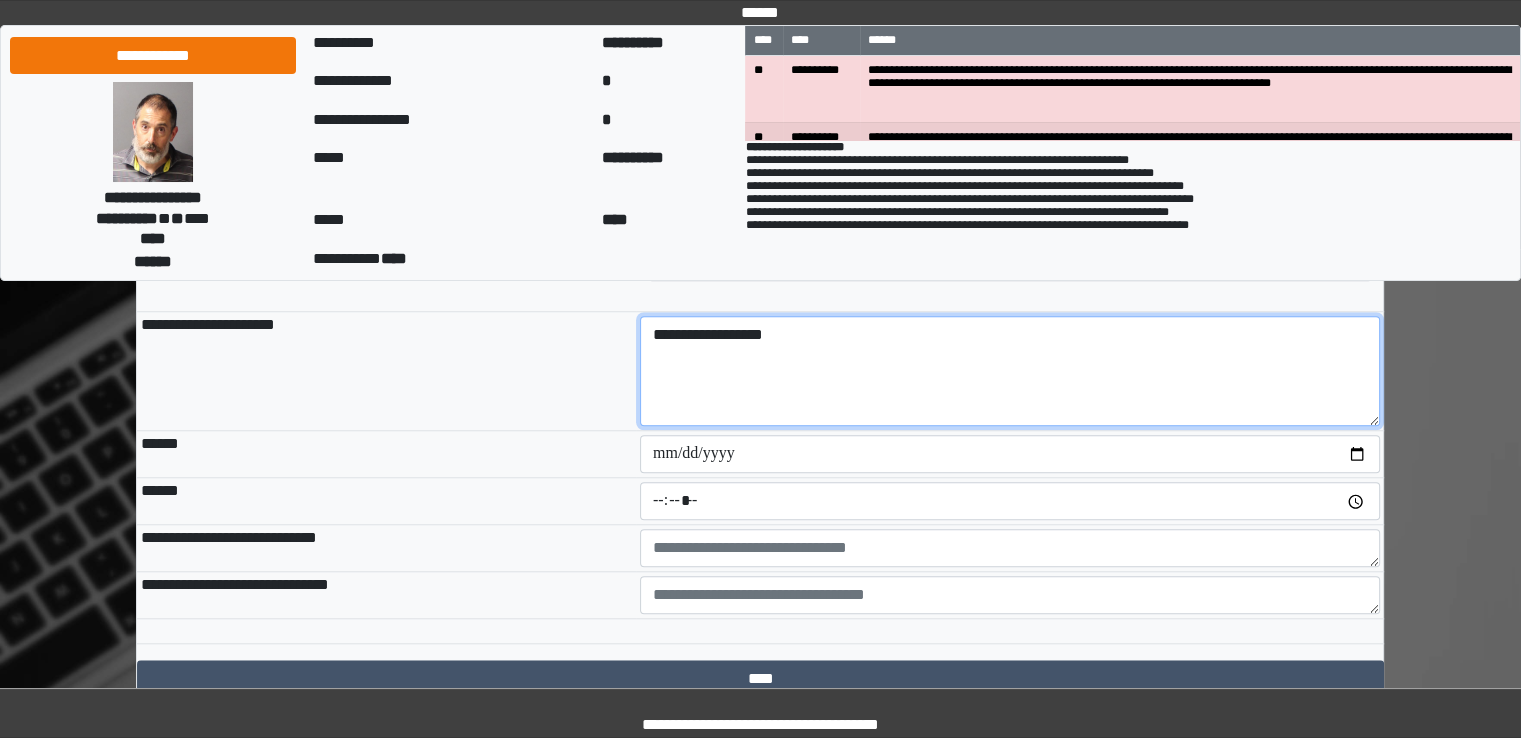 scroll, scrollTop: 1766, scrollLeft: 0, axis: vertical 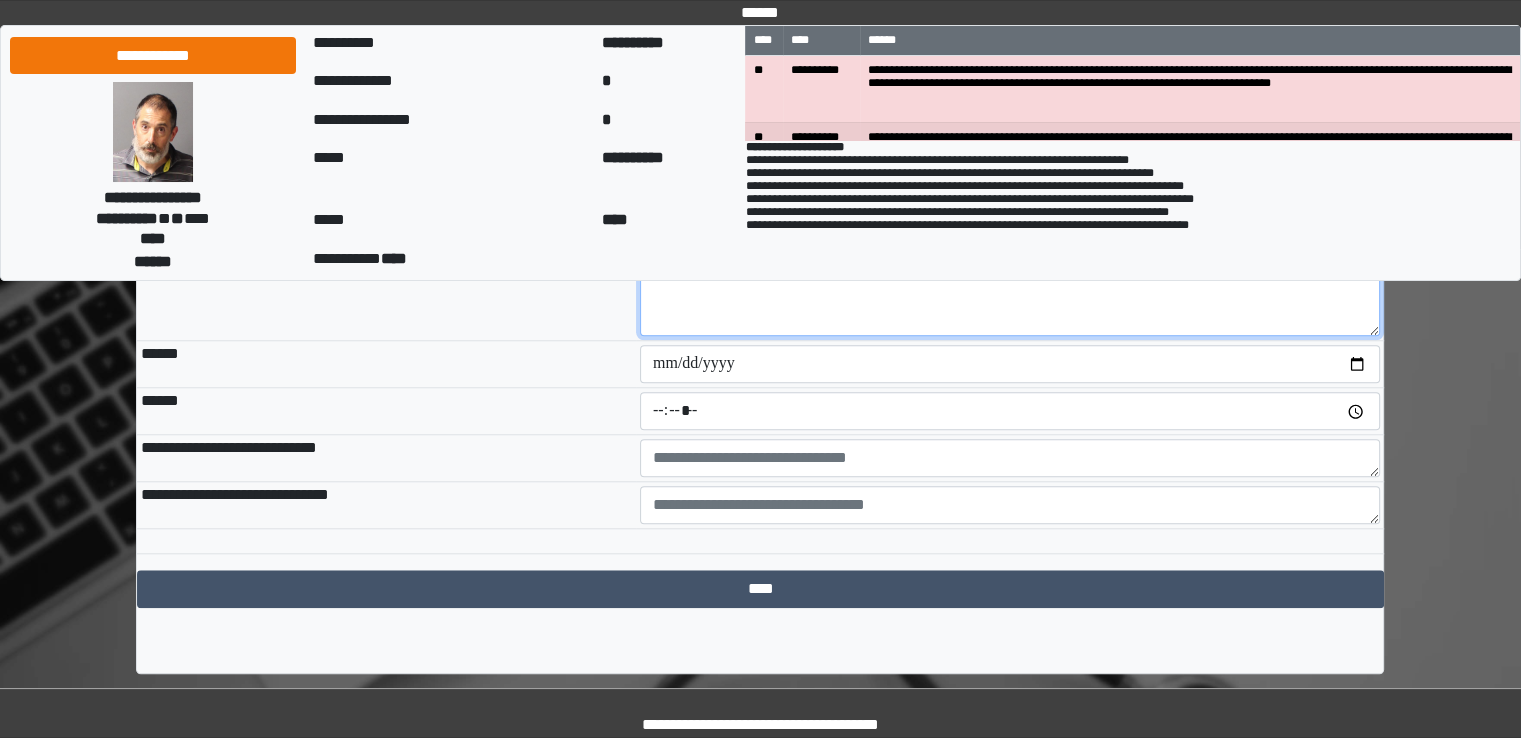 type on "**********" 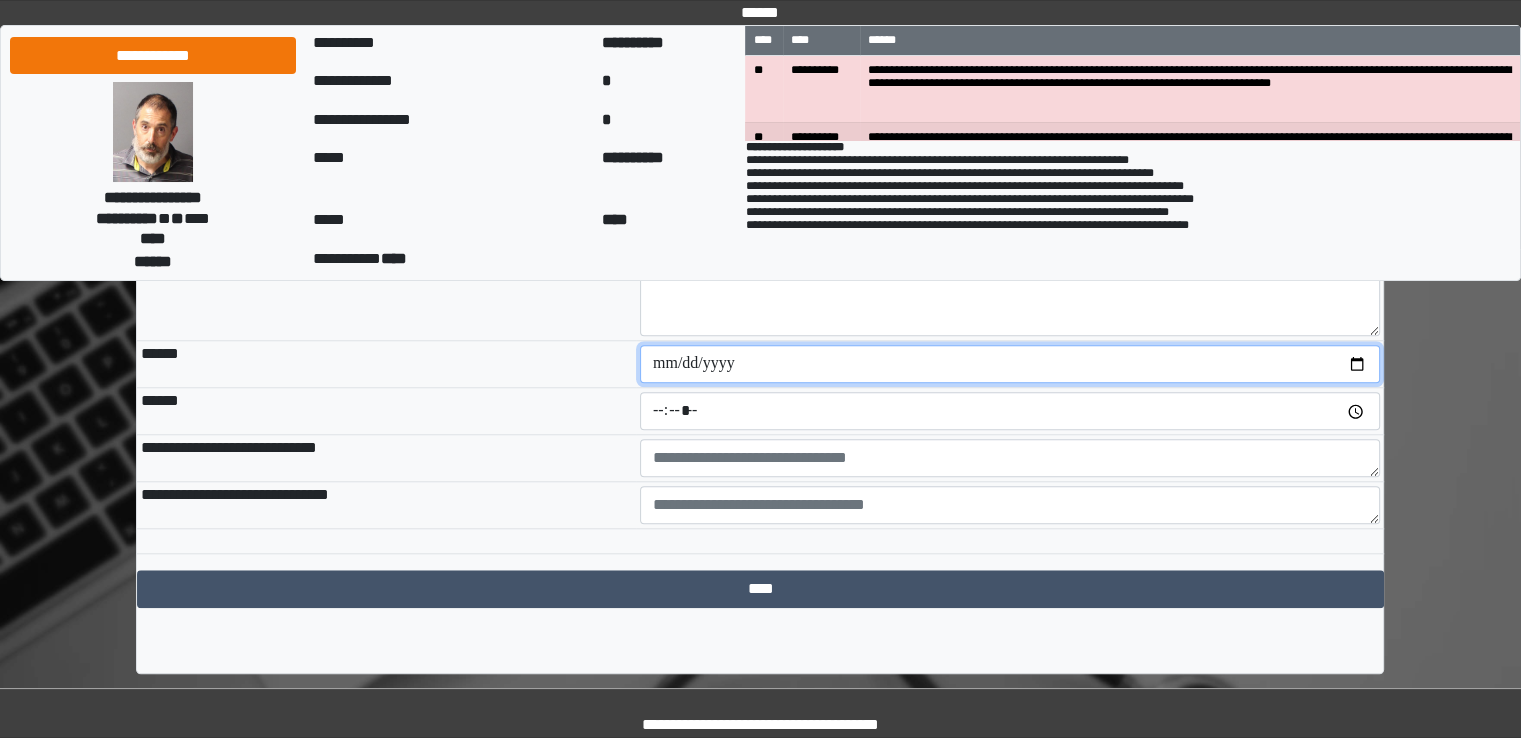 click at bounding box center (1010, 364) 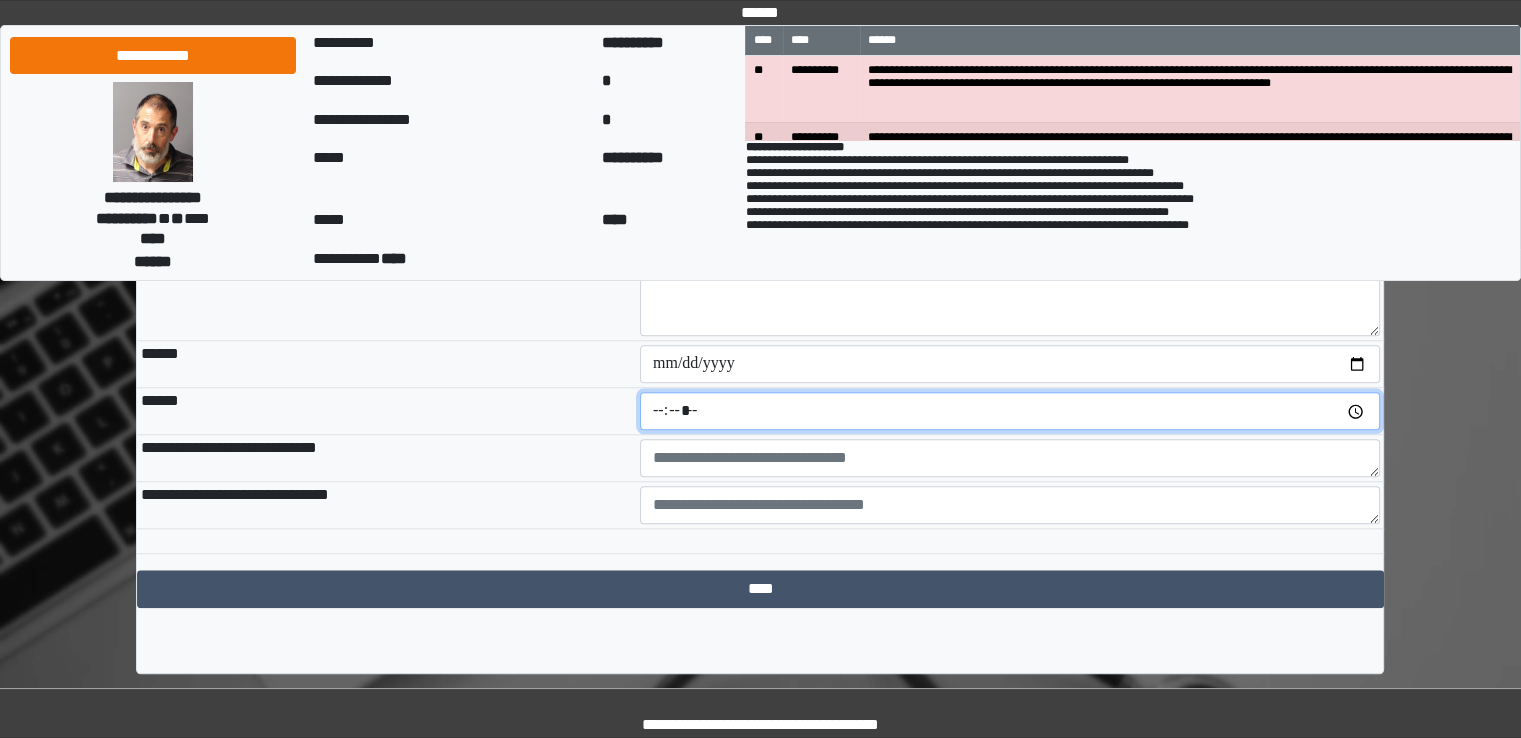 click at bounding box center (1010, 411) 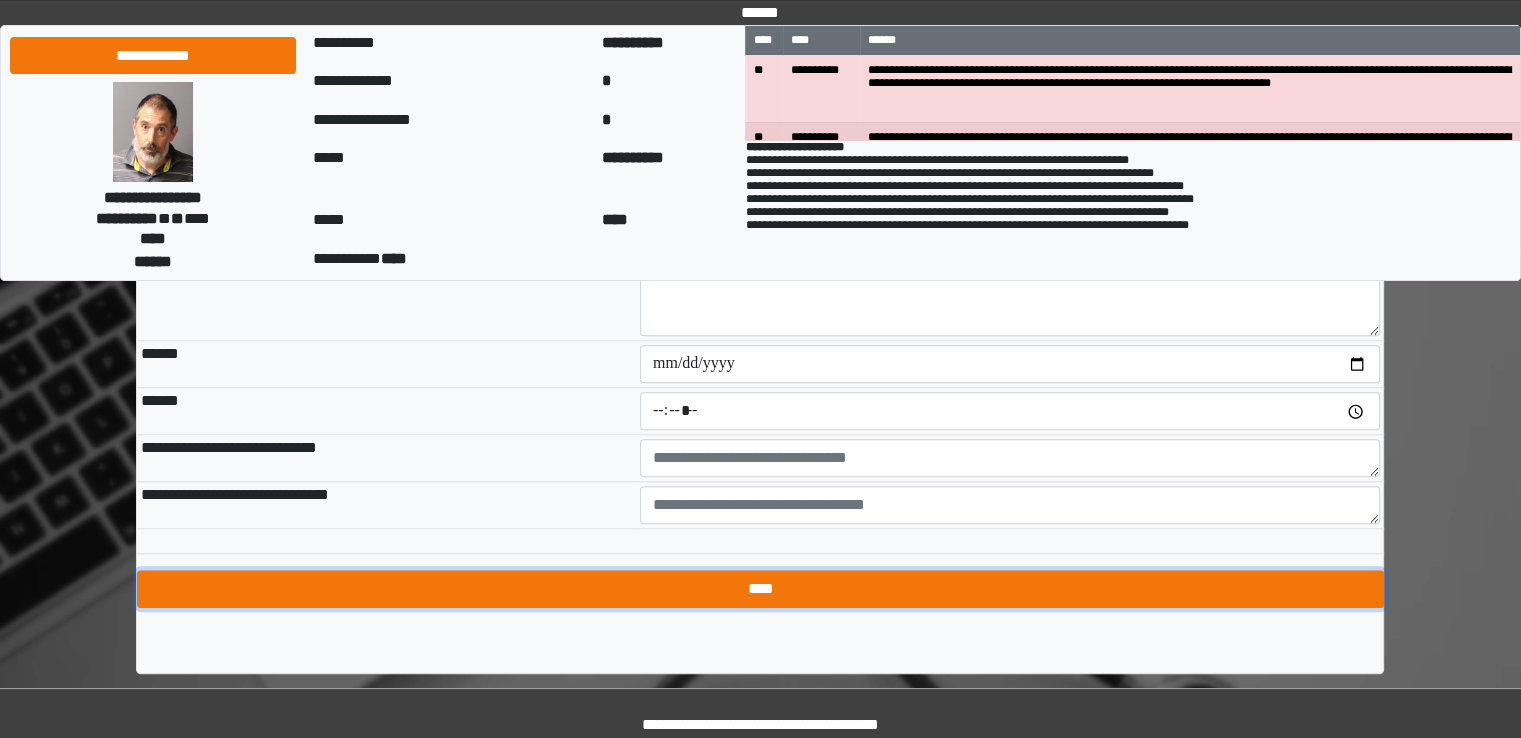 click on "****" at bounding box center (760, 589) 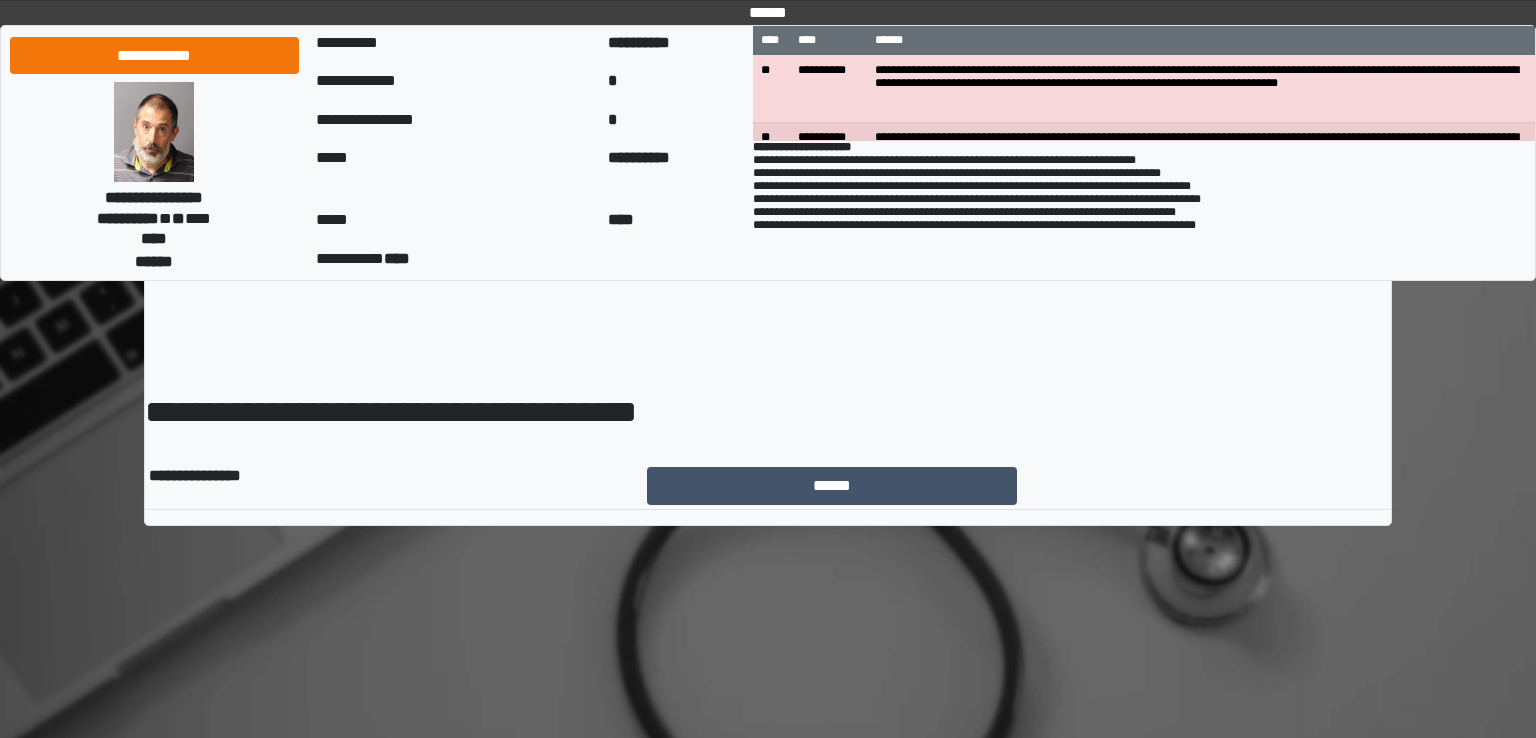 scroll, scrollTop: 0, scrollLeft: 0, axis: both 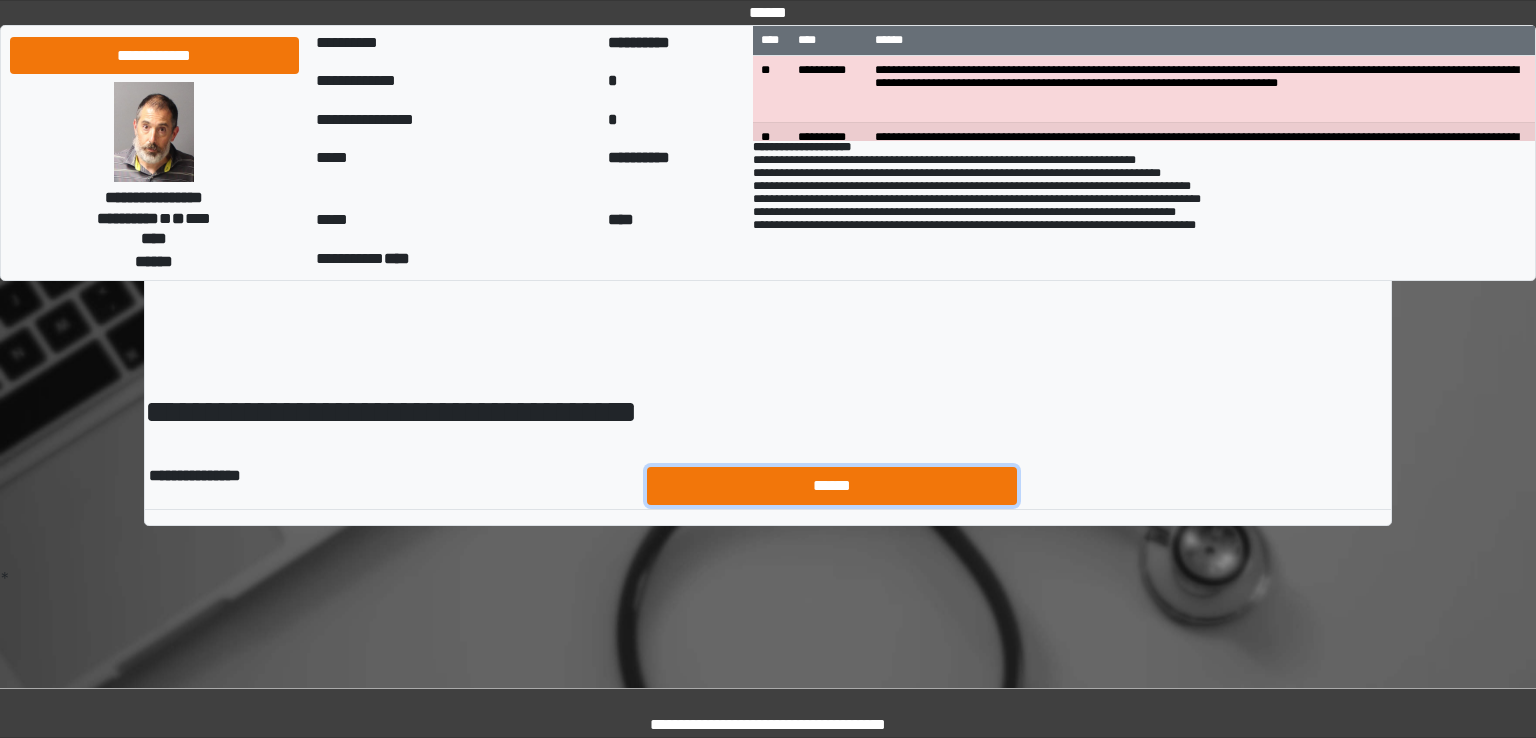 click on "******" at bounding box center [832, 486] 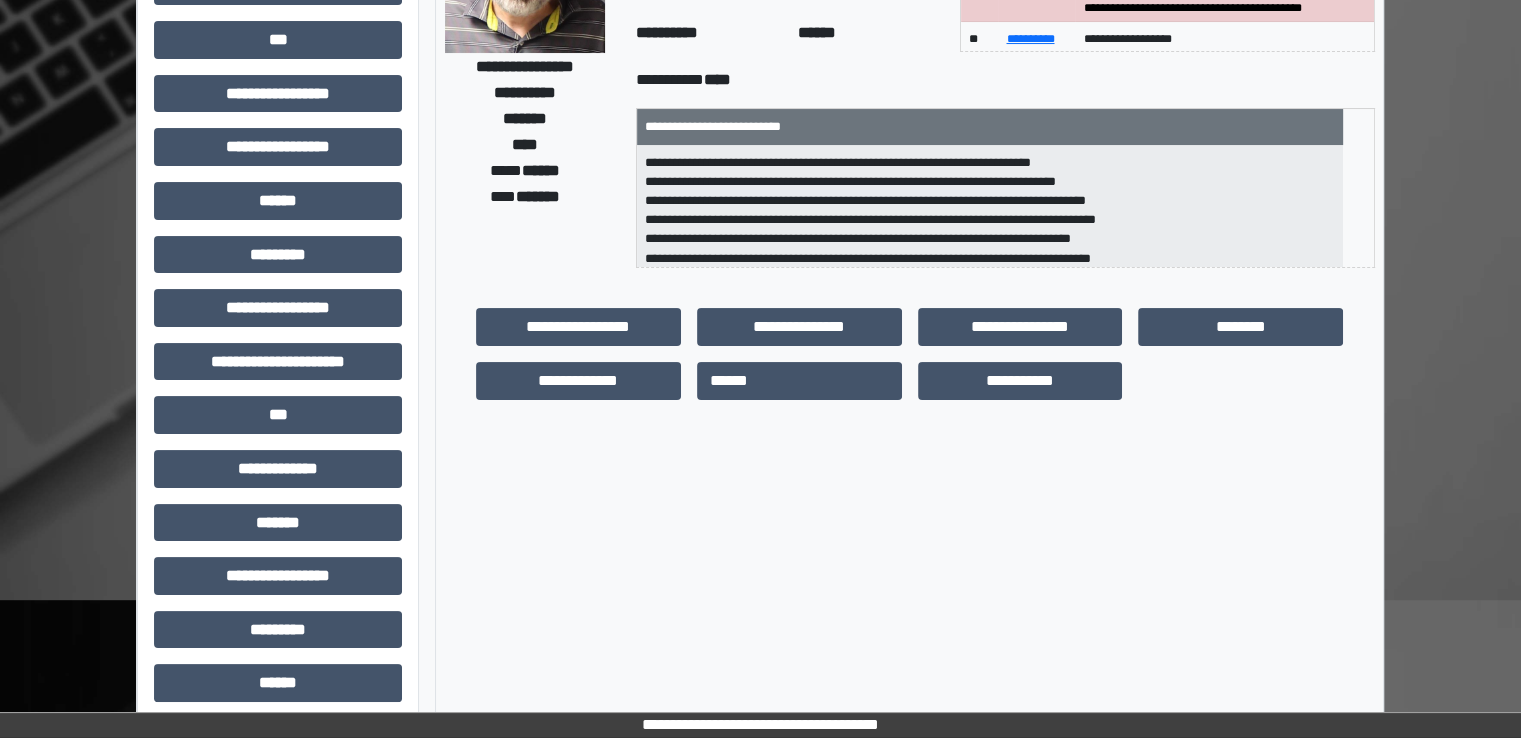 scroll, scrollTop: 428, scrollLeft: 0, axis: vertical 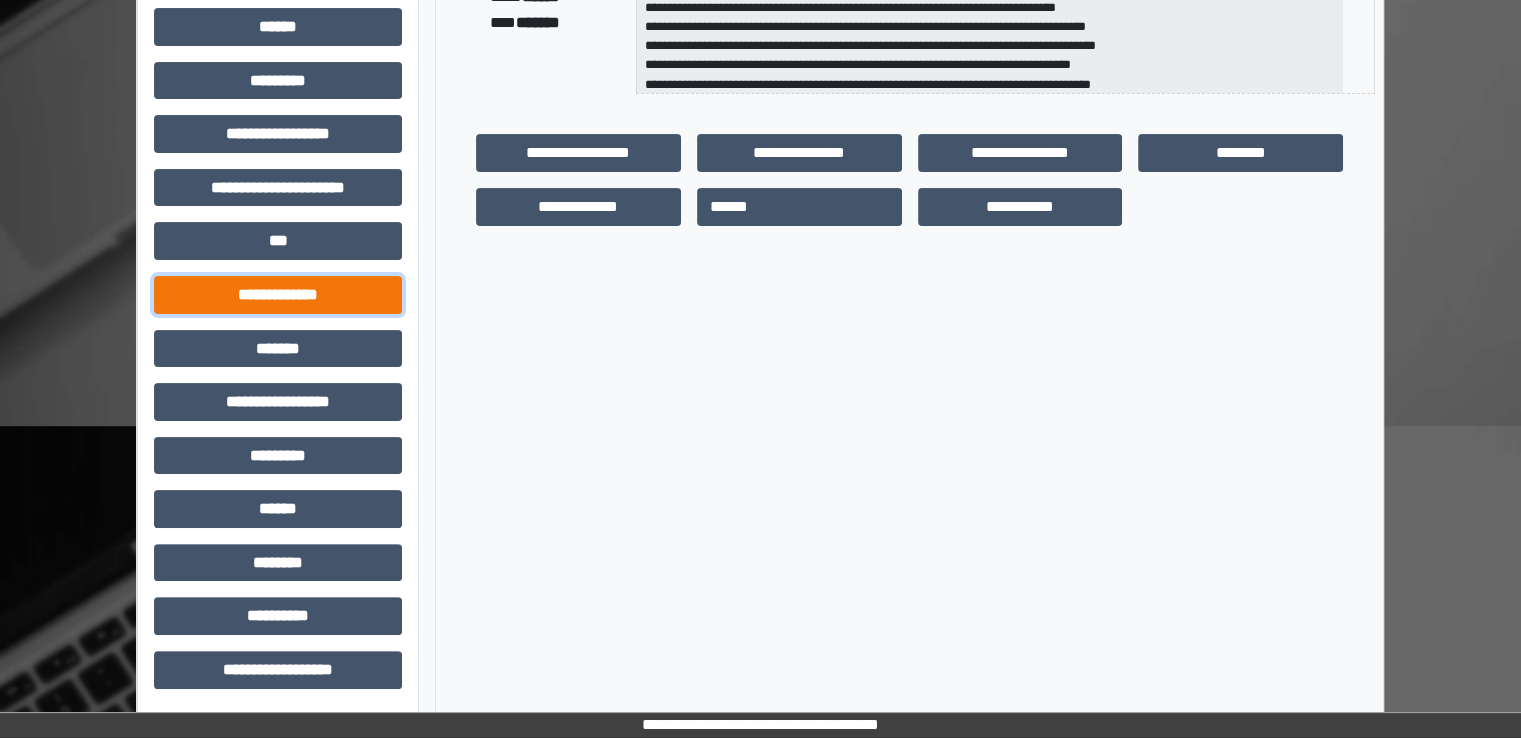click on "**********" at bounding box center [278, 295] 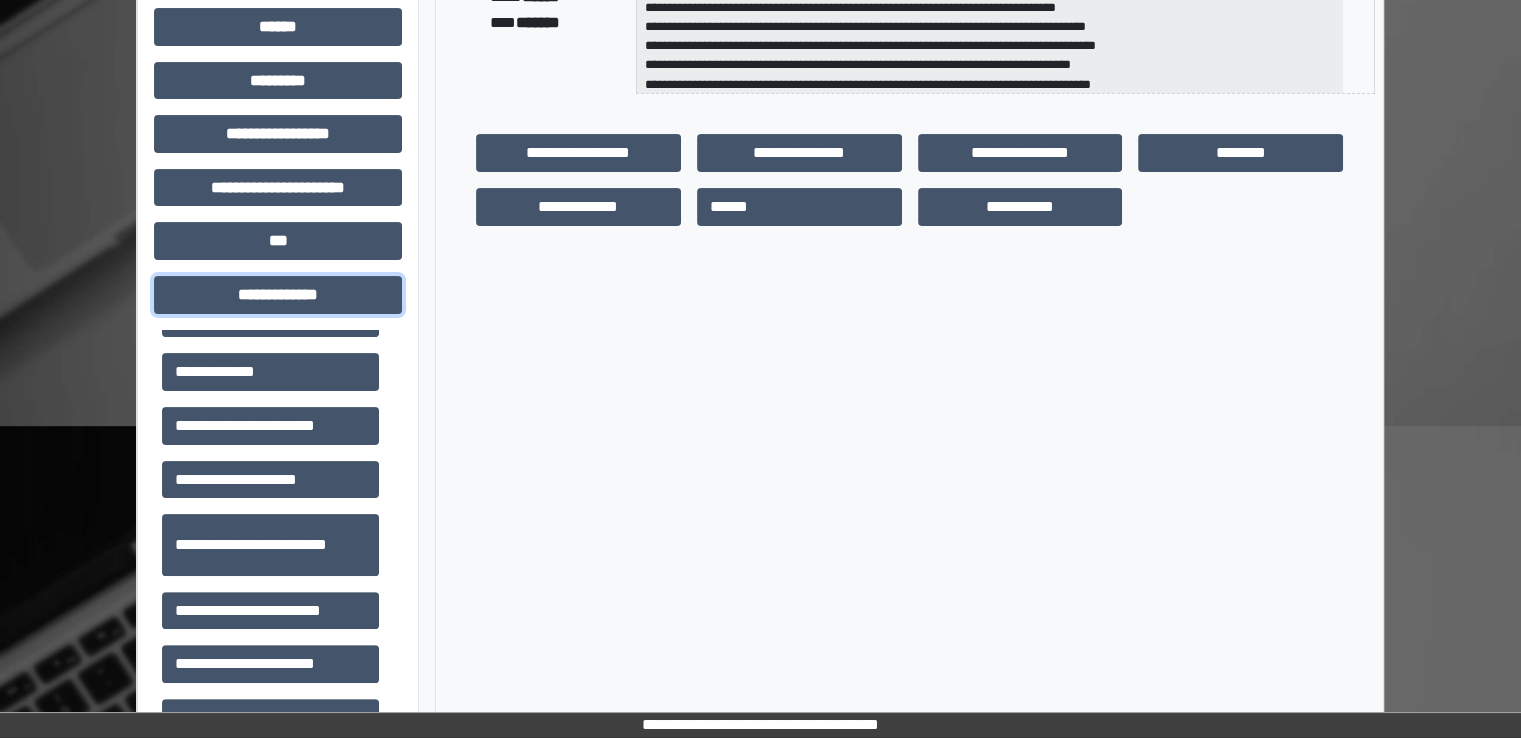scroll, scrollTop: 600, scrollLeft: 0, axis: vertical 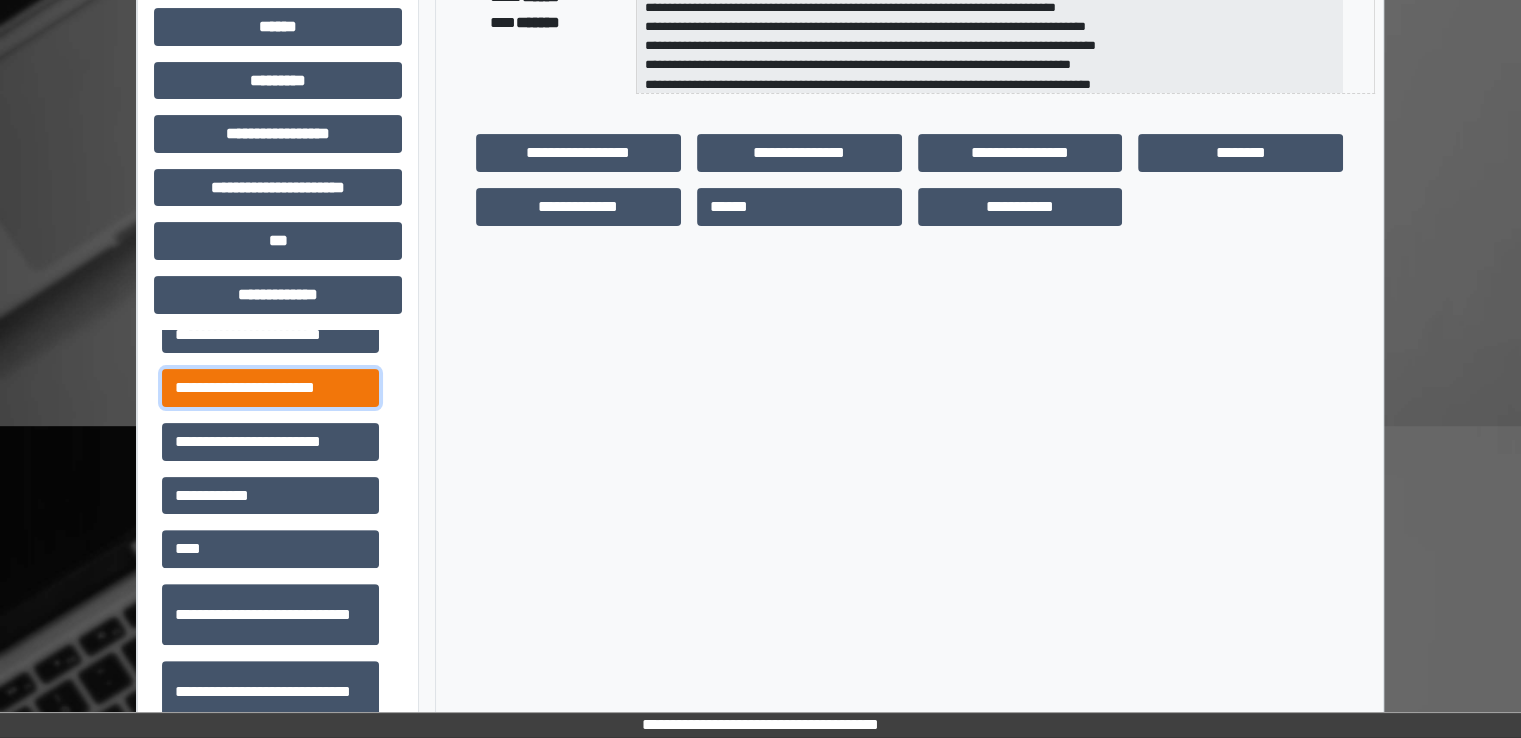 click on "**********" at bounding box center [270, 388] 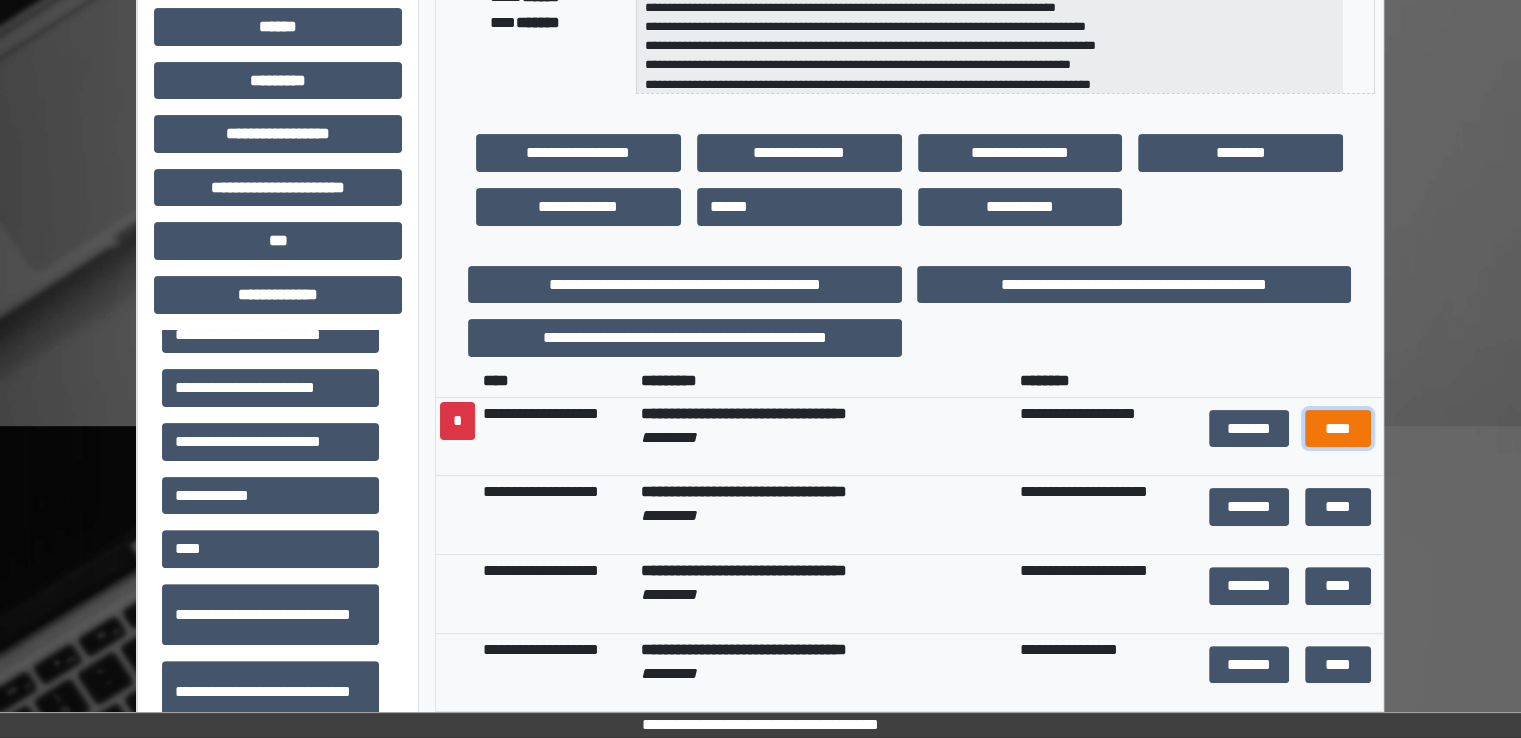 click on "****" at bounding box center (1338, 429) 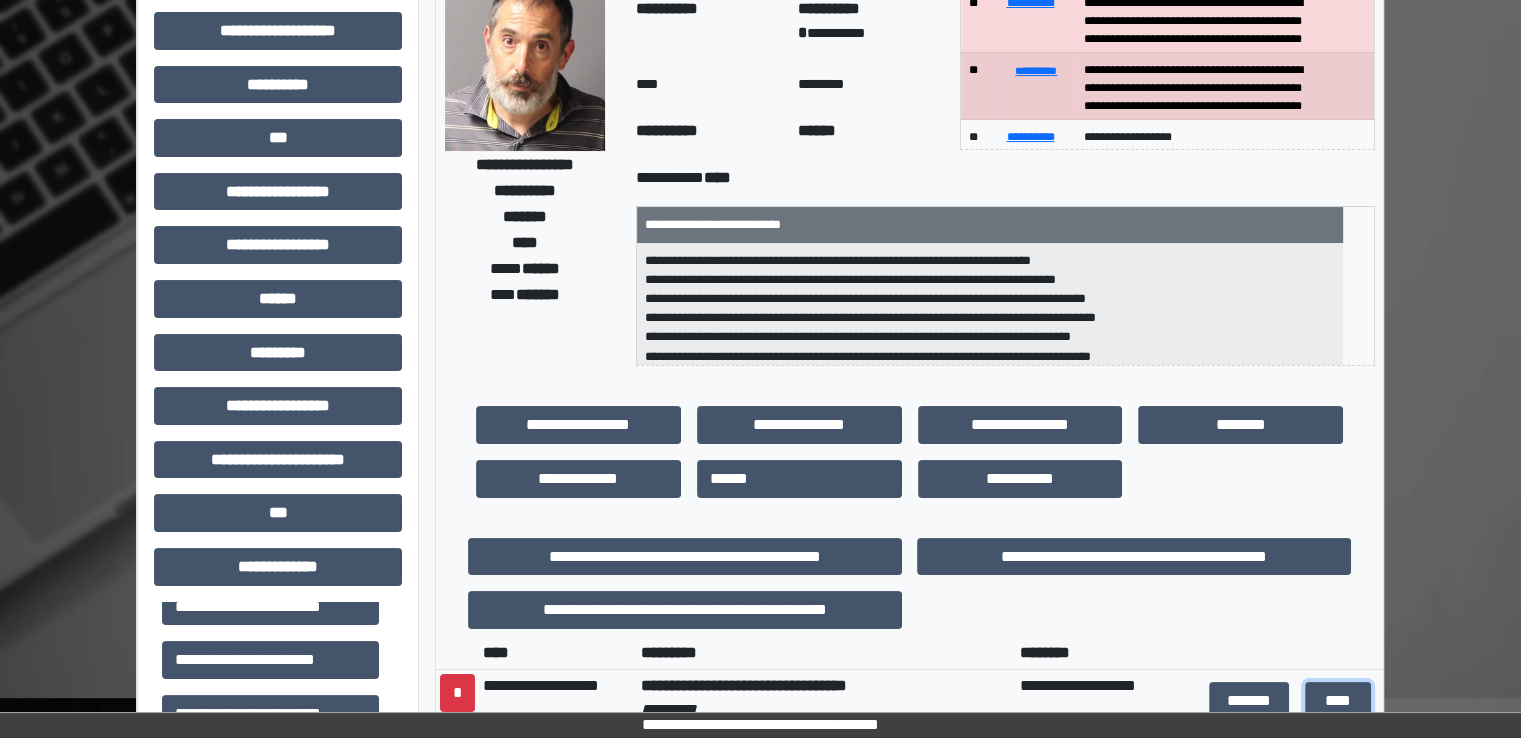 scroll, scrollTop: 0, scrollLeft: 0, axis: both 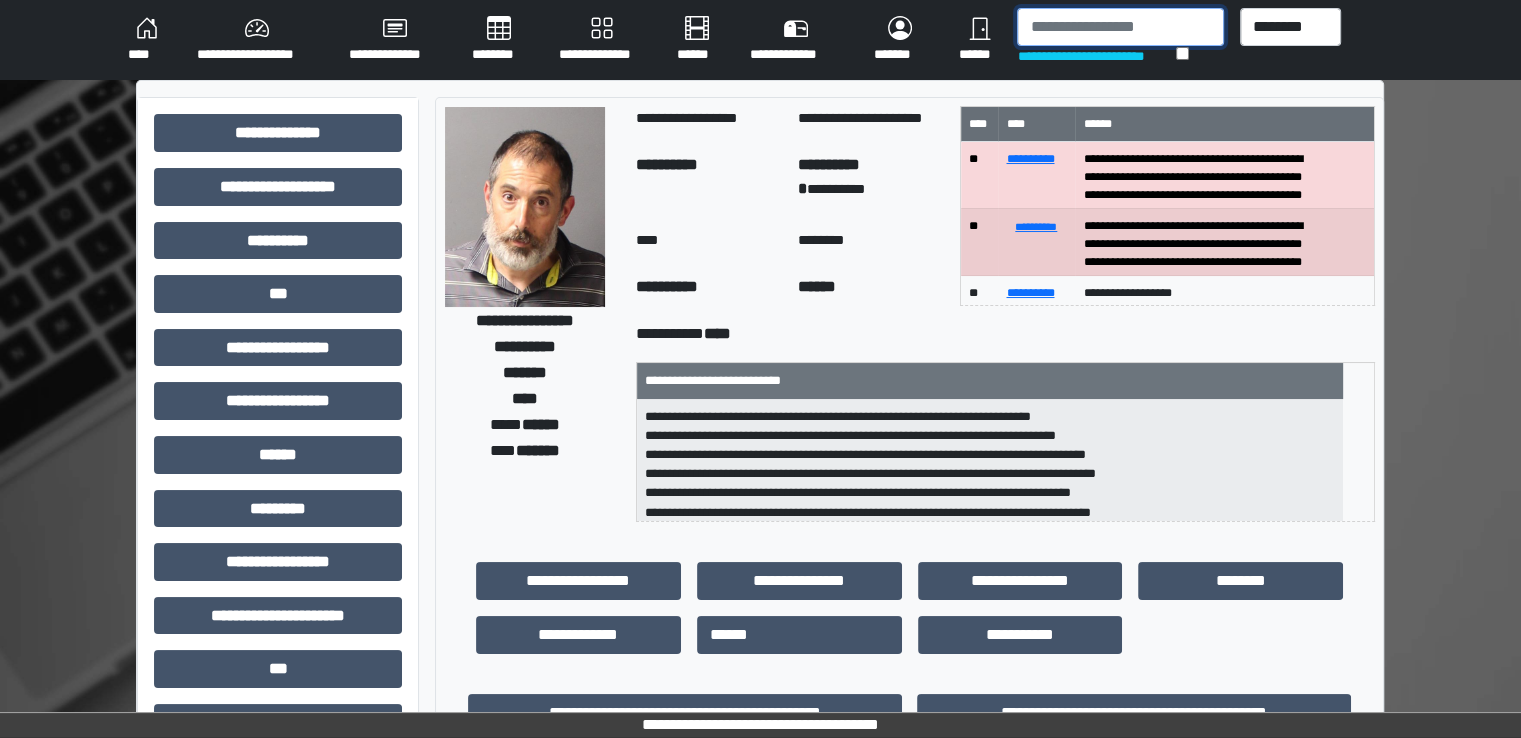click at bounding box center (1120, 27) 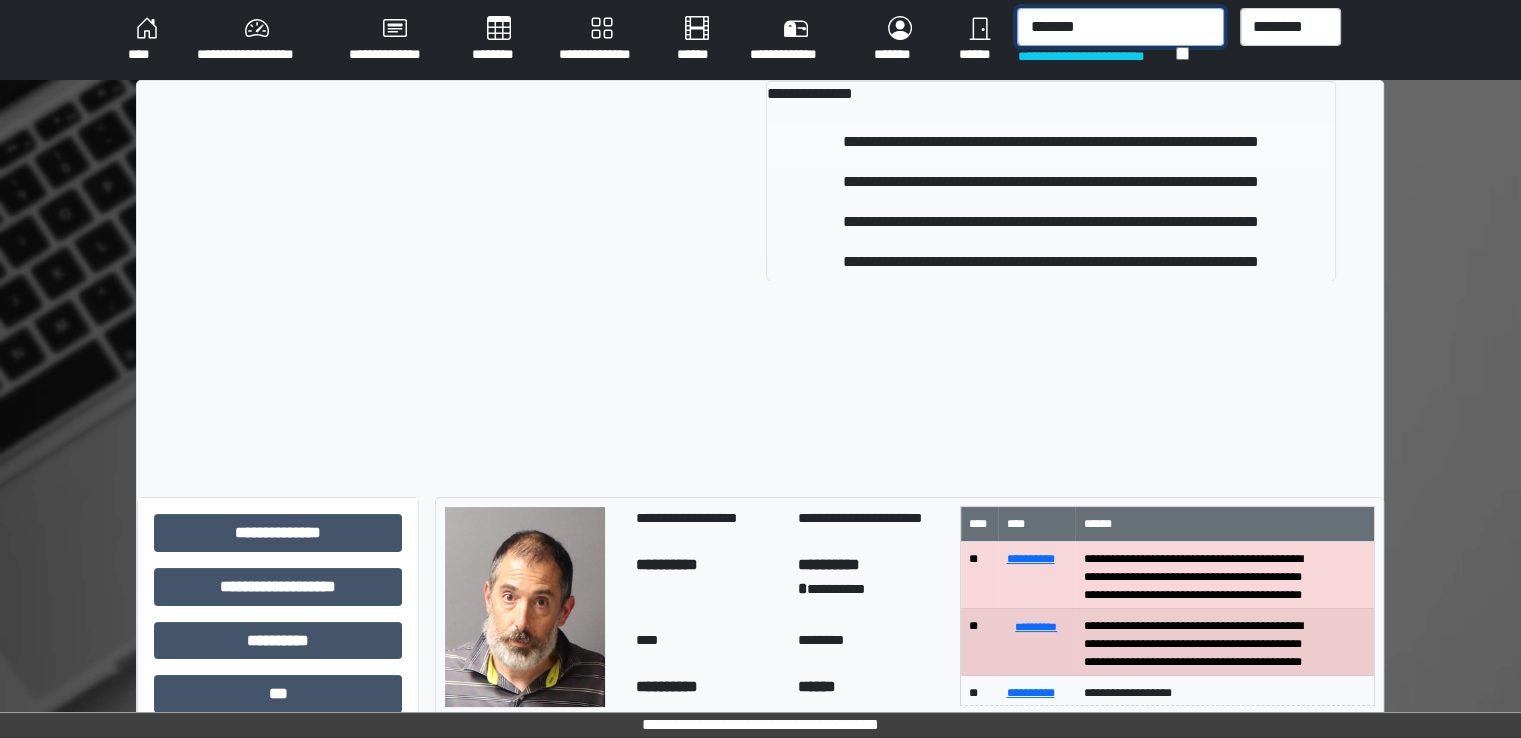 type on "*******" 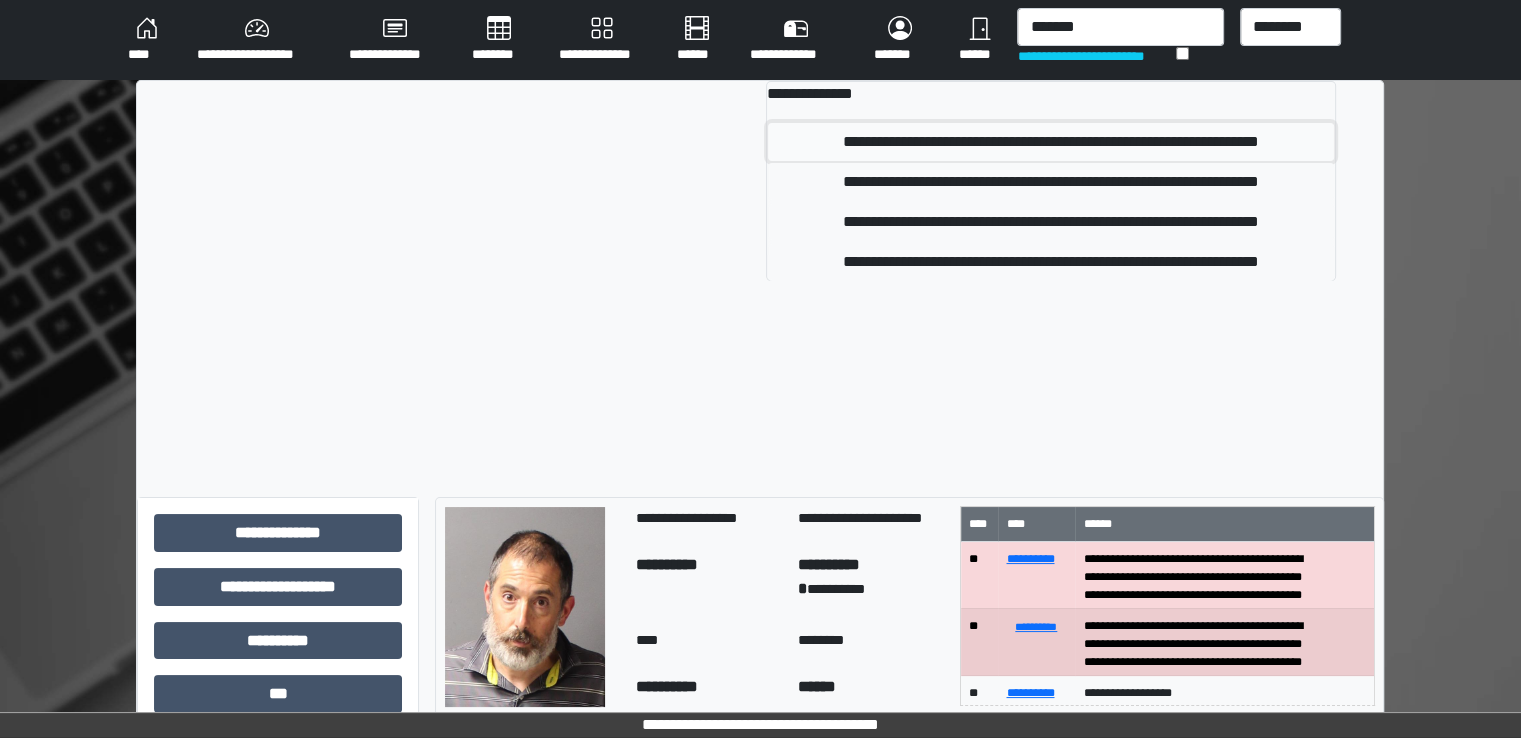 click on "**********" at bounding box center [1051, 142] 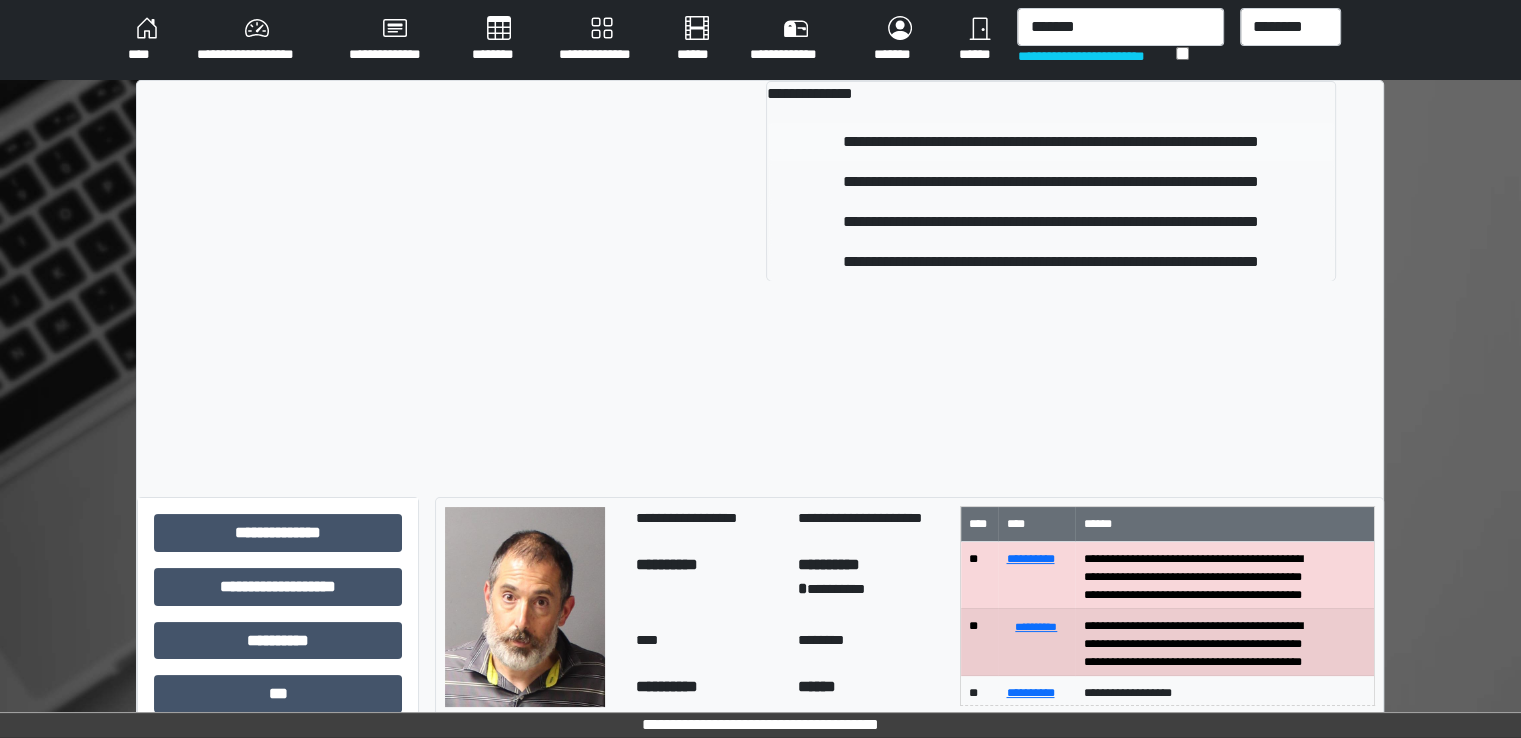 type 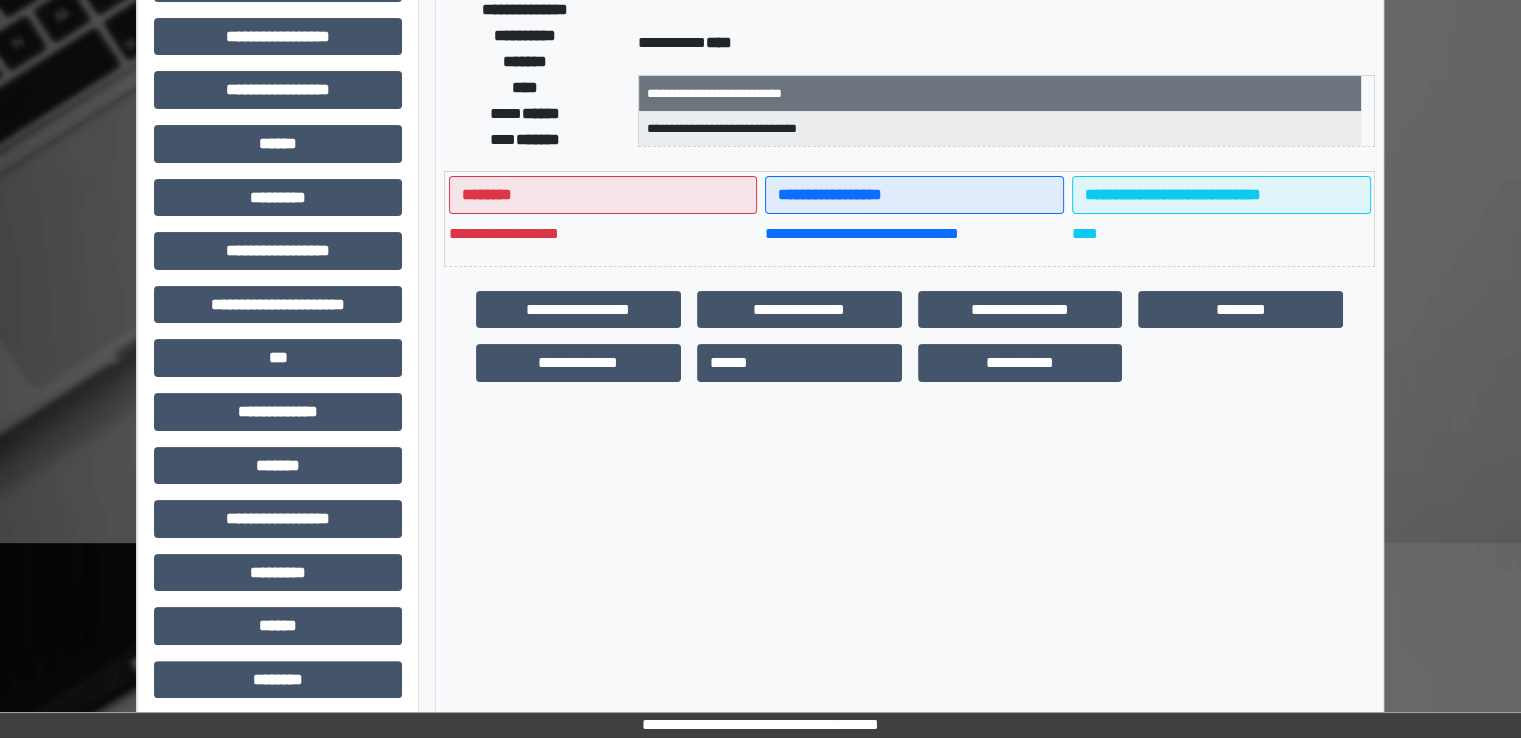scroll, scrollTop: 428, scrollLeft: 0, axis: vertical 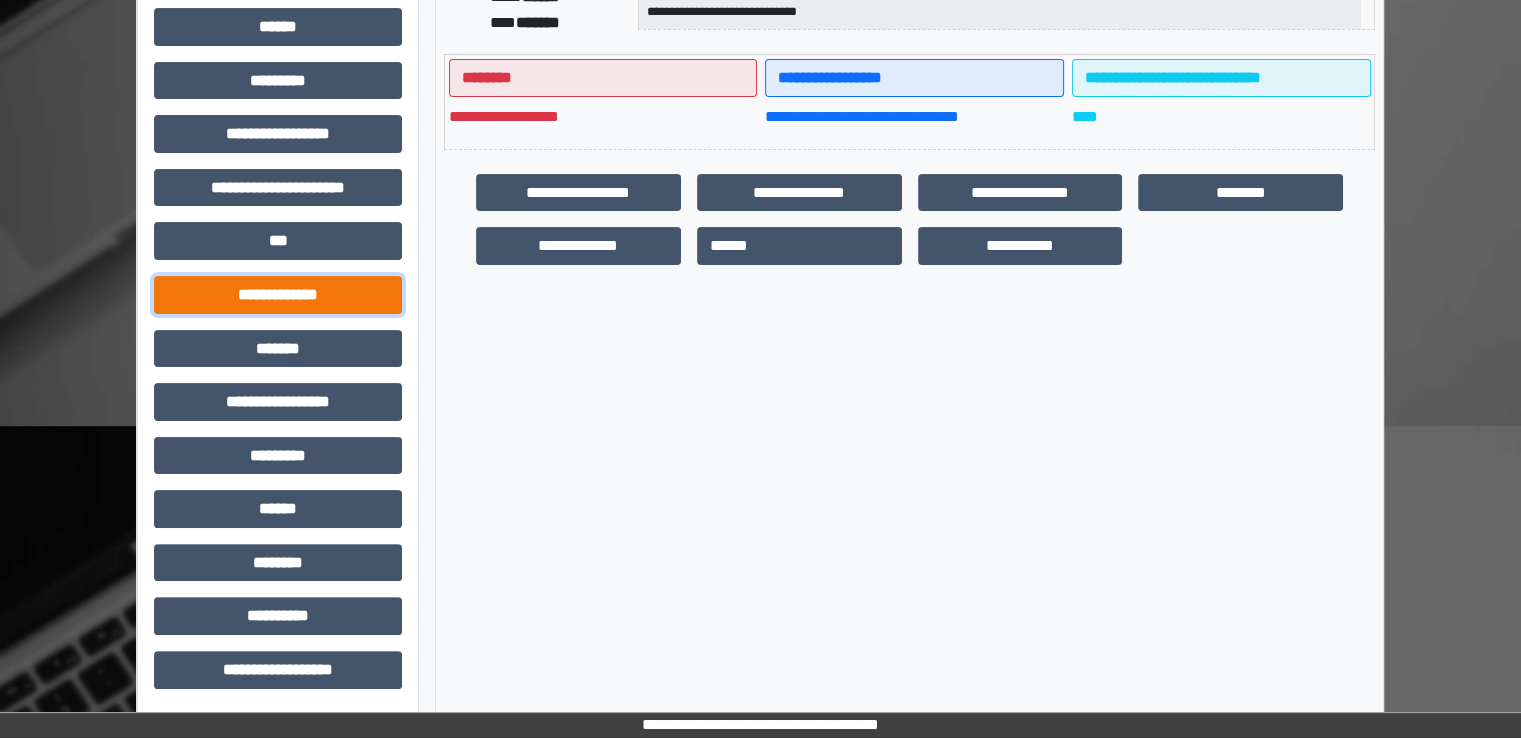 click on "**********" at bounding box center (278, 295) 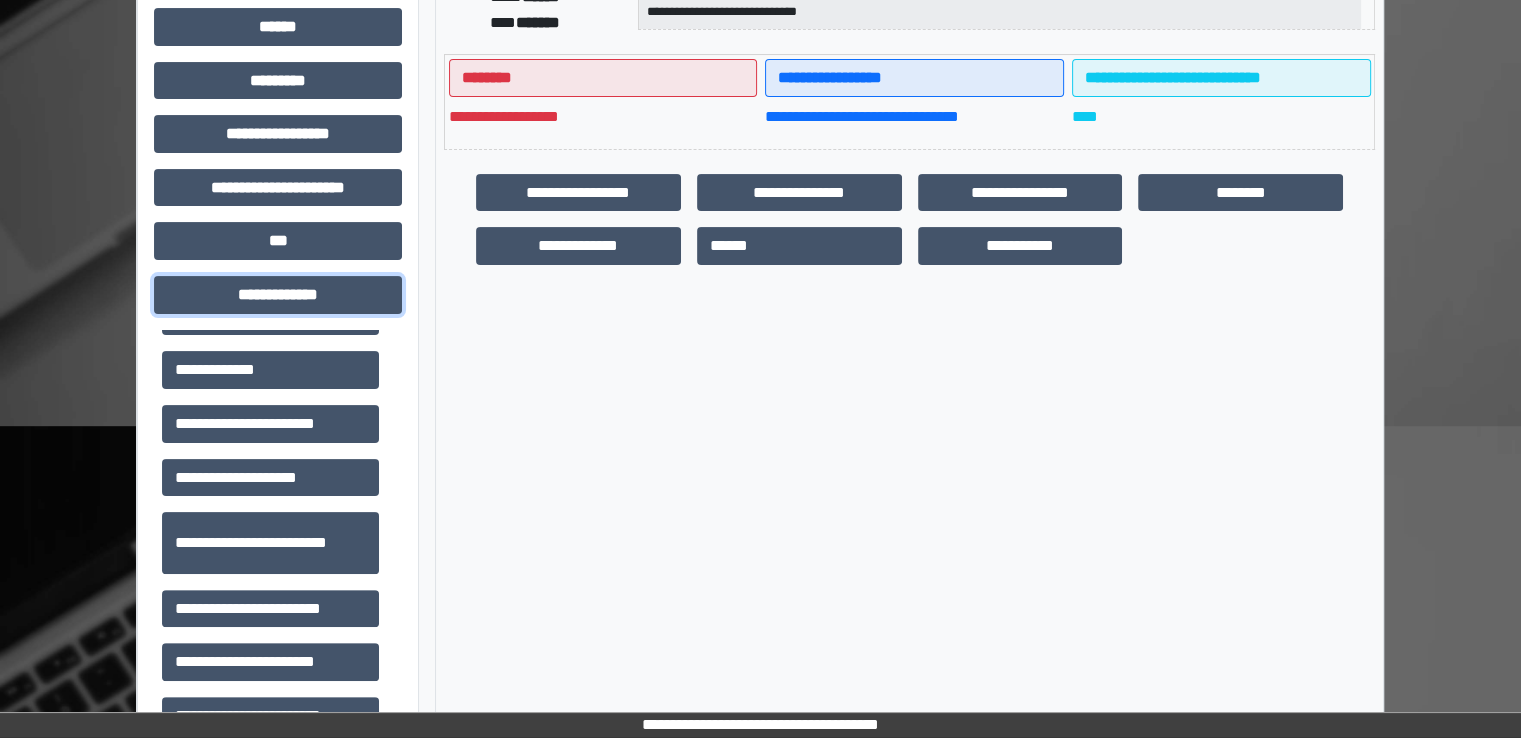 scroll, scrollTop: 500, scrollLeft: 0, axis: vertical 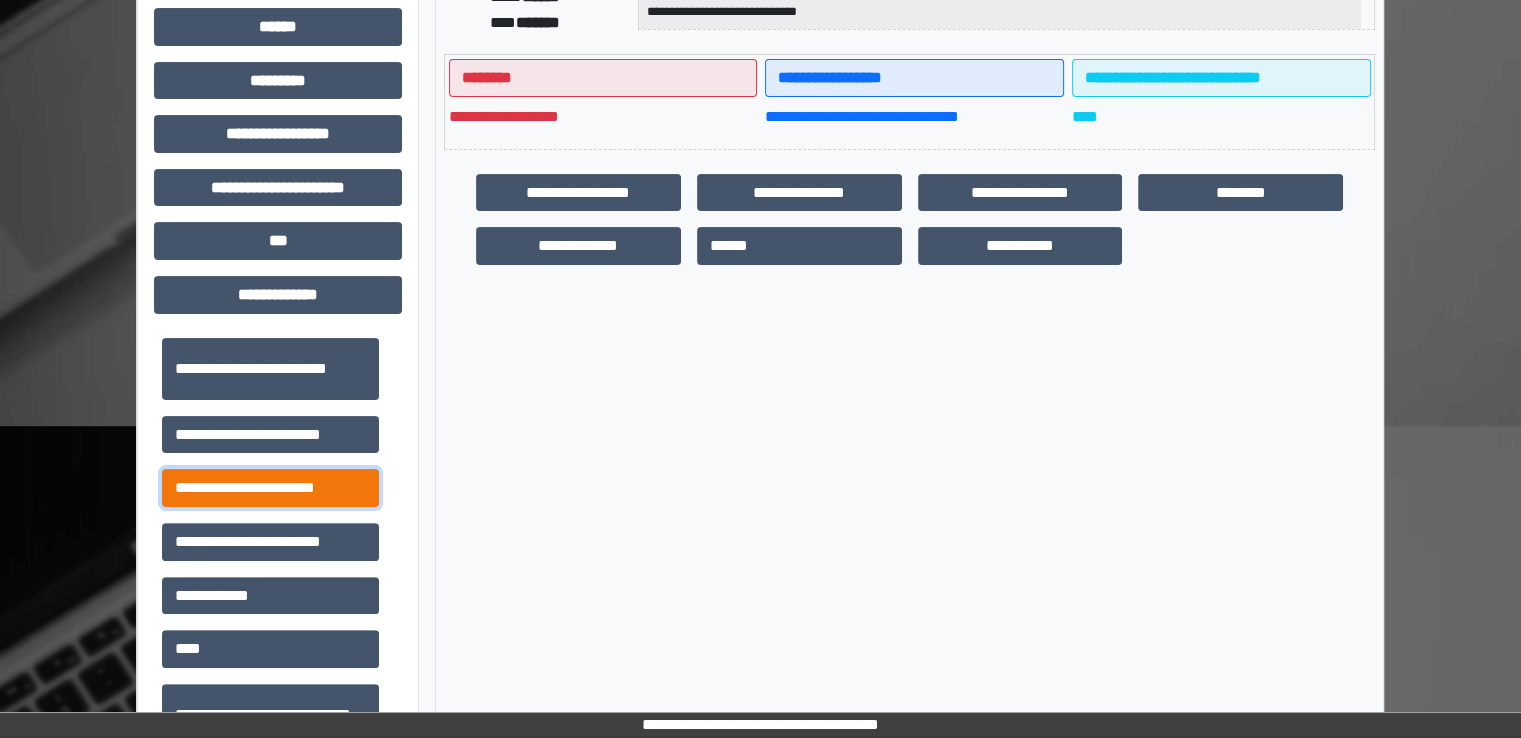 click on "**********" at bounding box center [270, 488] 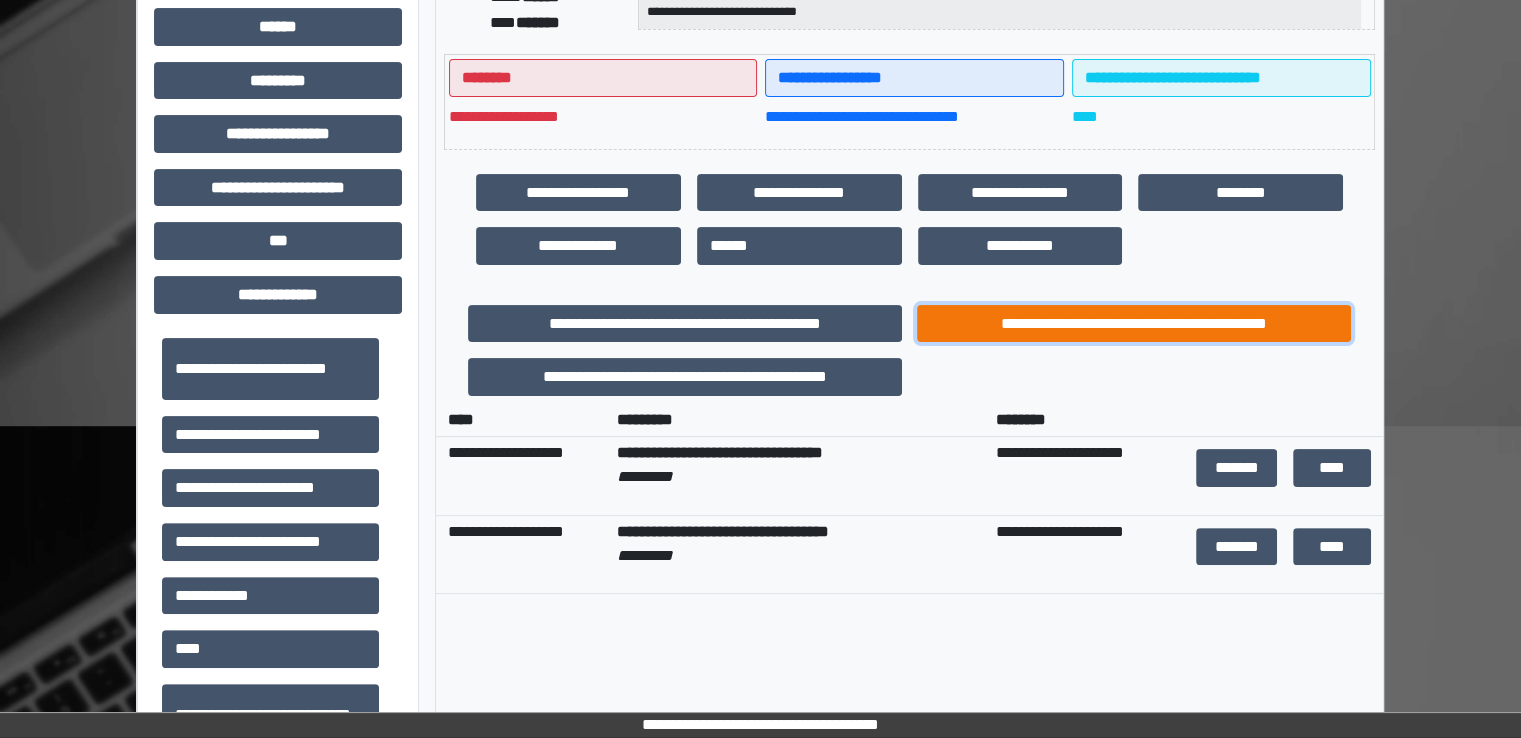 click on "**********" at bounding box center [1134, 324] 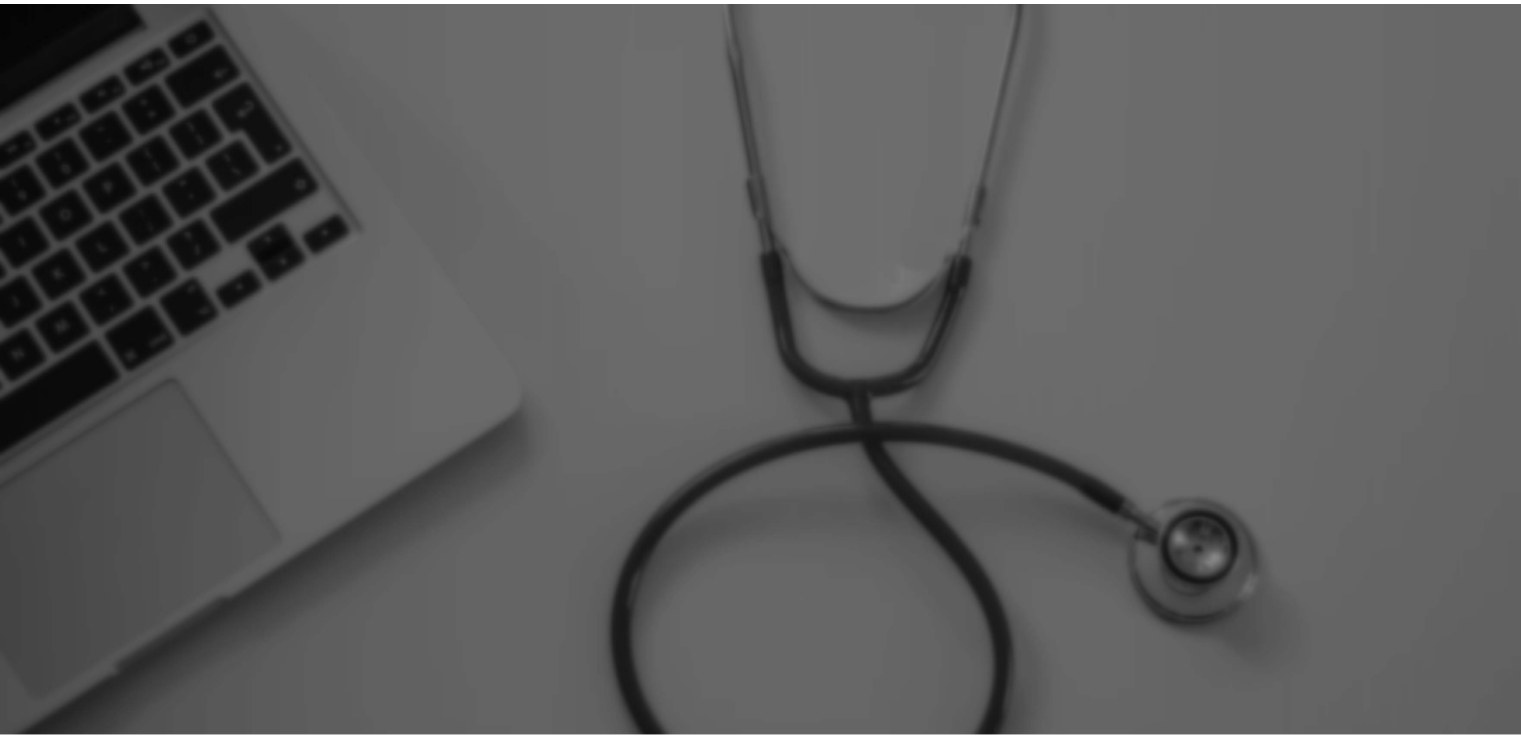 scroll, scrollTop: 0, scrollLeft: 0, axis: both 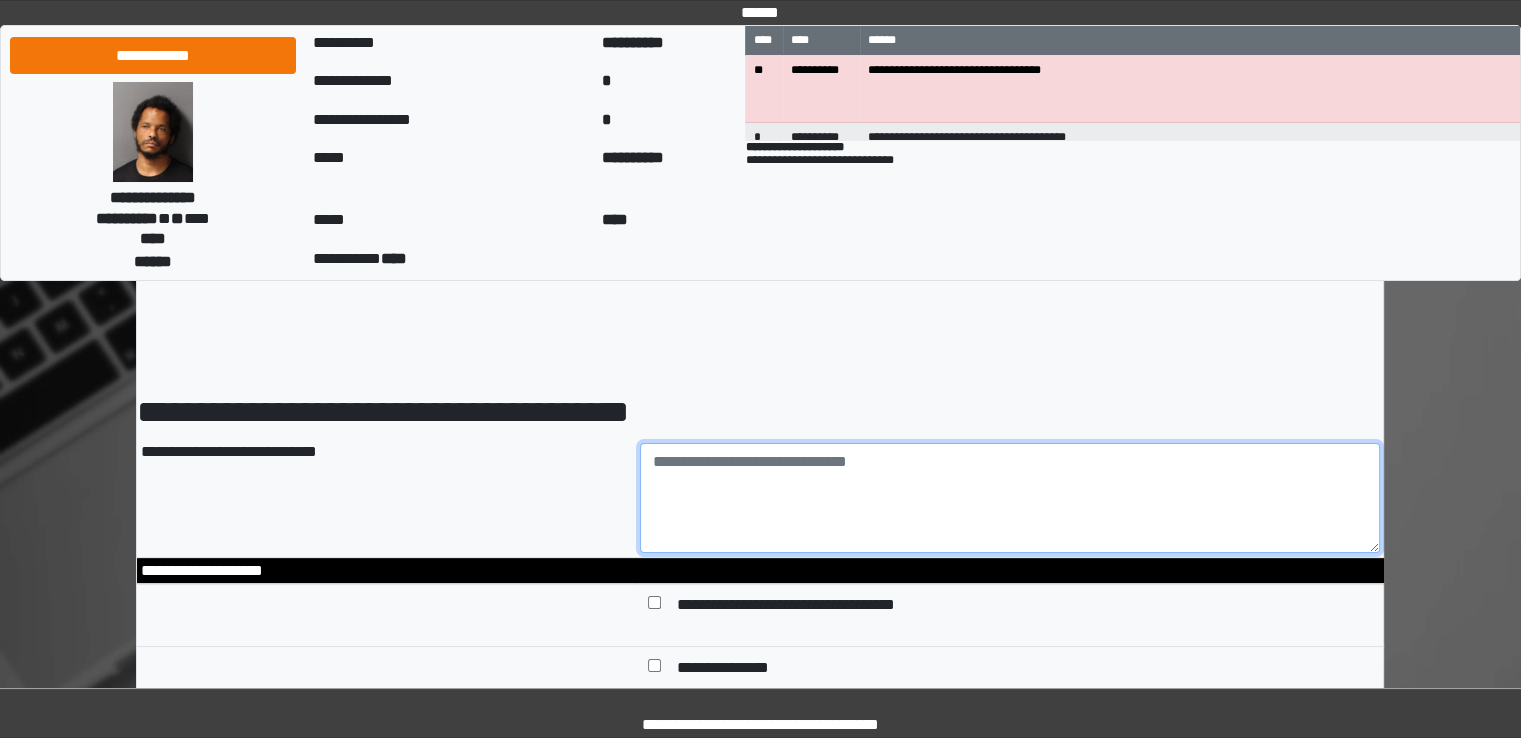click at bounding box center (1010, 498) 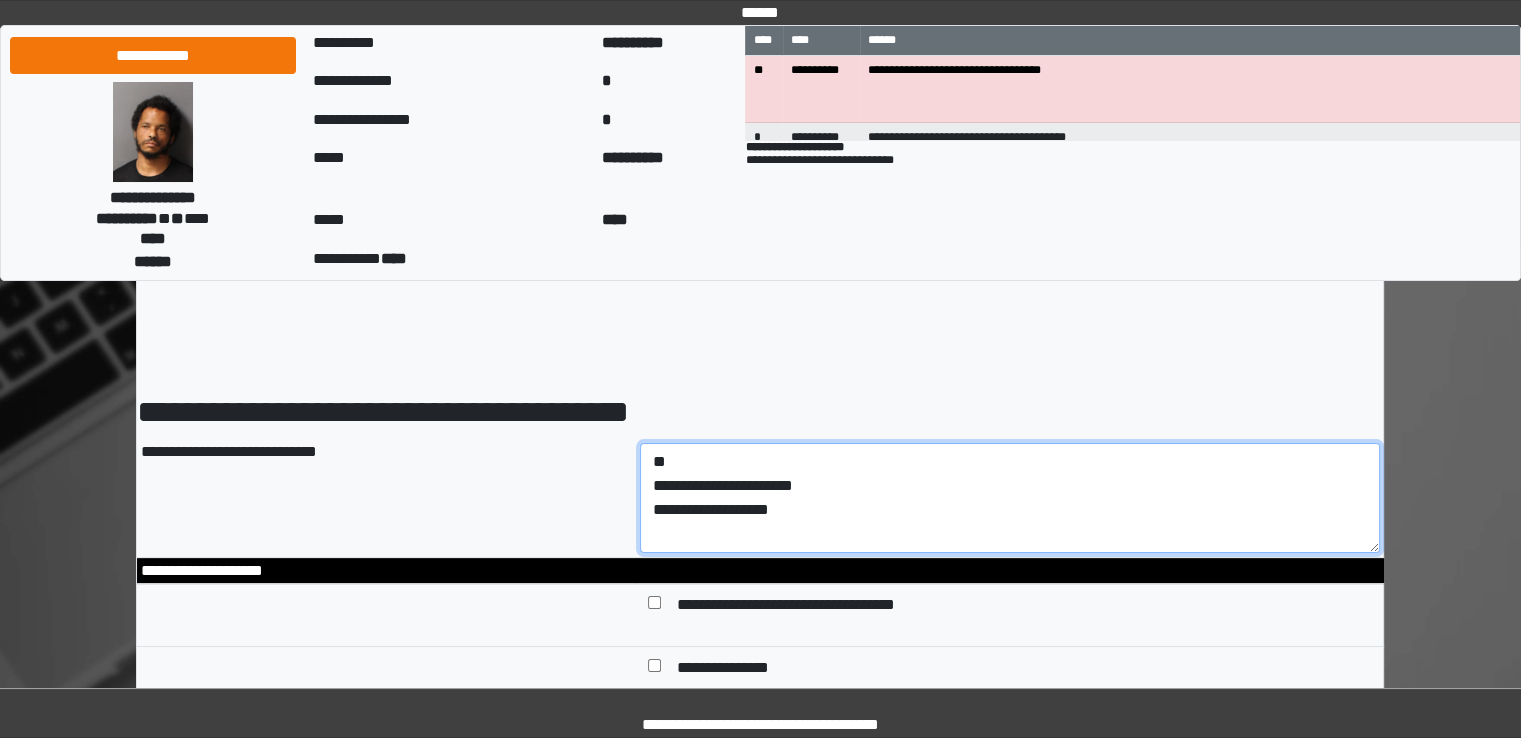scroll, scrollTop: 200, scrollLeft: 0, axis: vertical 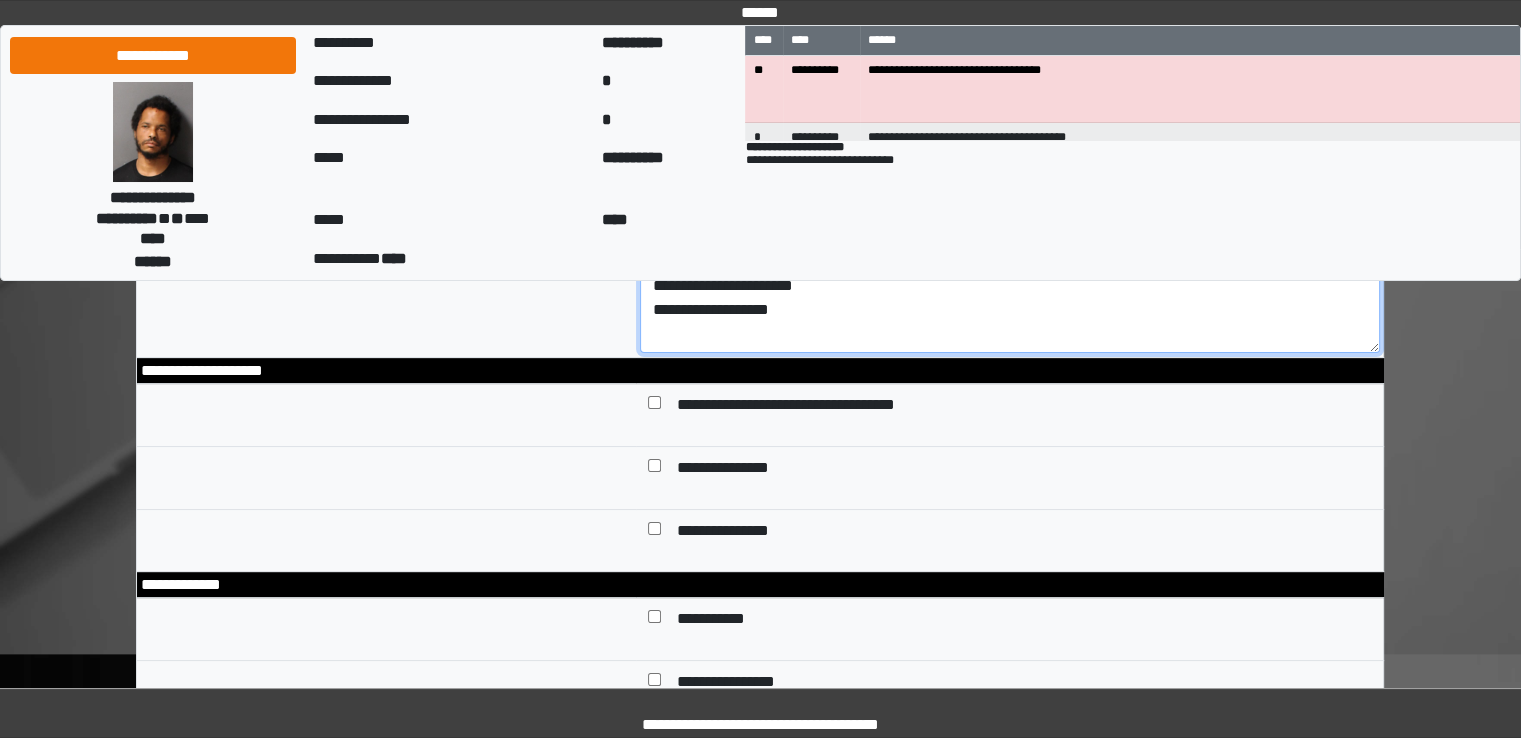type on "**********" 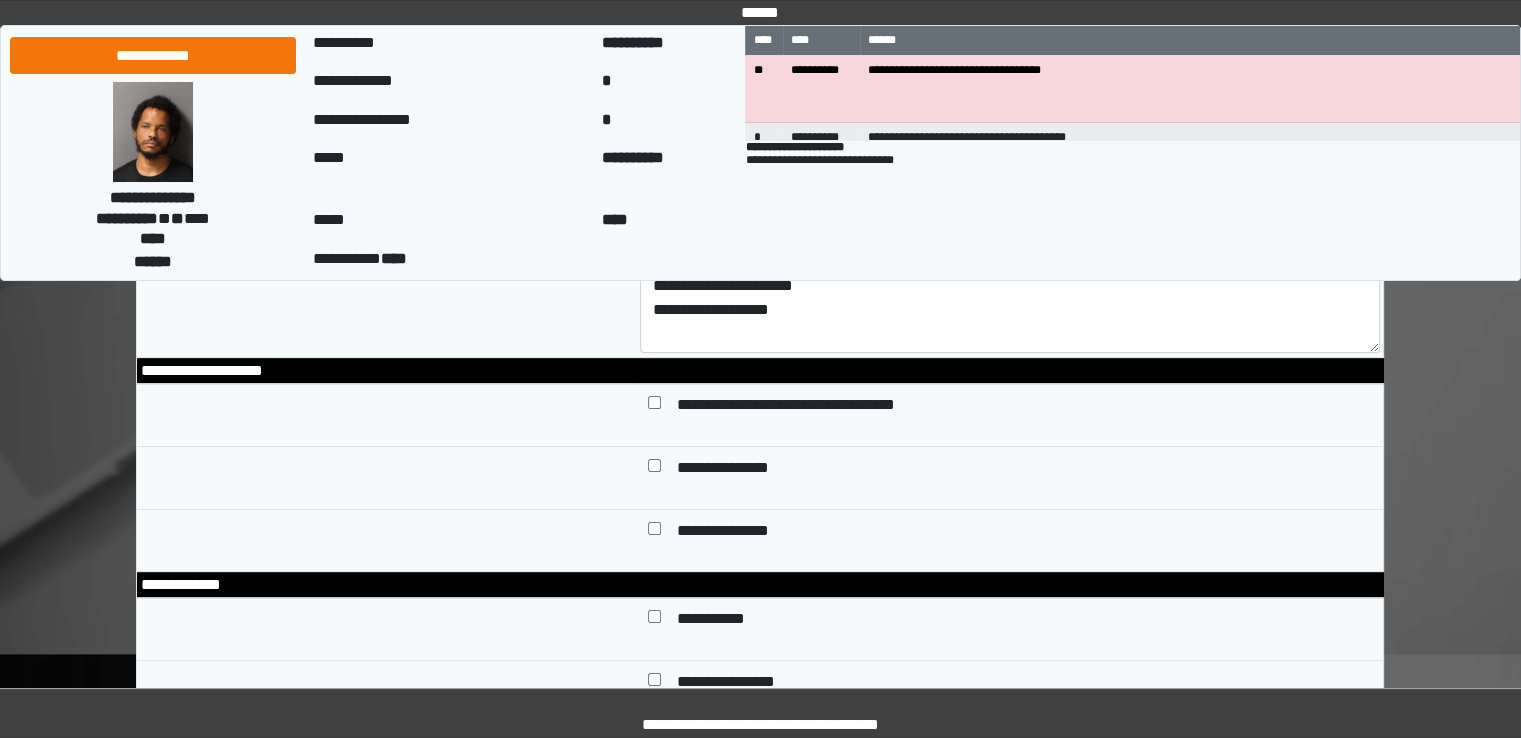 click on "**********" at bounding box center [739, 533] 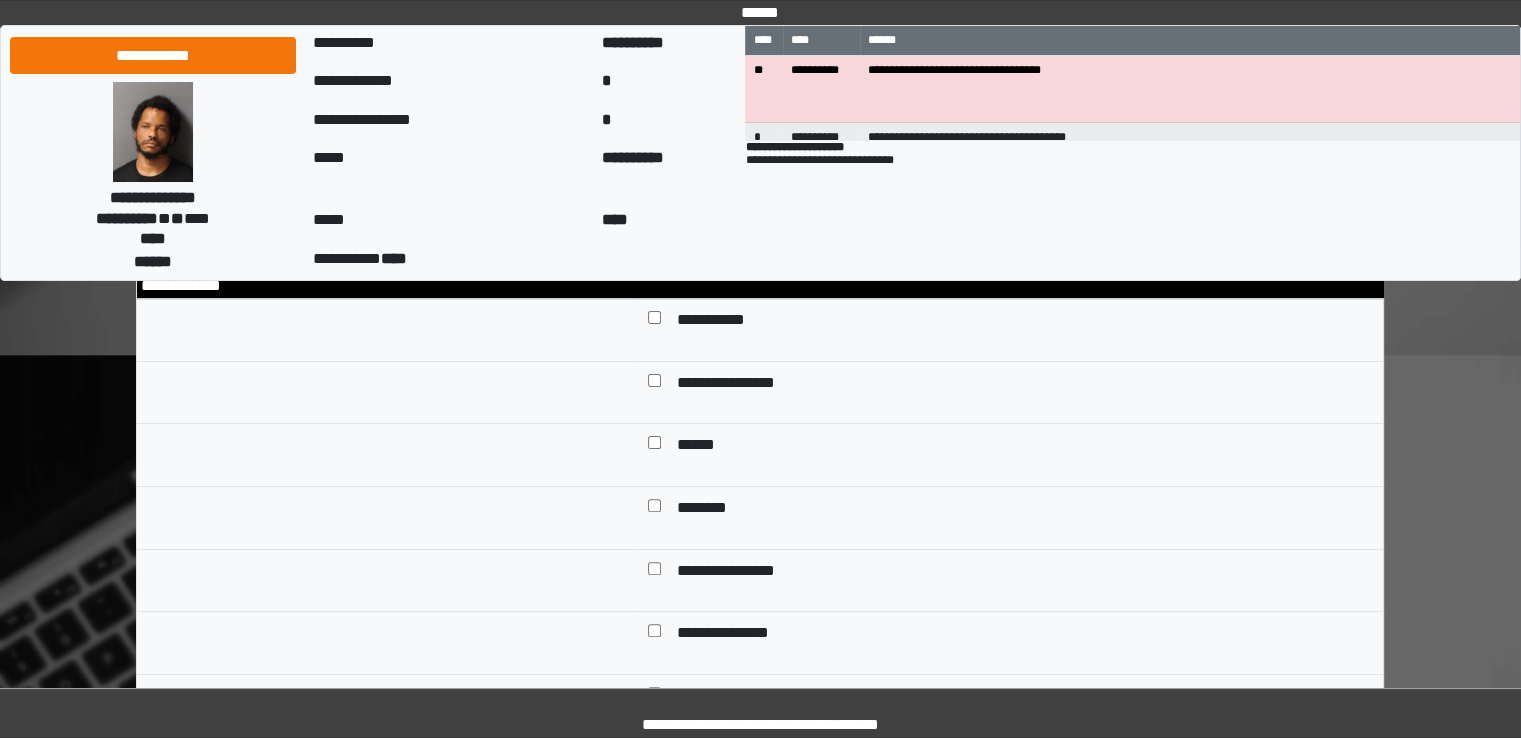 scroll, scrollTop: 500, scrollLeft: 0, axis: vertical 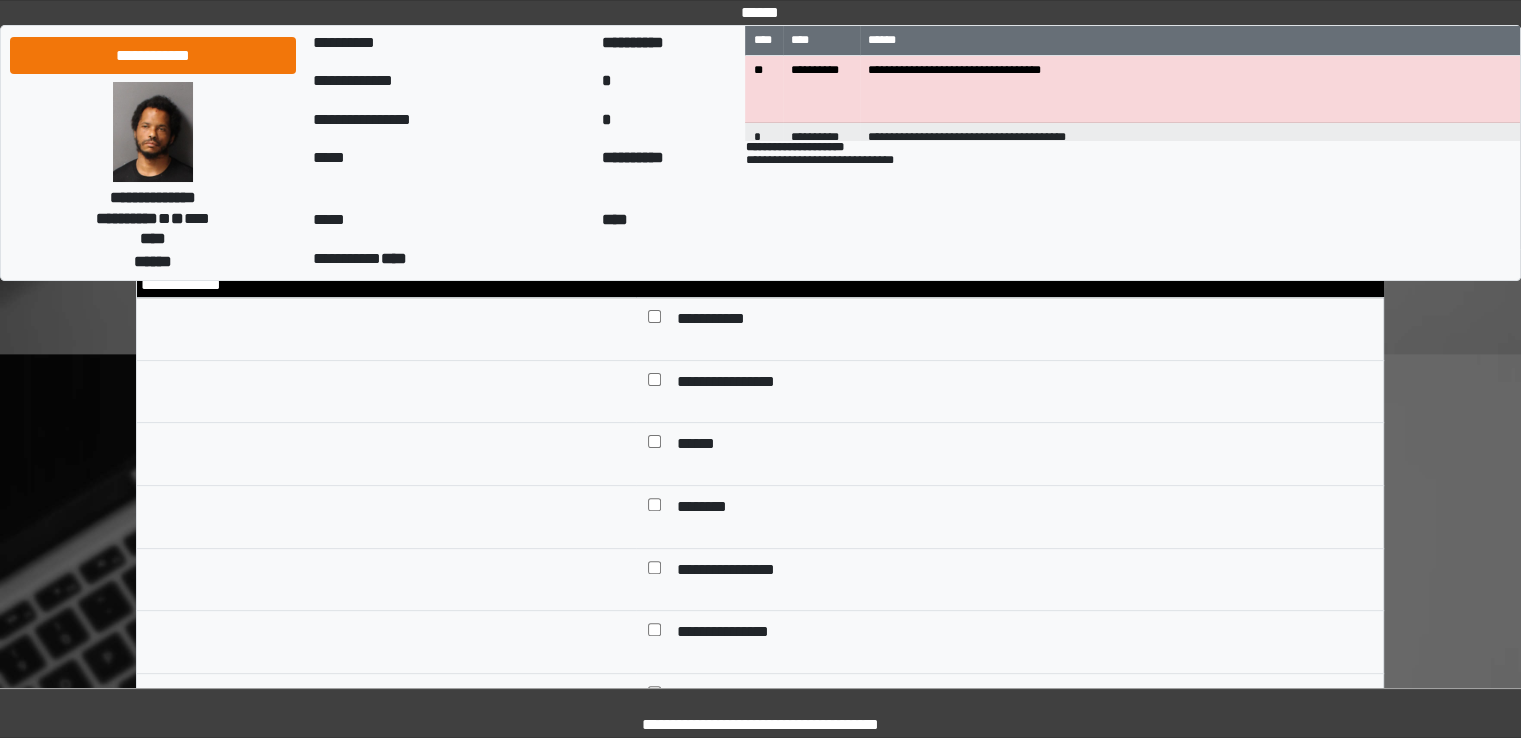 click on "**********" at bounding box center [723, 321] 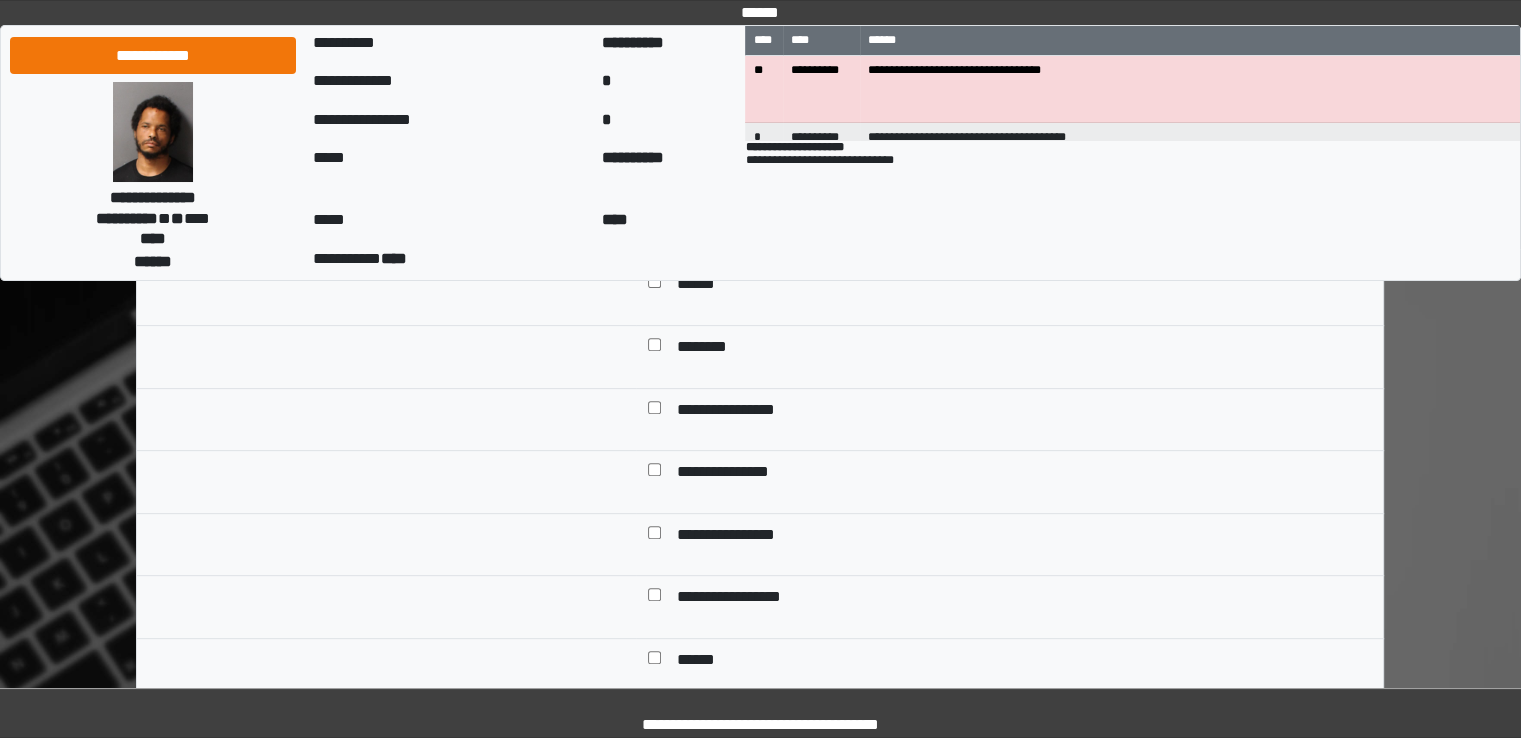 scroll, scrollTop: 700, scrollLeft: 0, axis: vertical 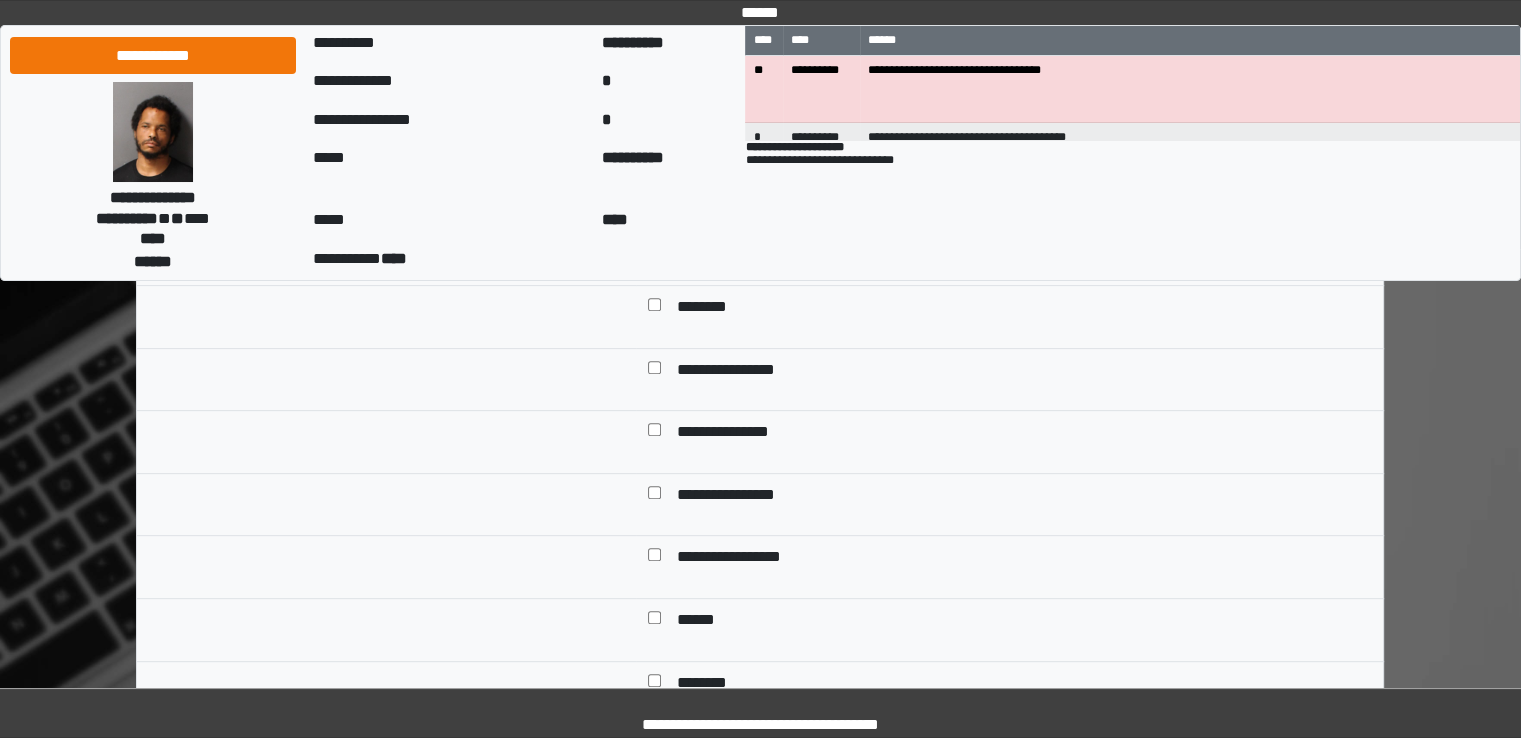 click on "**********" at bounding box center [739, 434] 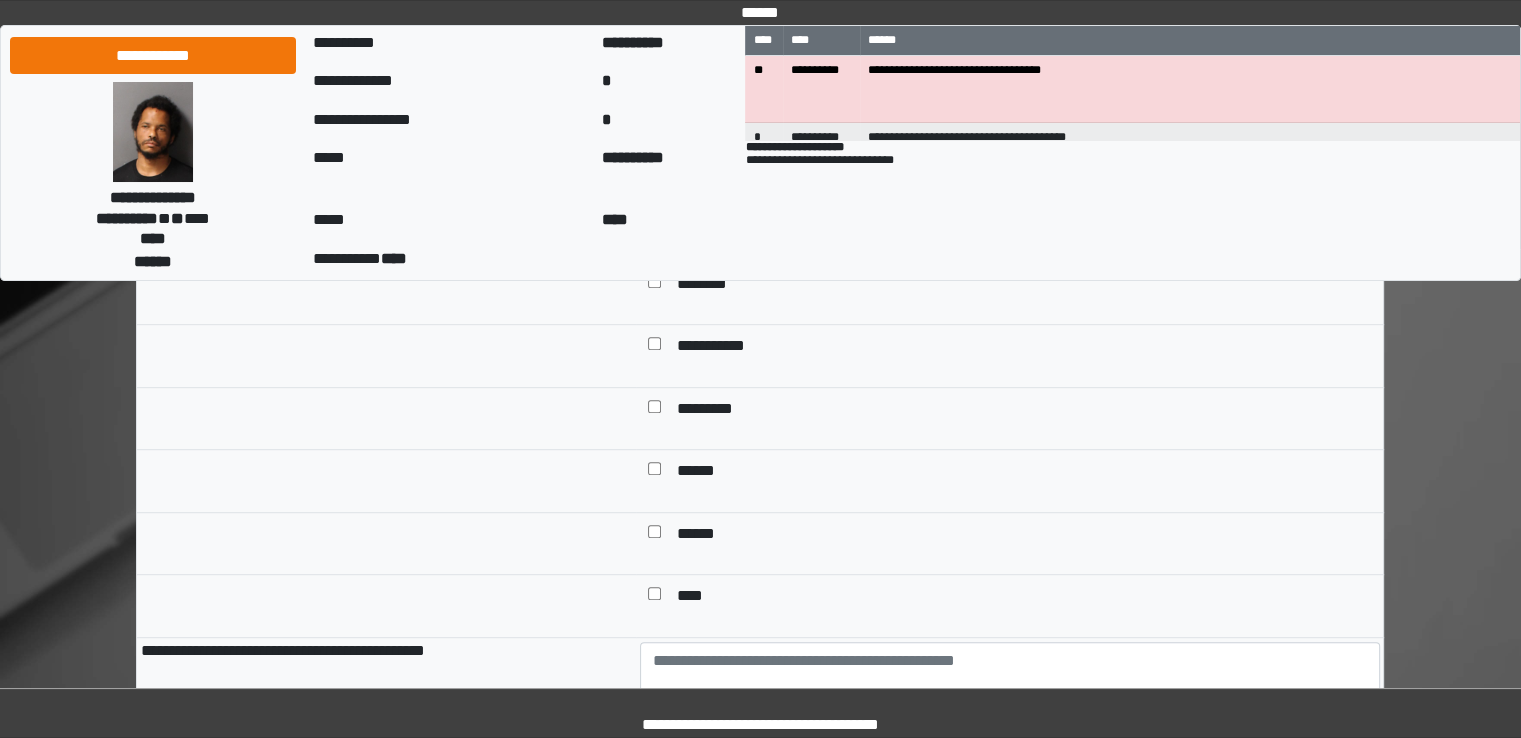 scroll, scrollTop: 1100, scrollLeft: 0, axis: vertical 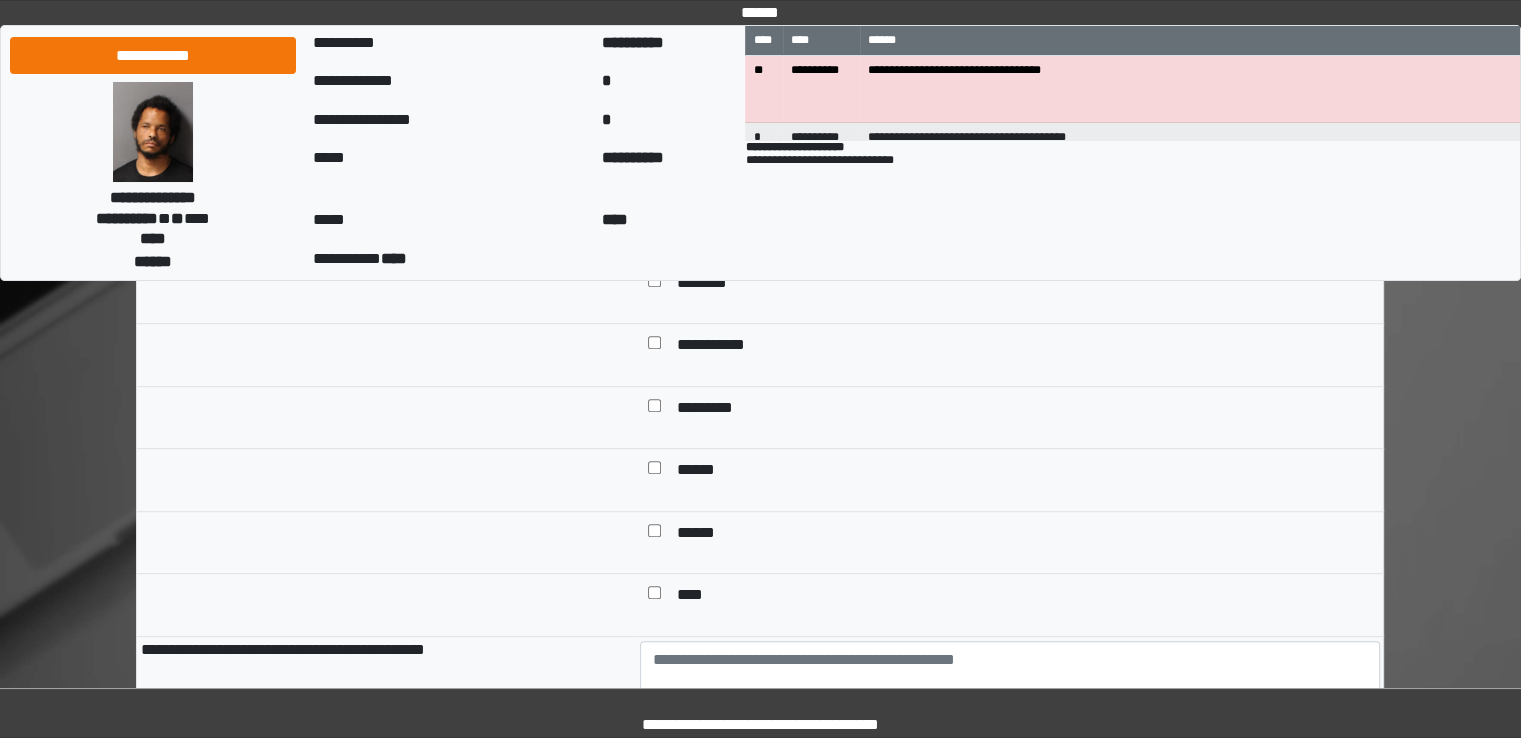 click on "*********" at bounding box center [715, 410] 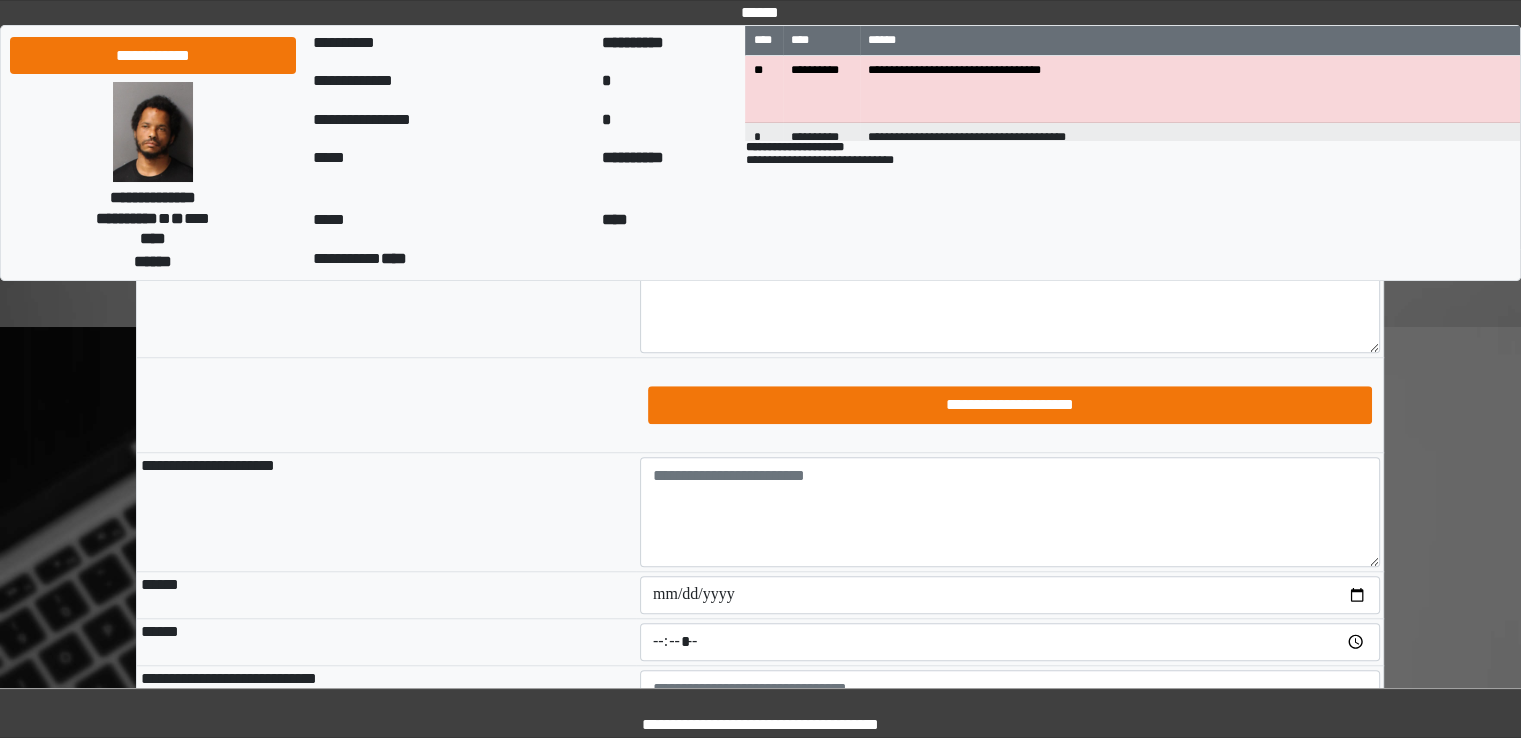 scroll, scrollTop: 1500, scrollLeft: 0, axis: vertical 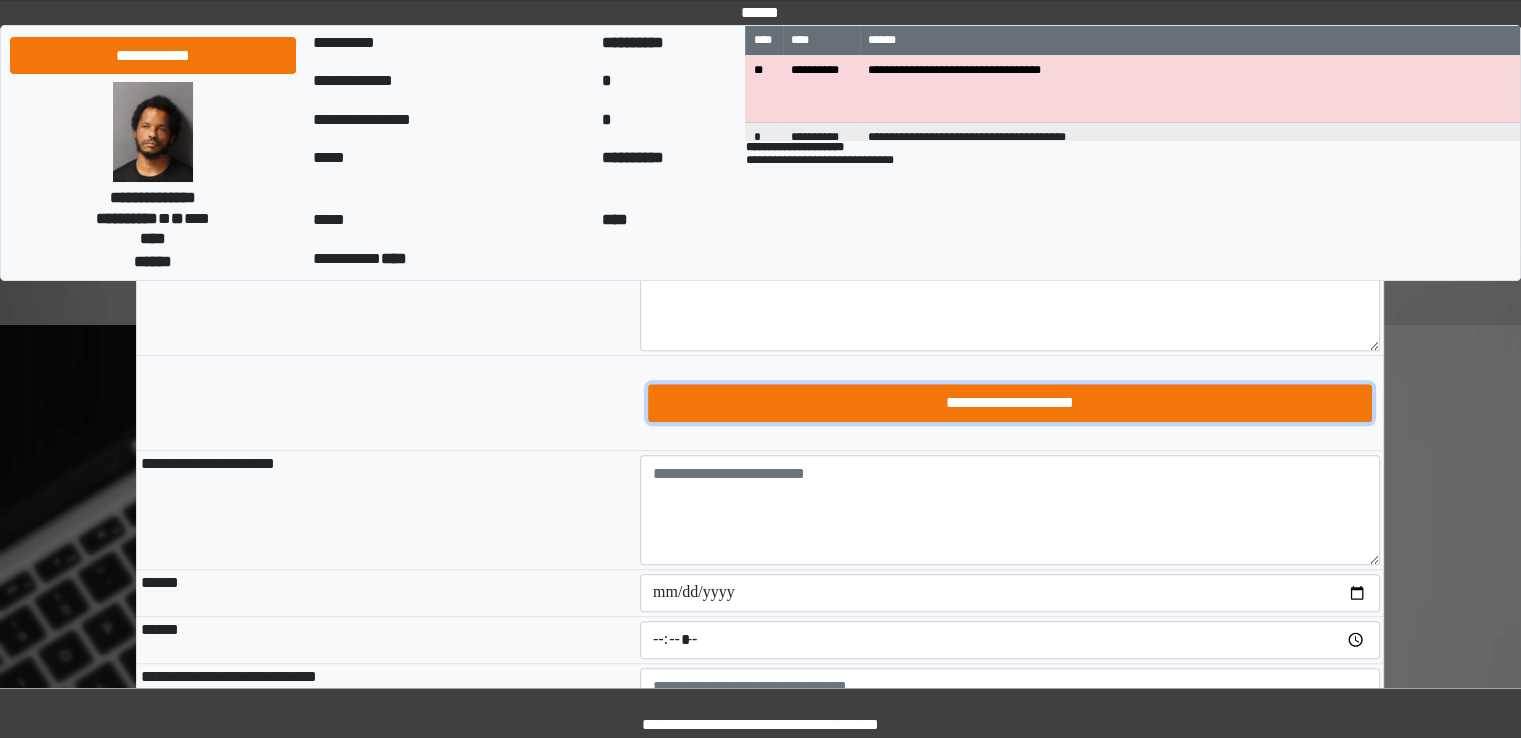 click on "**********" at bounding box center [1010, 403] 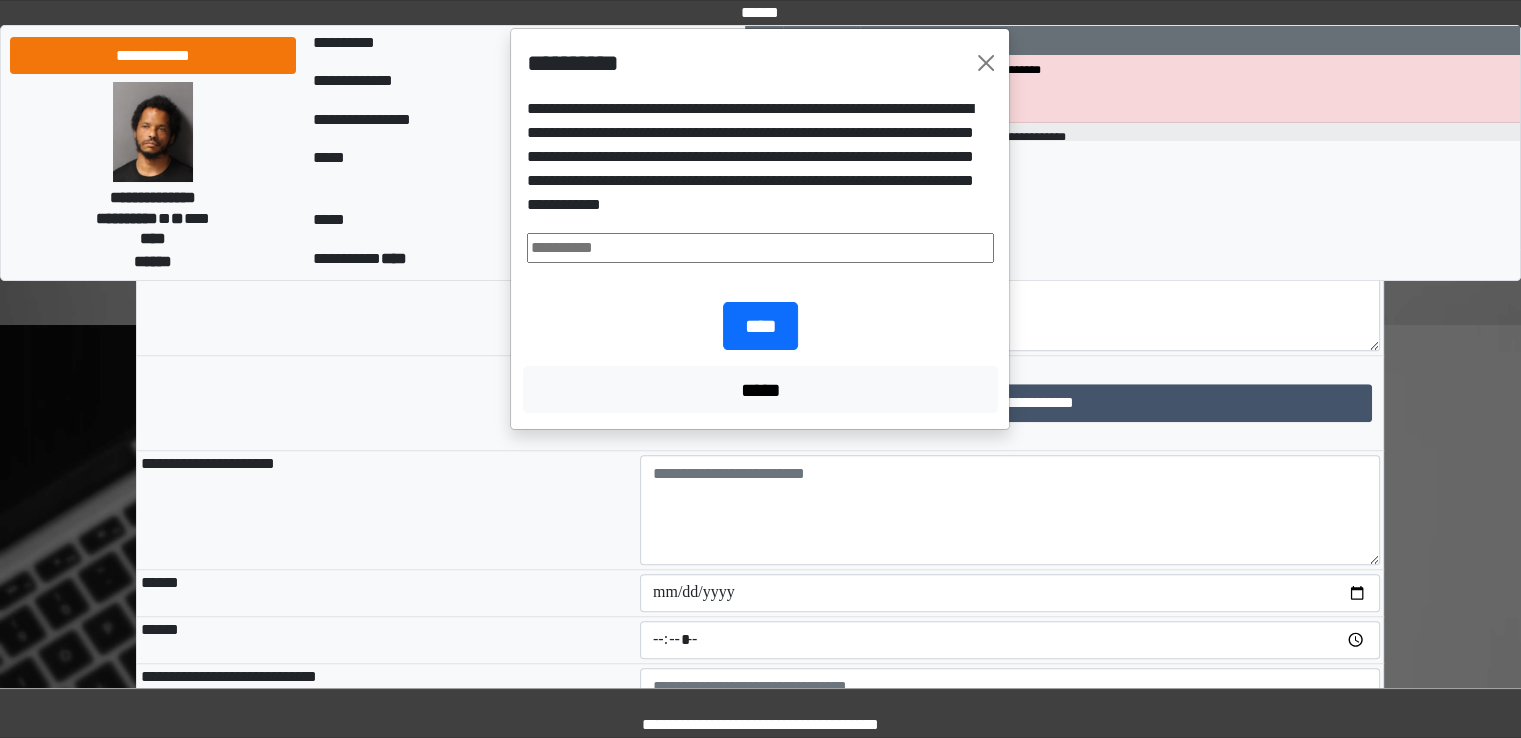 click at bounding box center (760, 248) 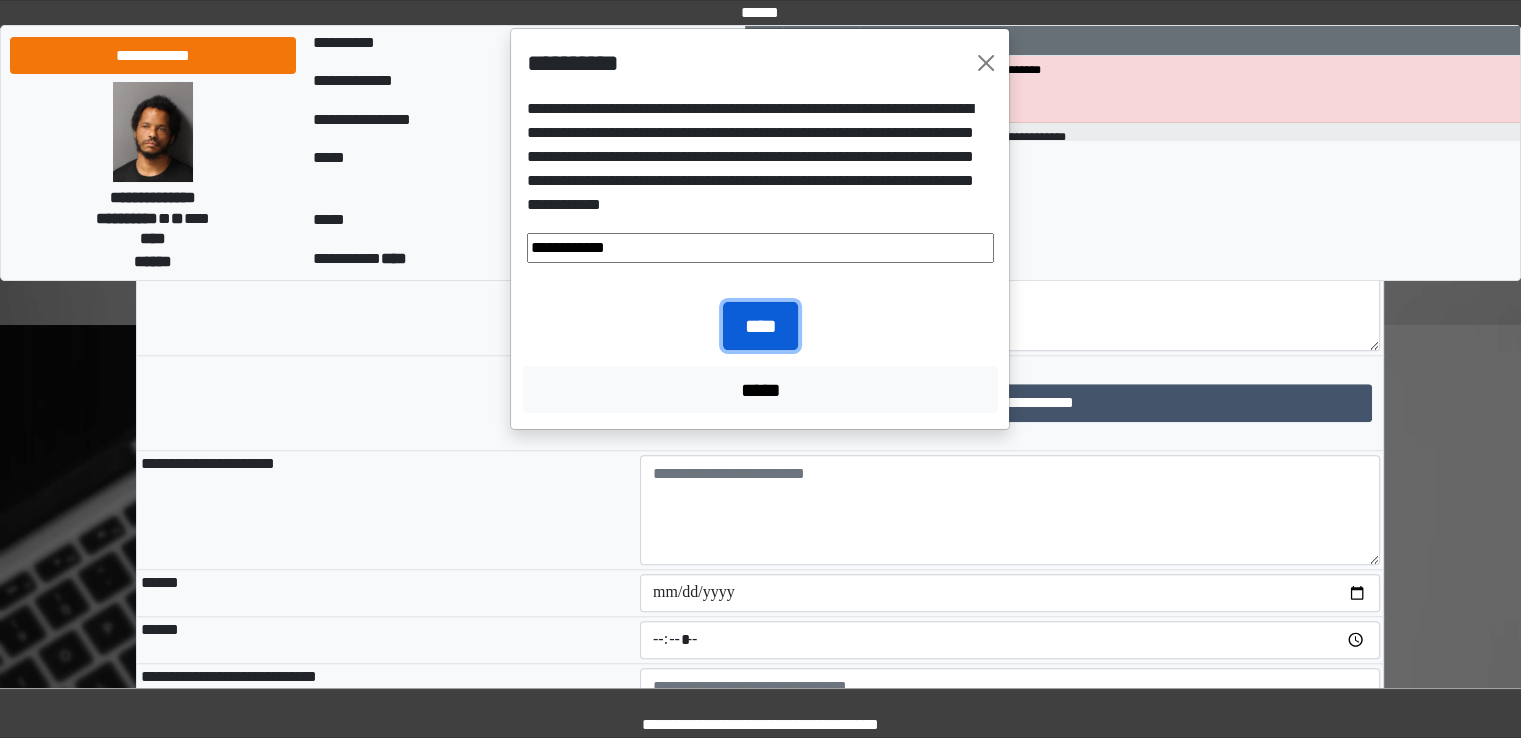 click on "****" at bounding box center [760, 326] 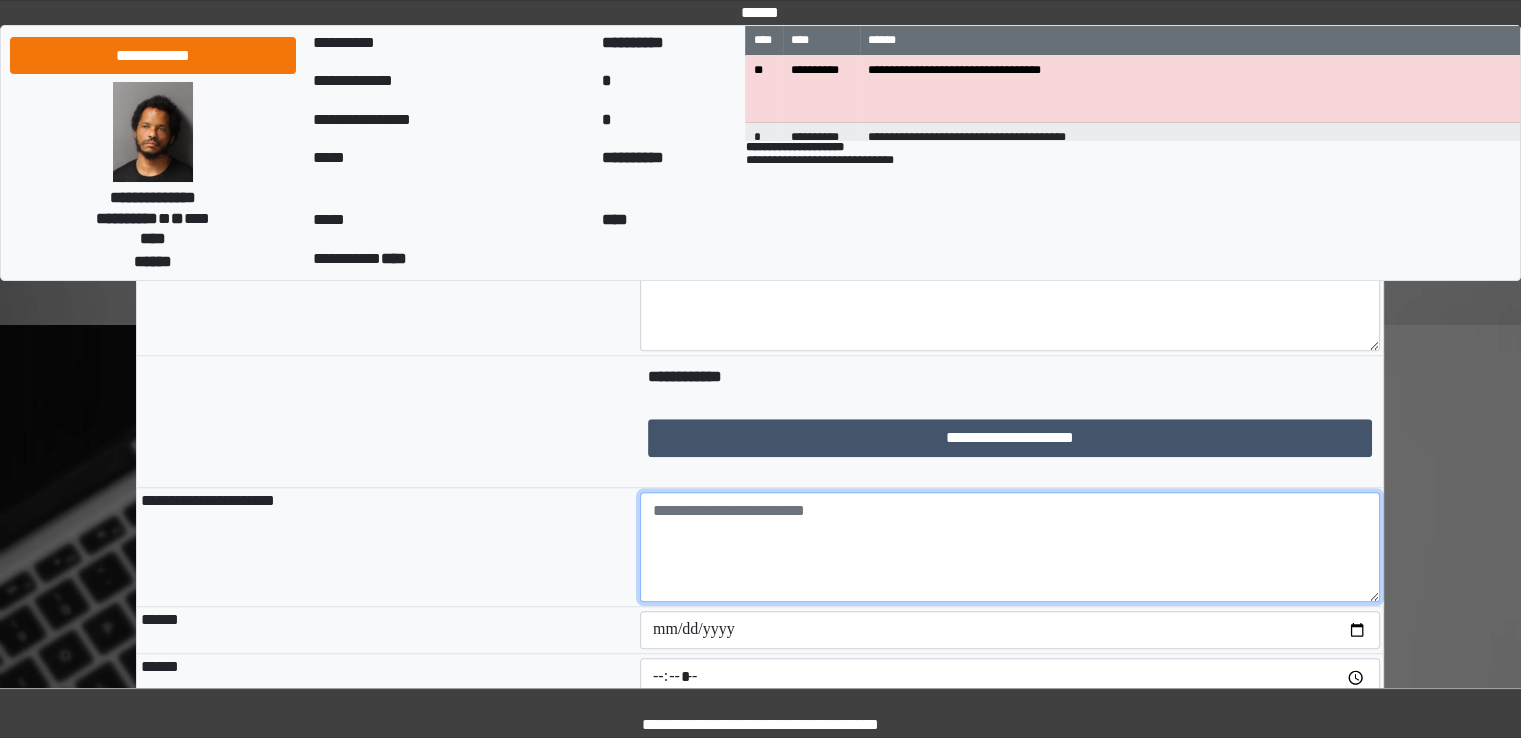 click at bounding box center [1010, 547] 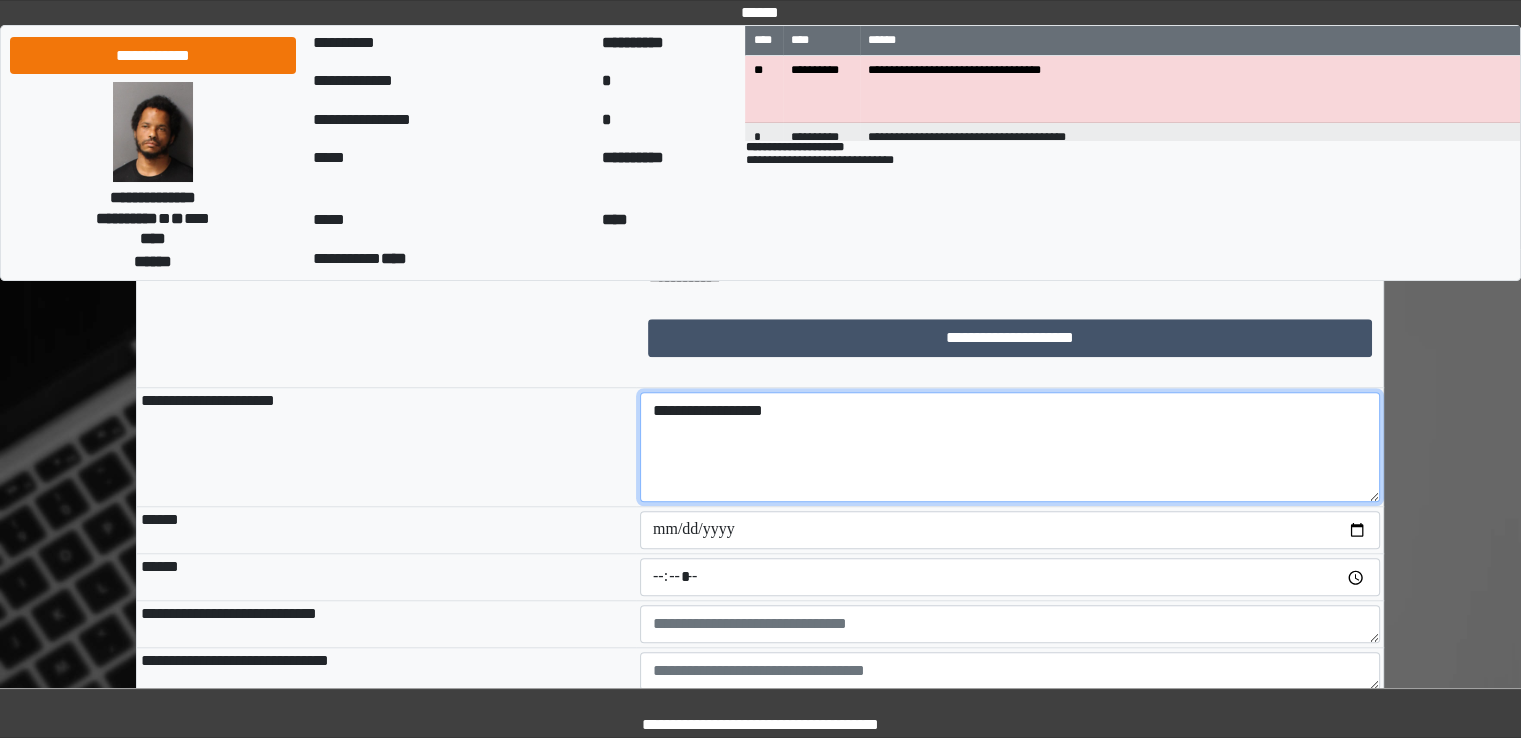 scroll, scrollTop: 1700, scrollLeft: 0, axis: vertical 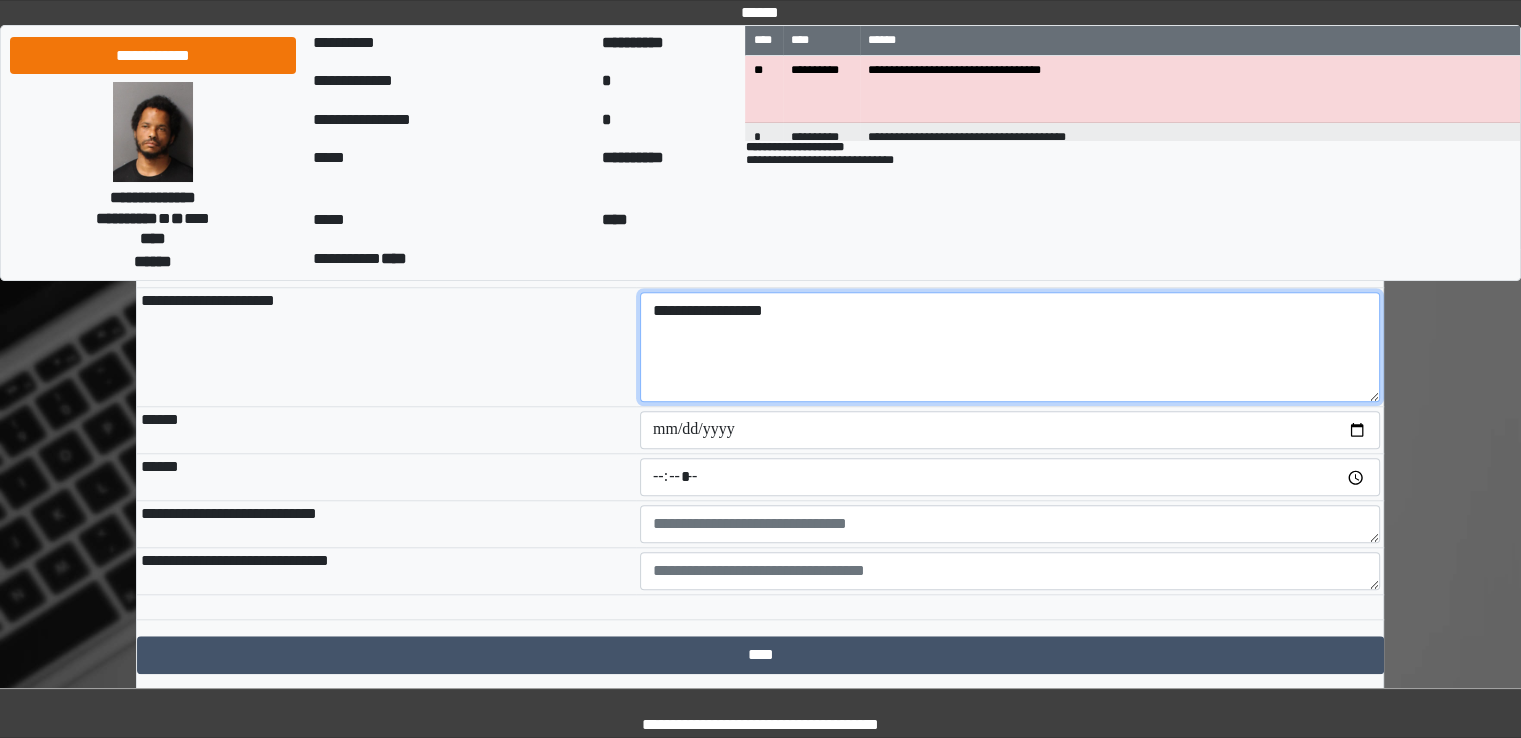 type on "**********" 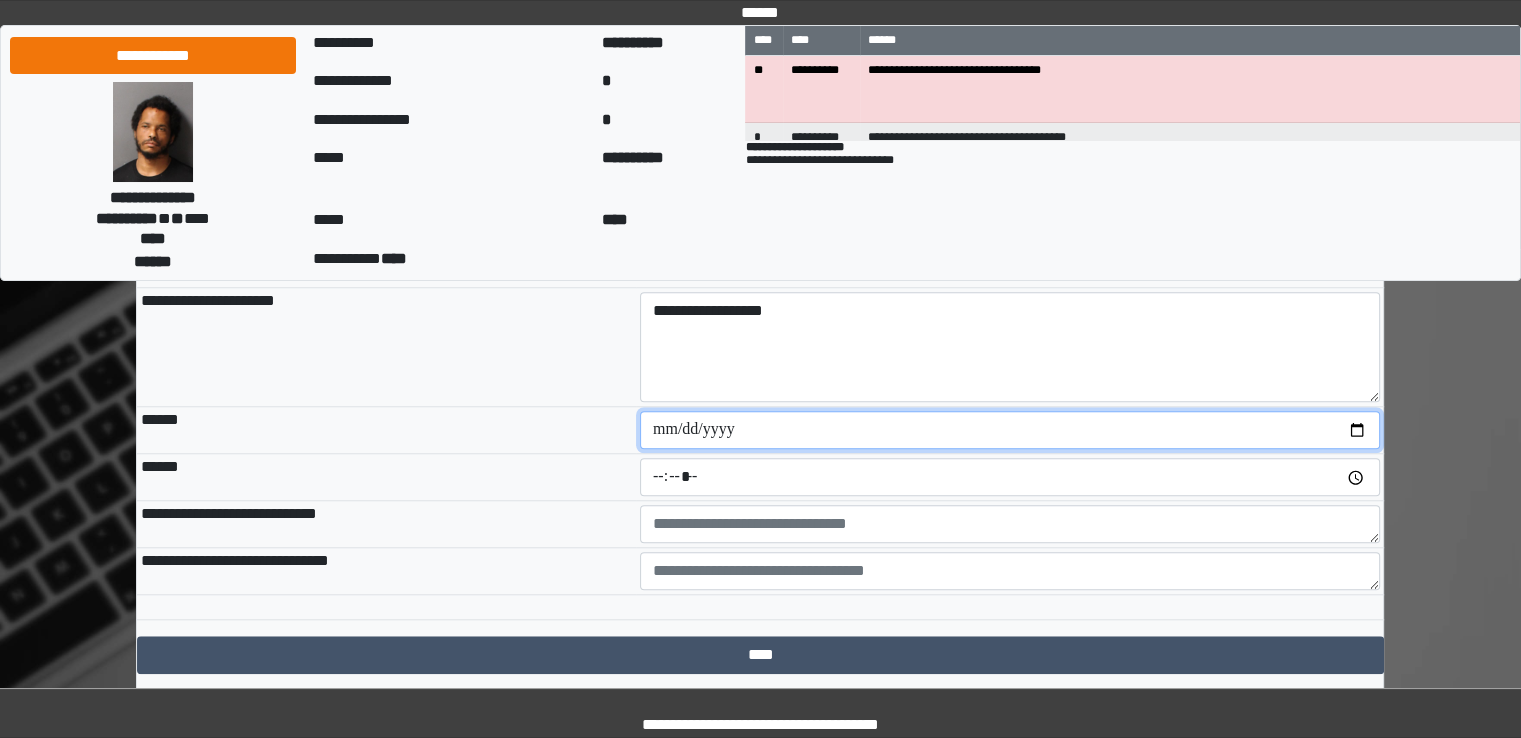 click at bounding box center [1010, 430] 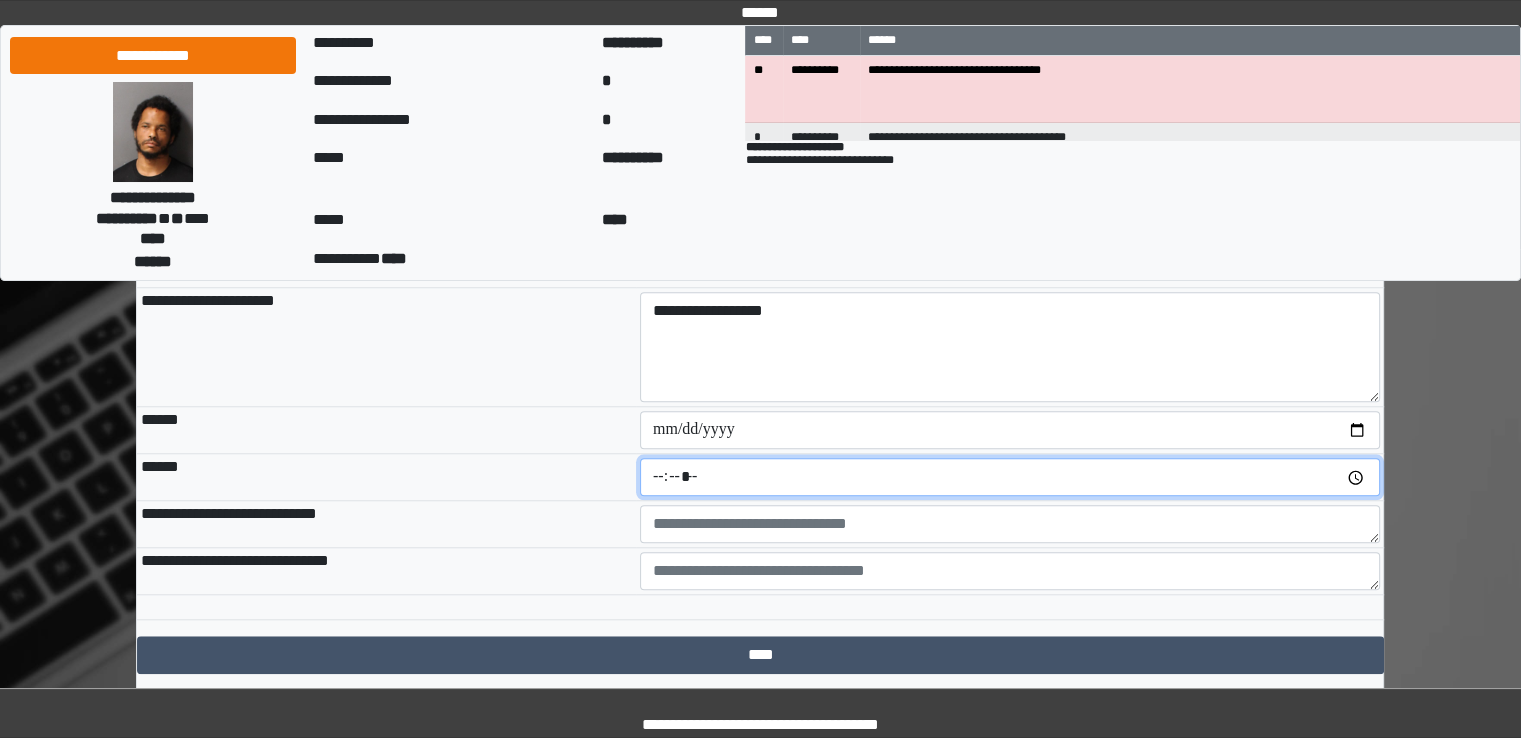click at bounding box center [1010, 477] 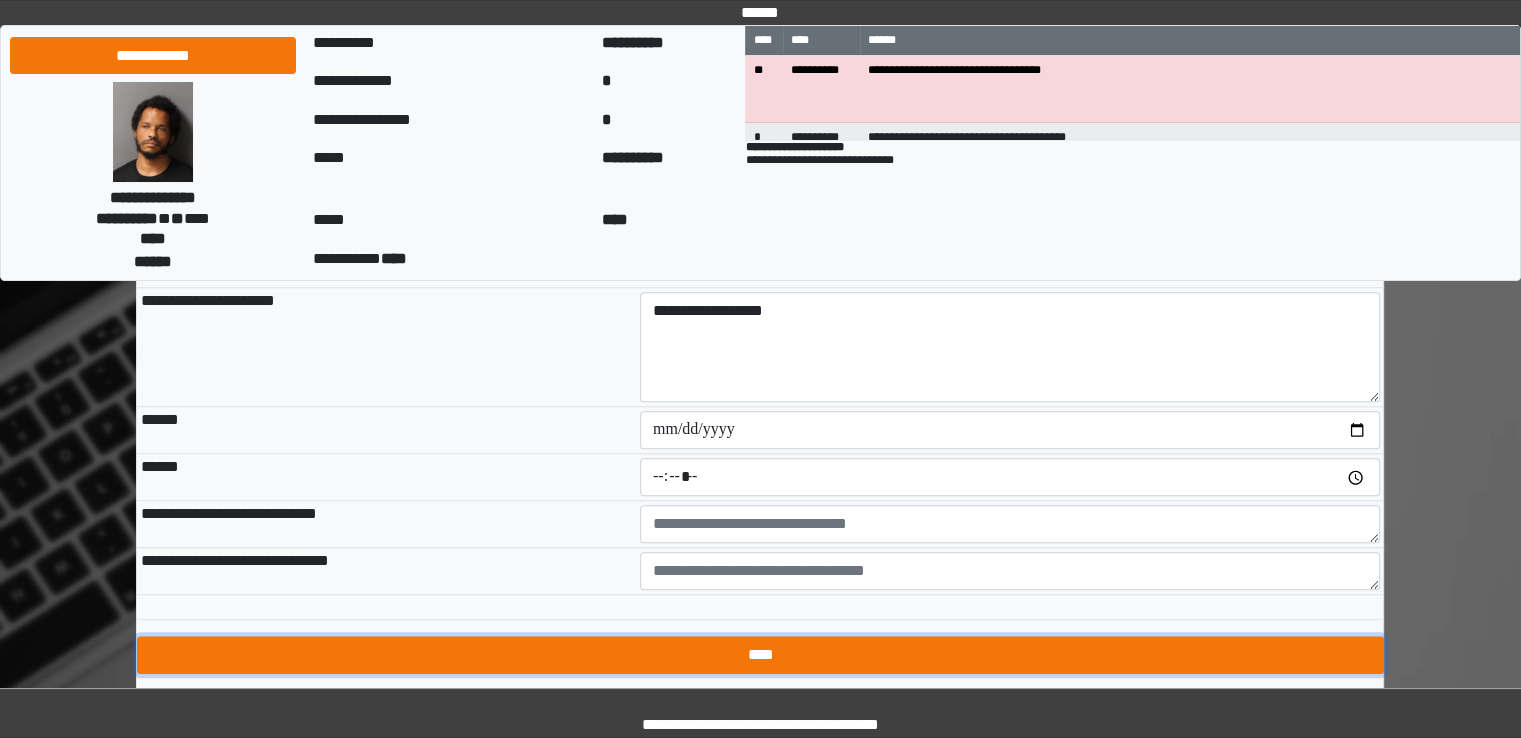 click on "****" at bounding box center [760, 655] 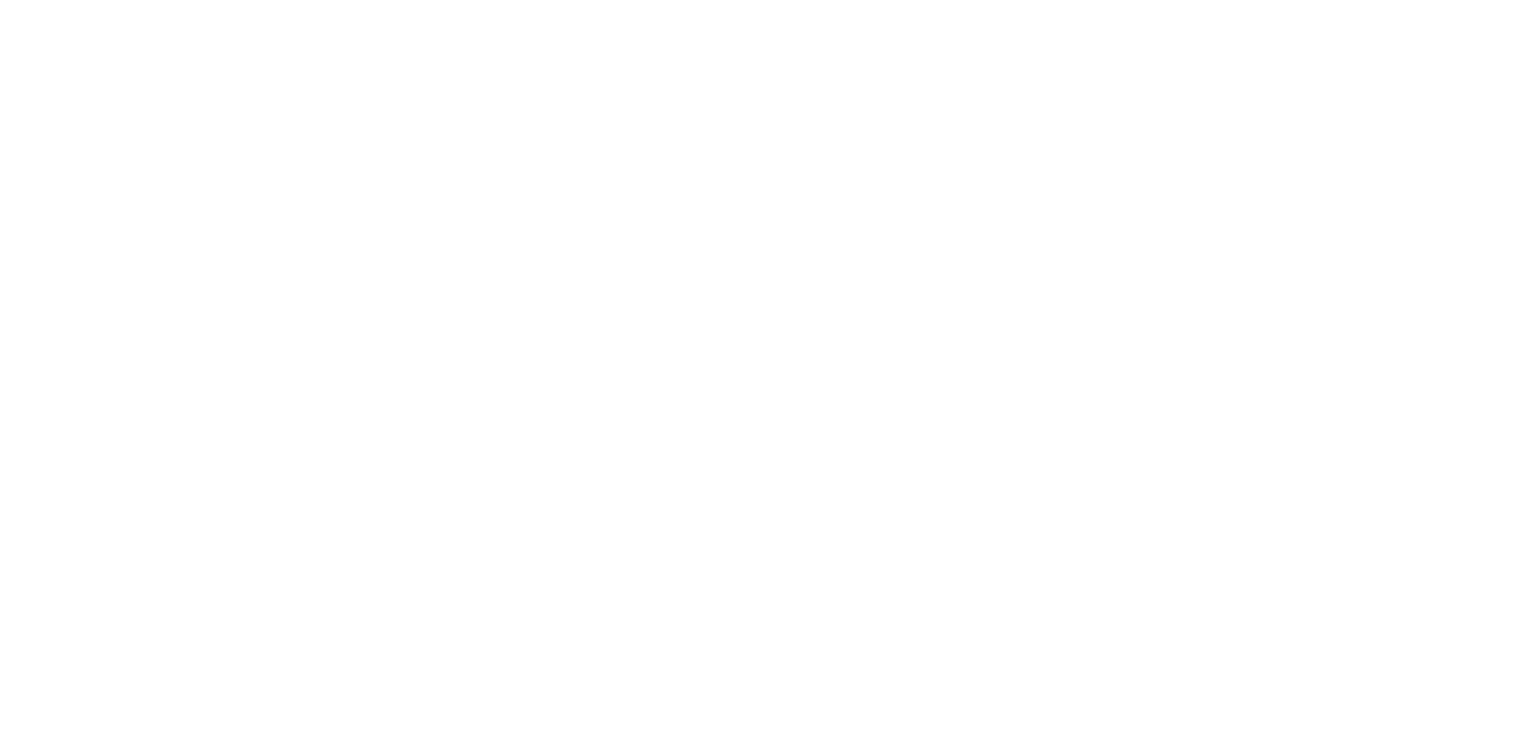 scroll, scrollTop: 0, scrollLeft: 0, axis: both 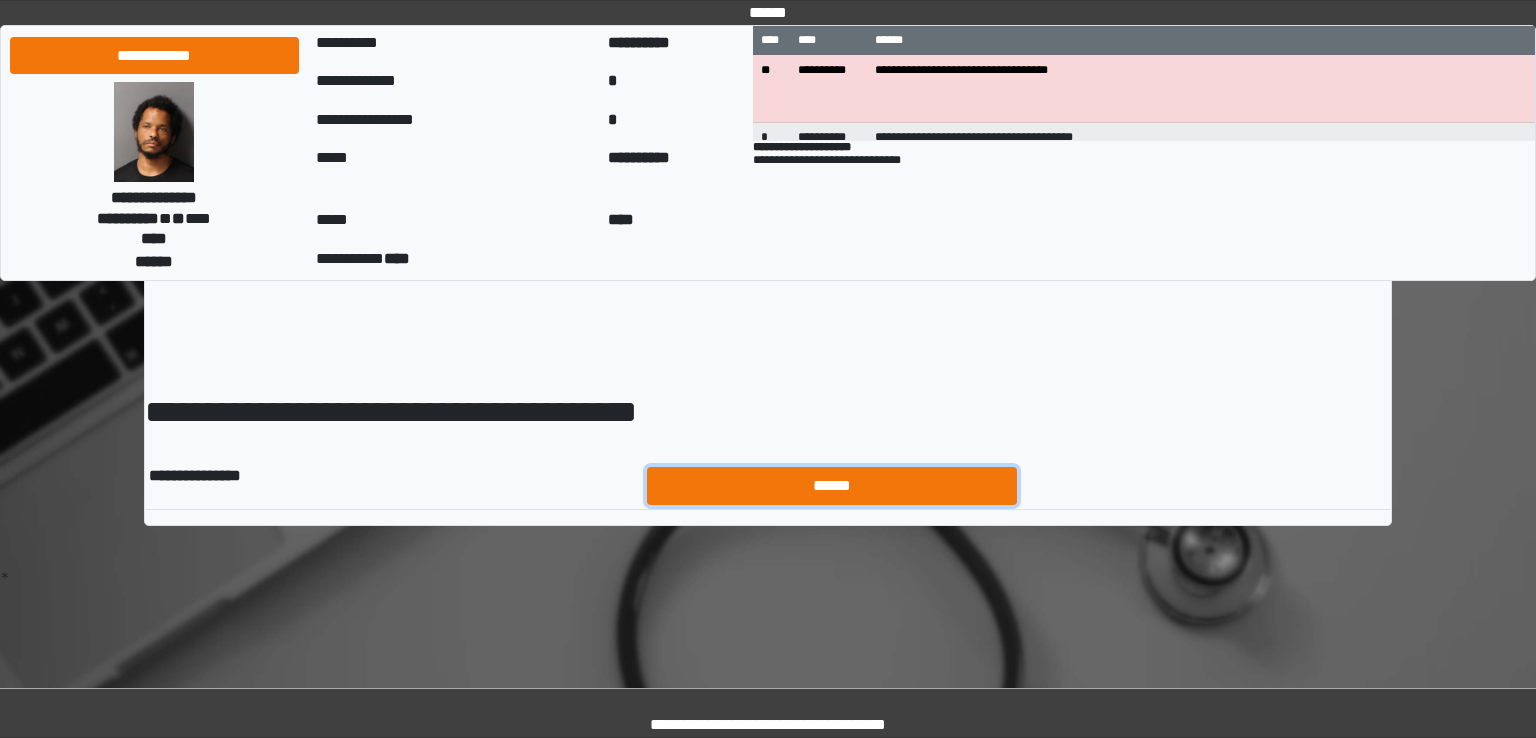 click on "******" at bounding box center (832, 486) 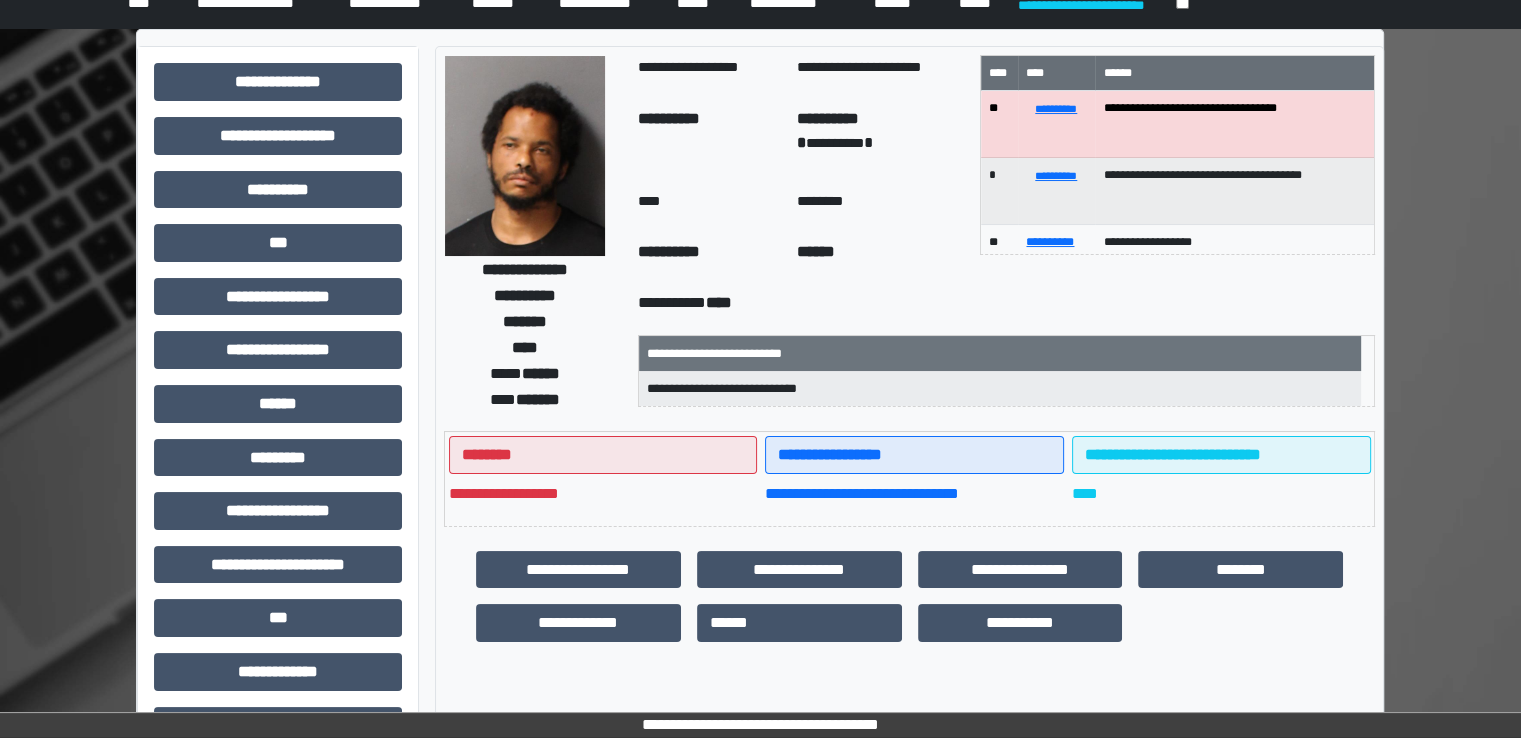 scroll, scrollTop: 428, scrollLeft: 0, axis: vertical 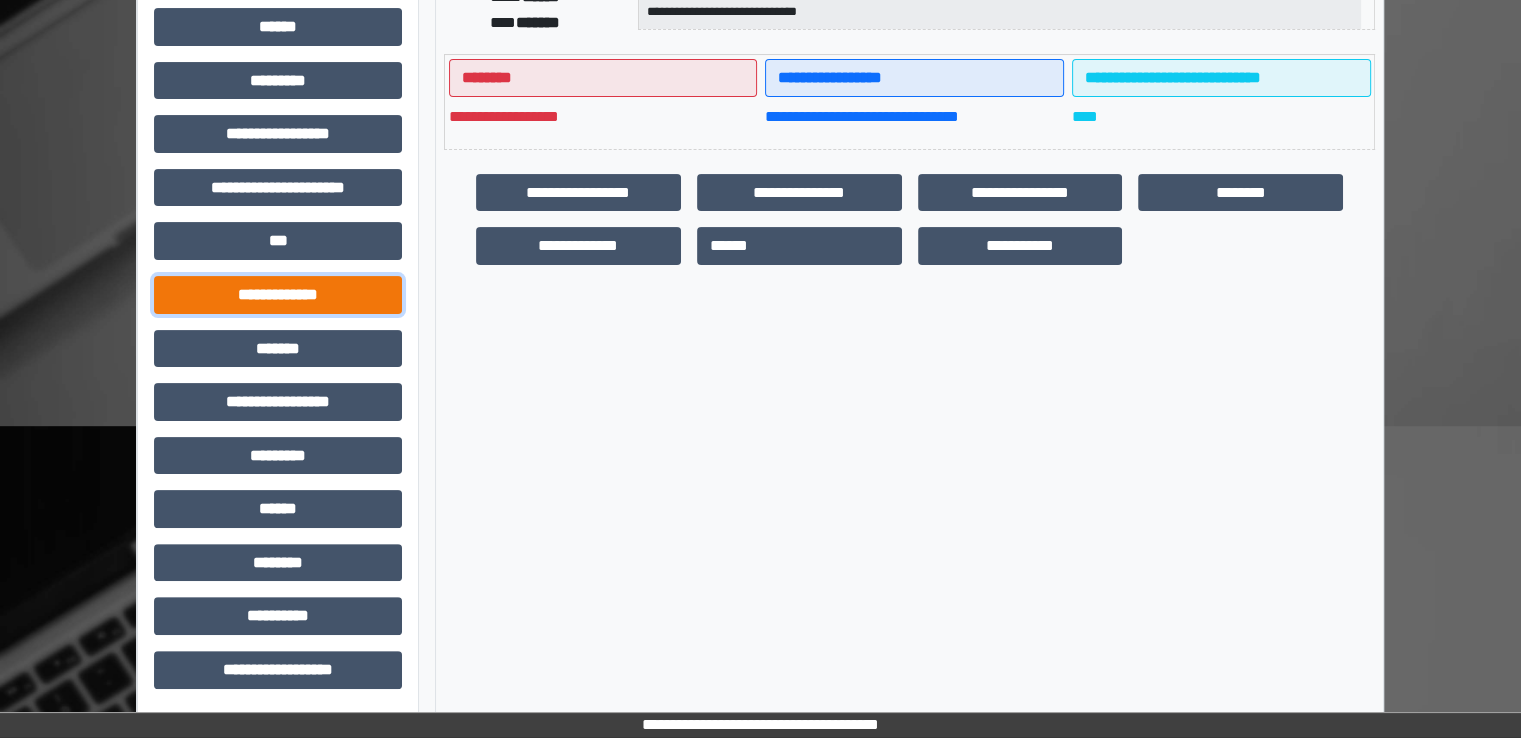 click on "**********" at bounding box center [278, 295] 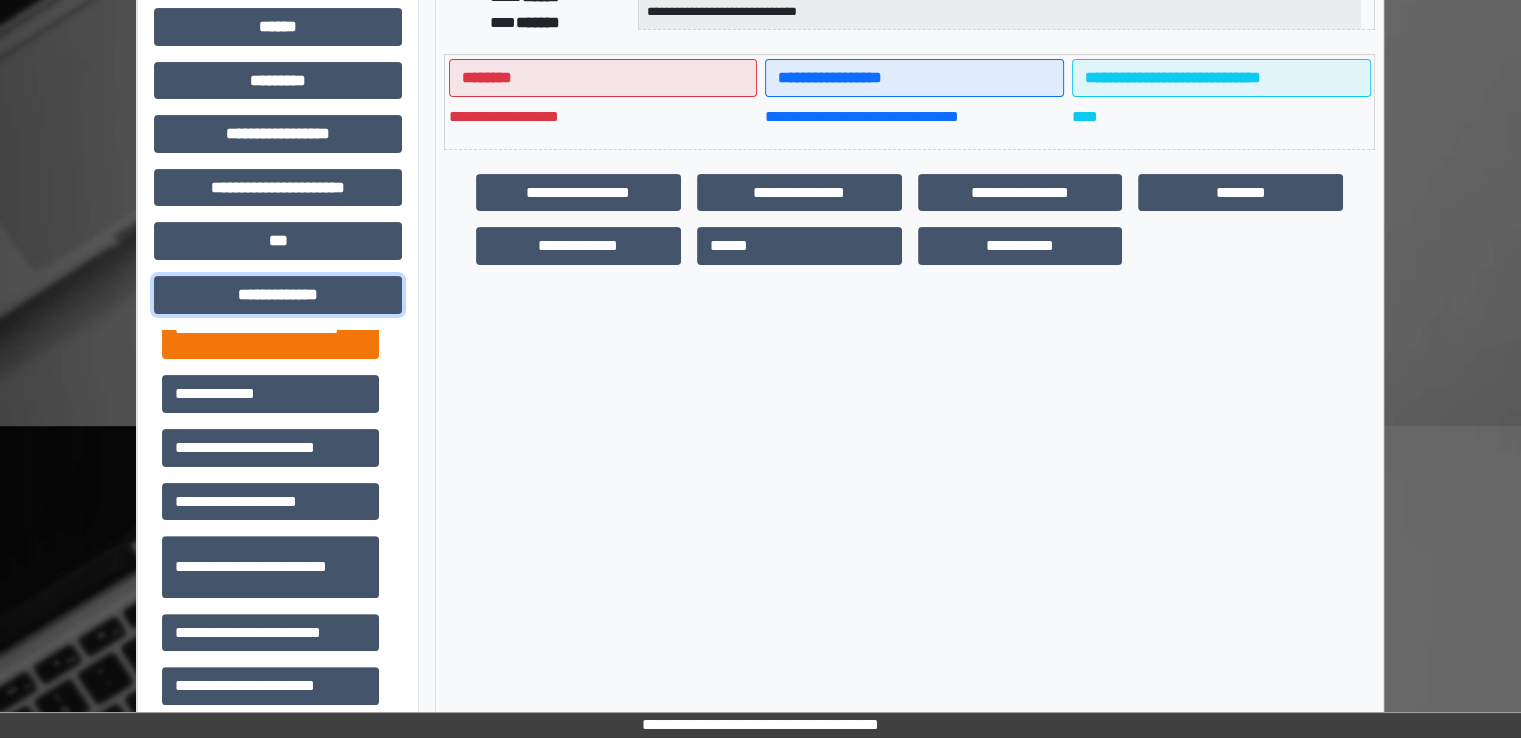 scroll, scrollTop: 500, scrollLeft: 0, axis: vertical 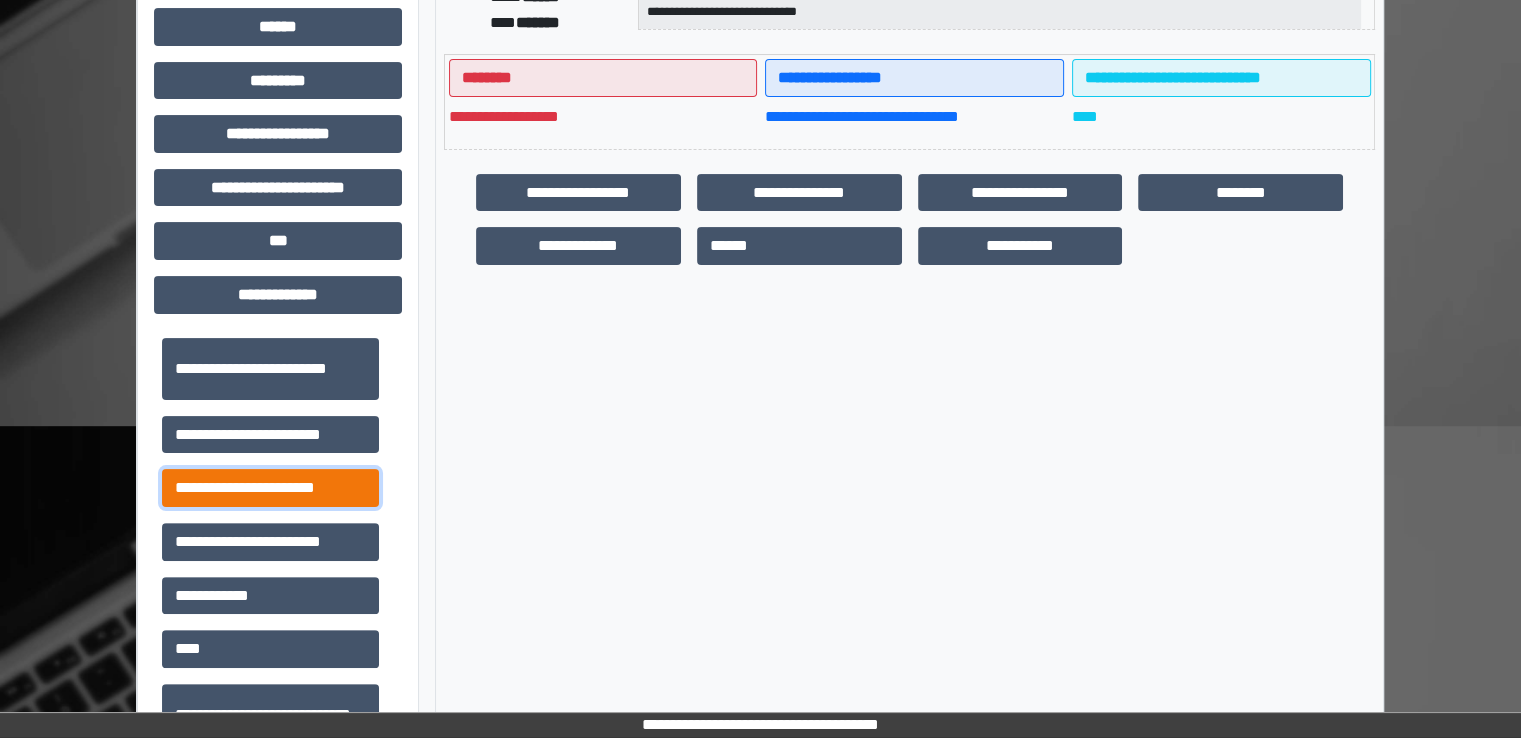 click on "**********" at bounding box center [270, 488] 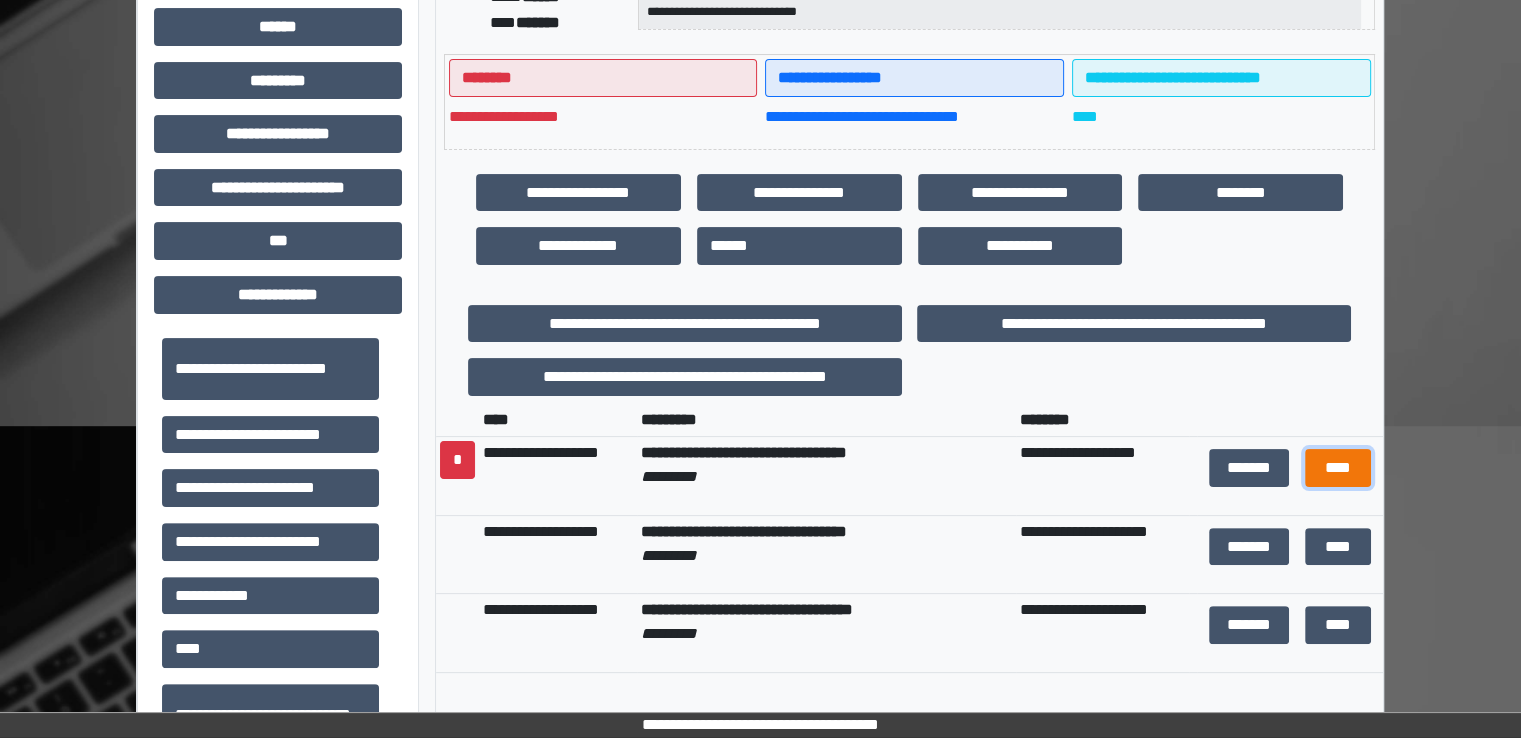 click on "****" at bounding box center [1338, 468] 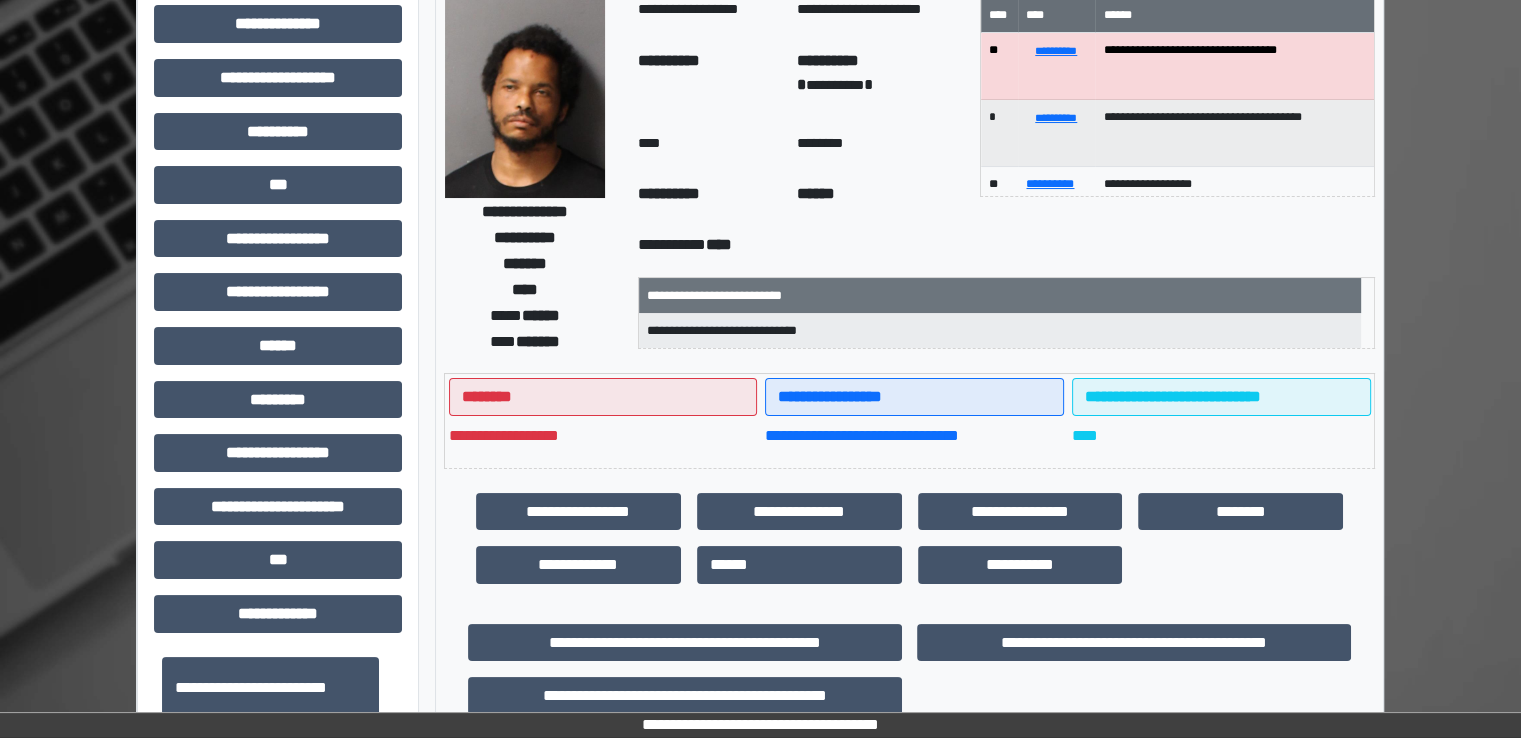 scroll, scrollTop: 0, scrollLeft: 0, axis: both 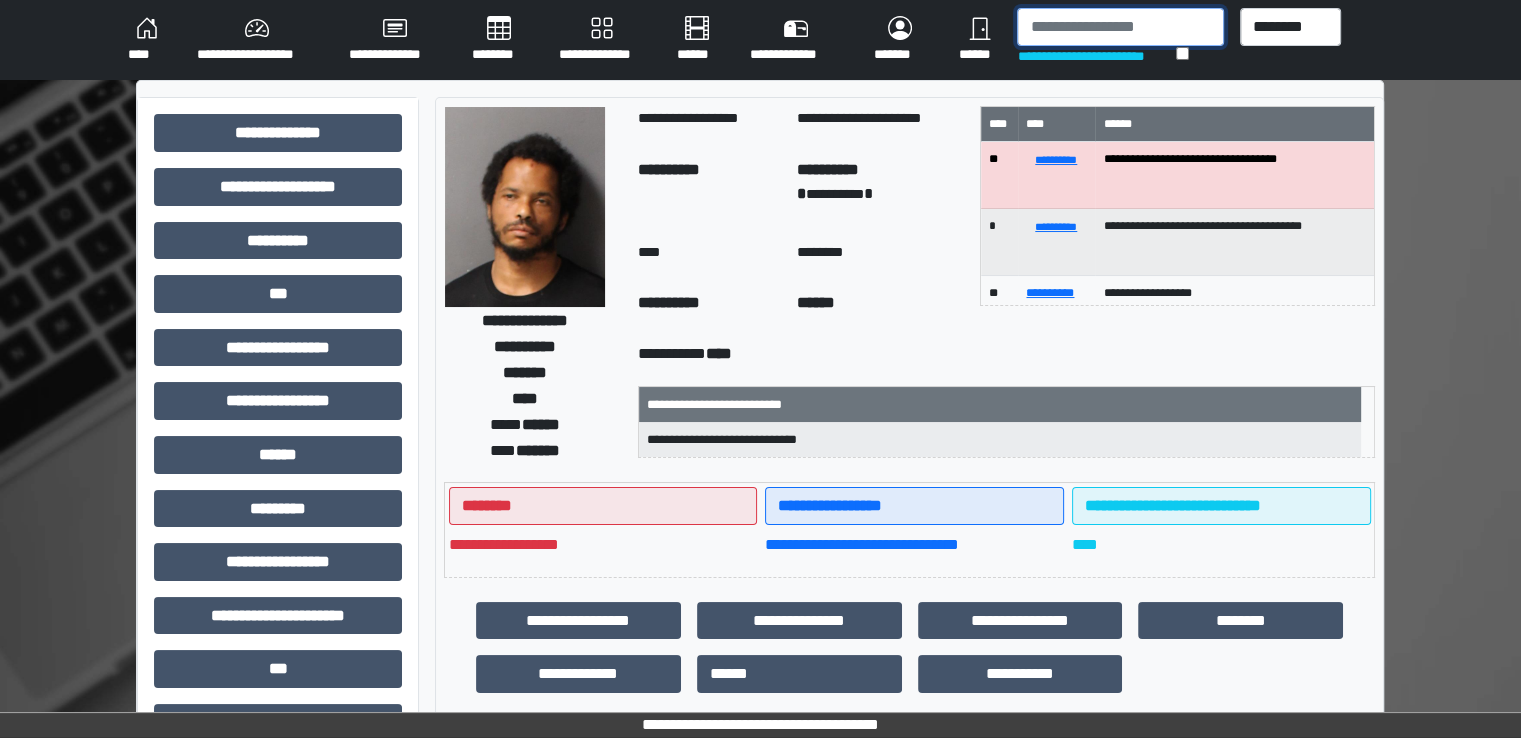 click at bounding box center [1120, 27] 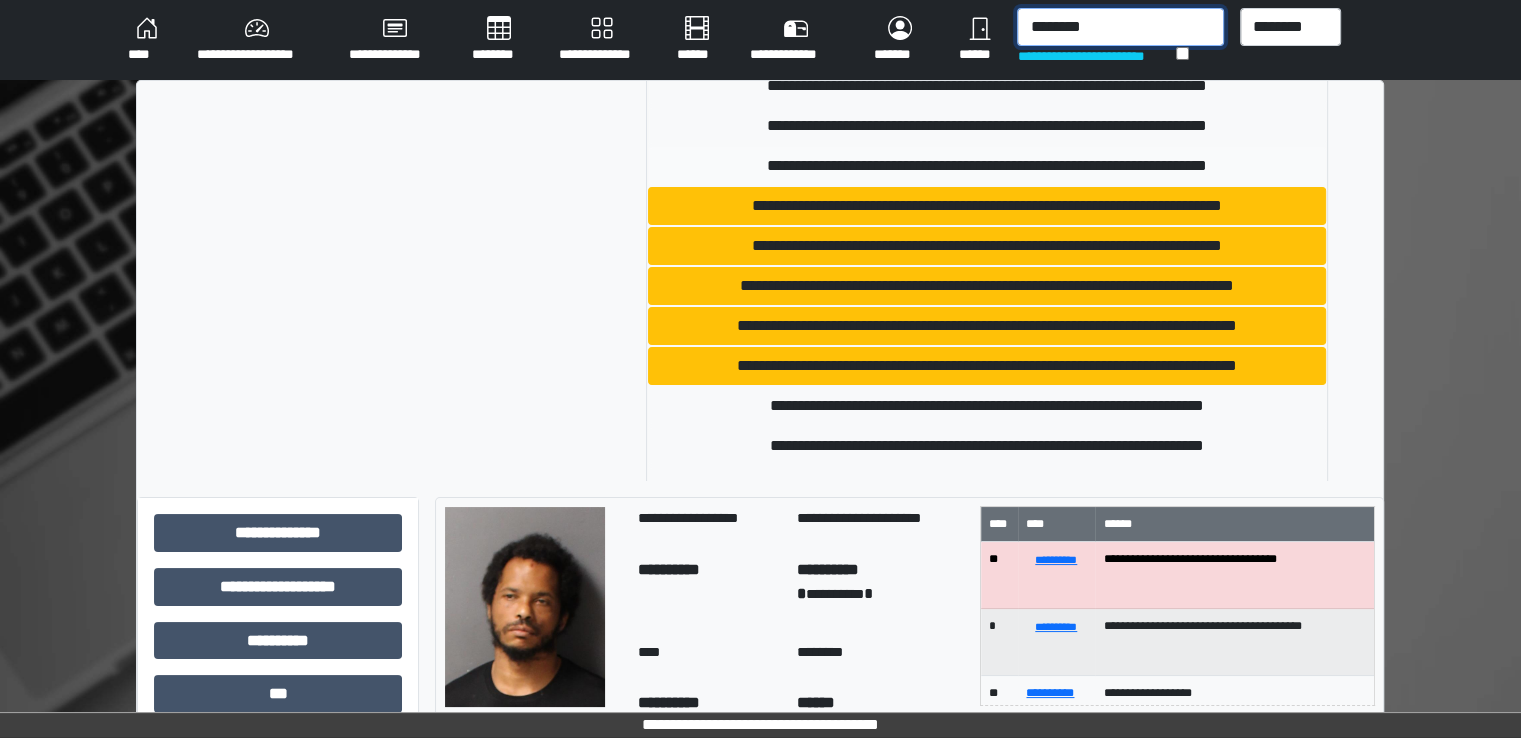 scroll, scrollTop: 300, scrollLeft: 0, axis: vertical 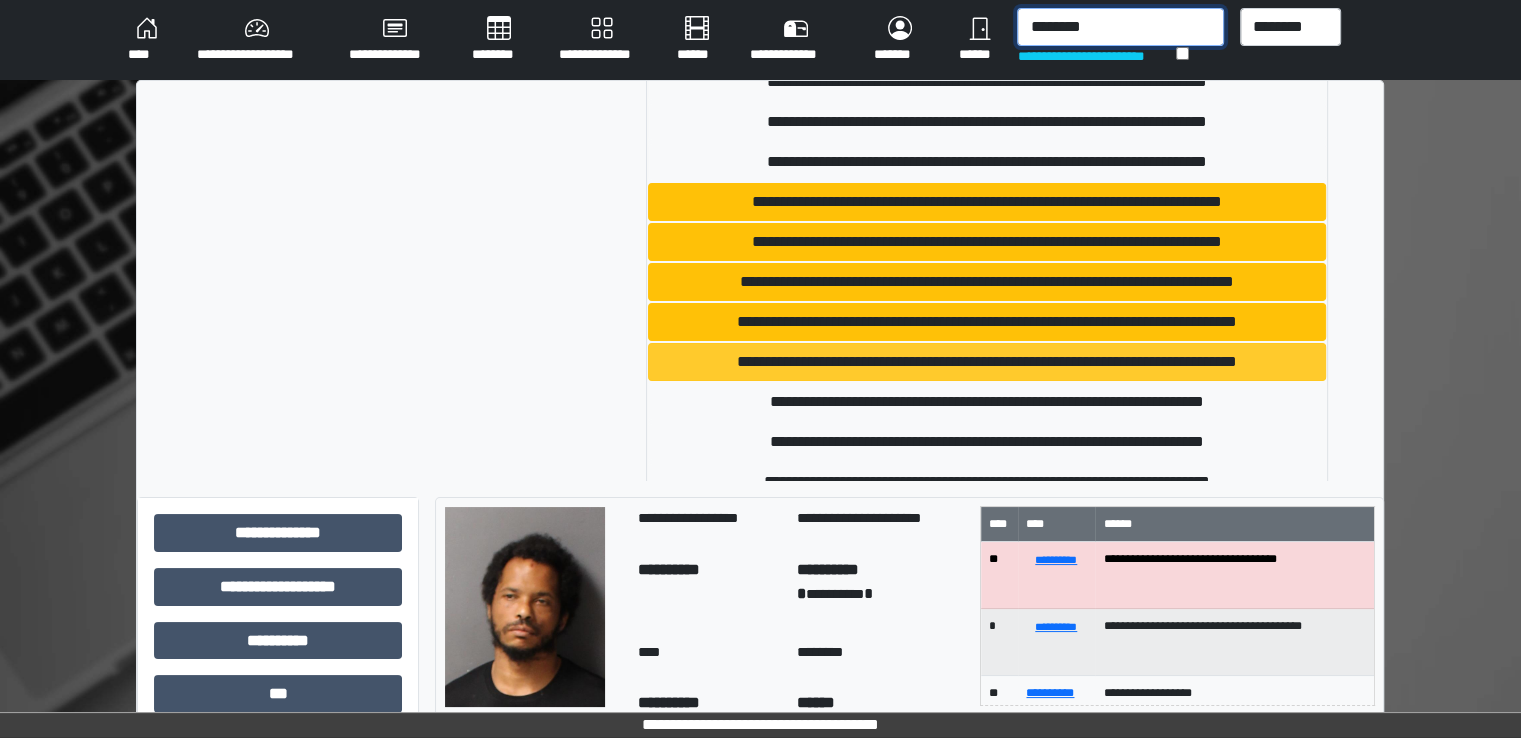 type on "********" 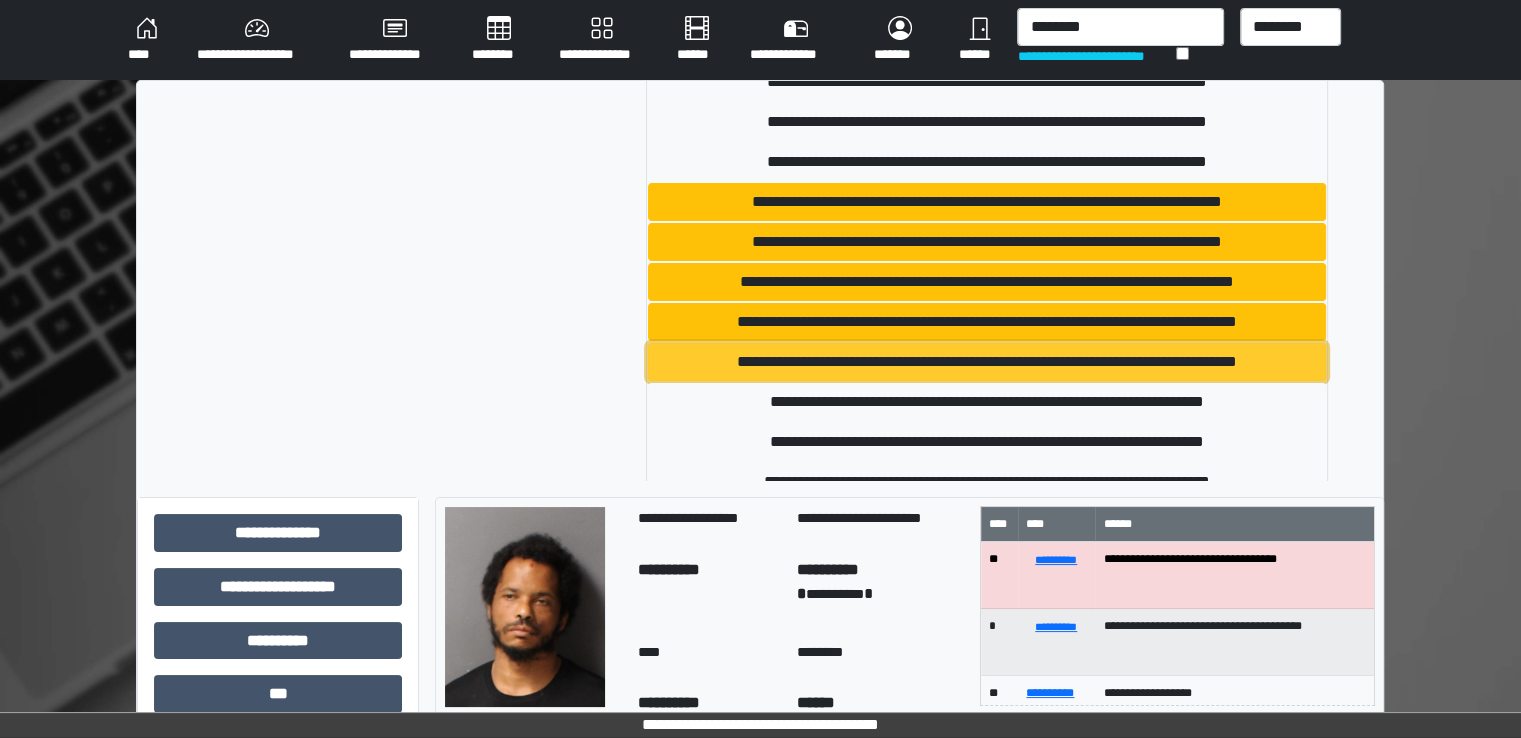 click on "**********" at bounding box center (987, 362) 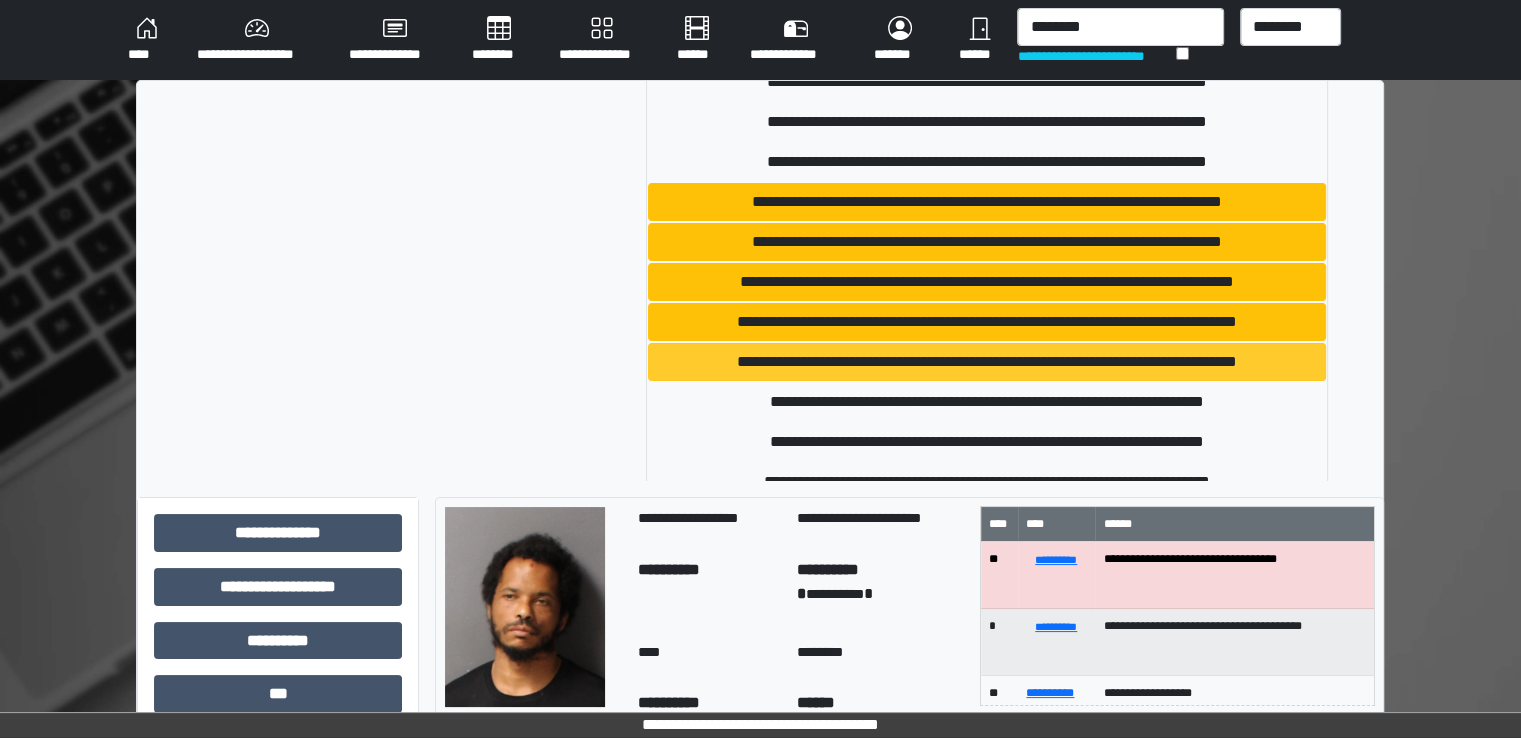 type 